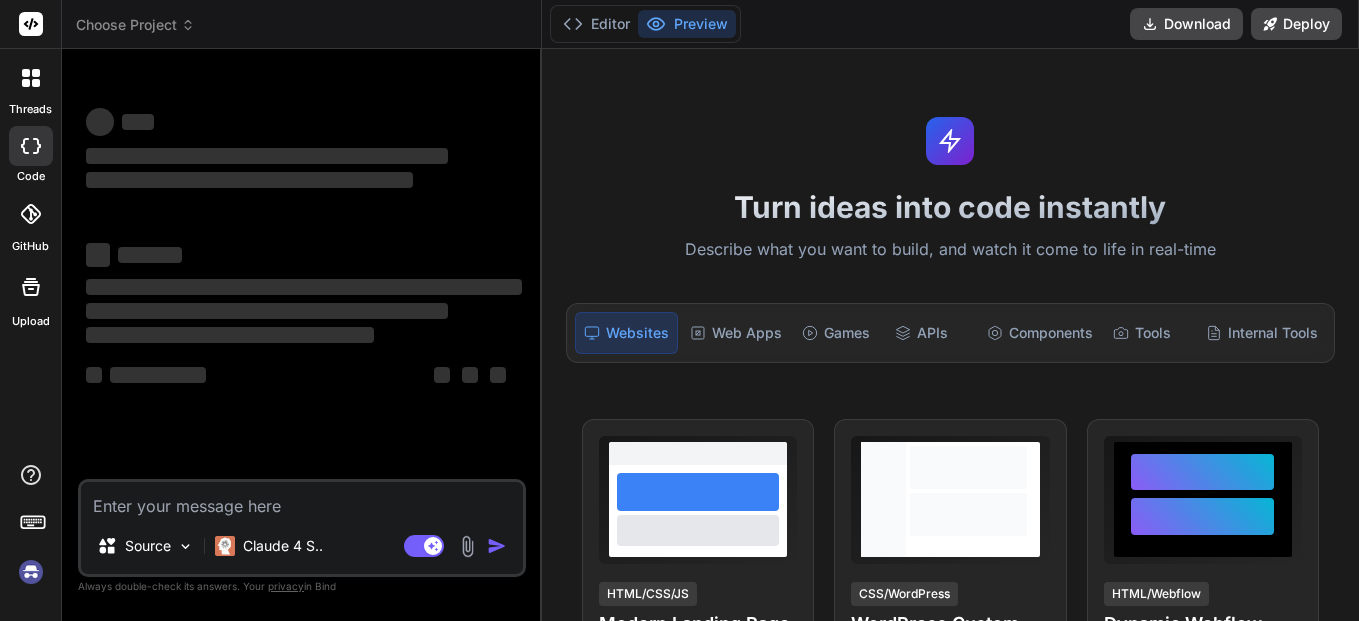 scroll, scrollTop: 0, scrollLeft: 0, axis: both 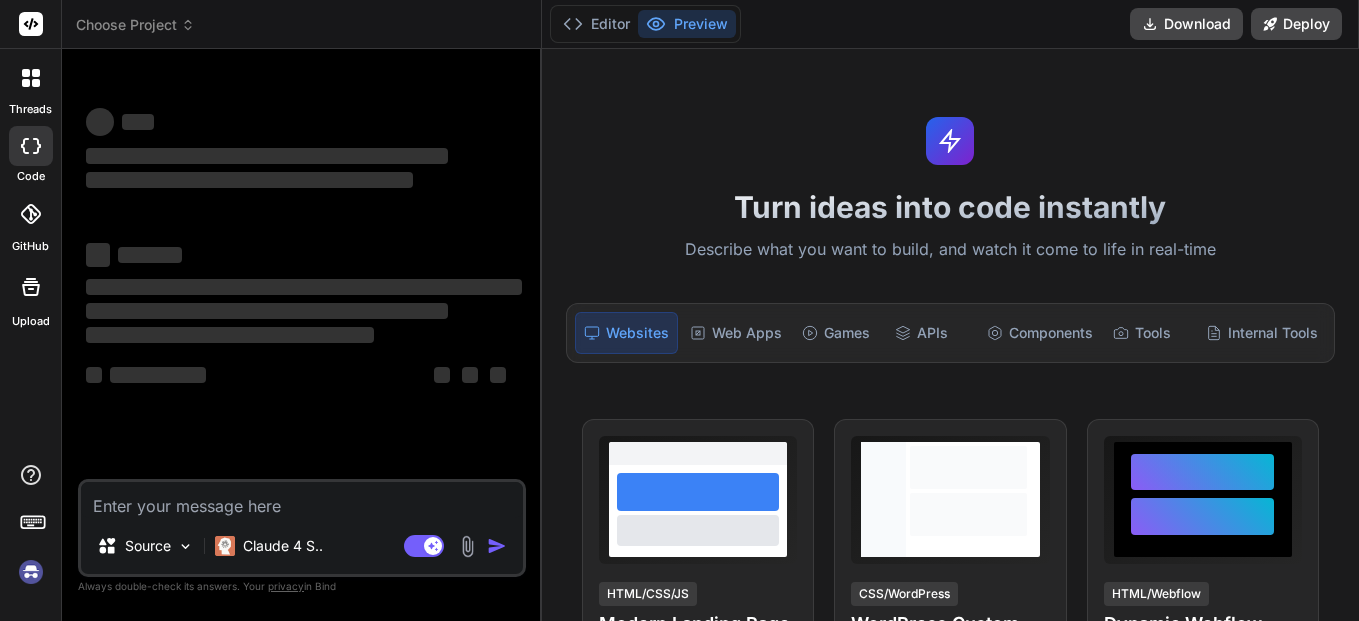 type on "x" 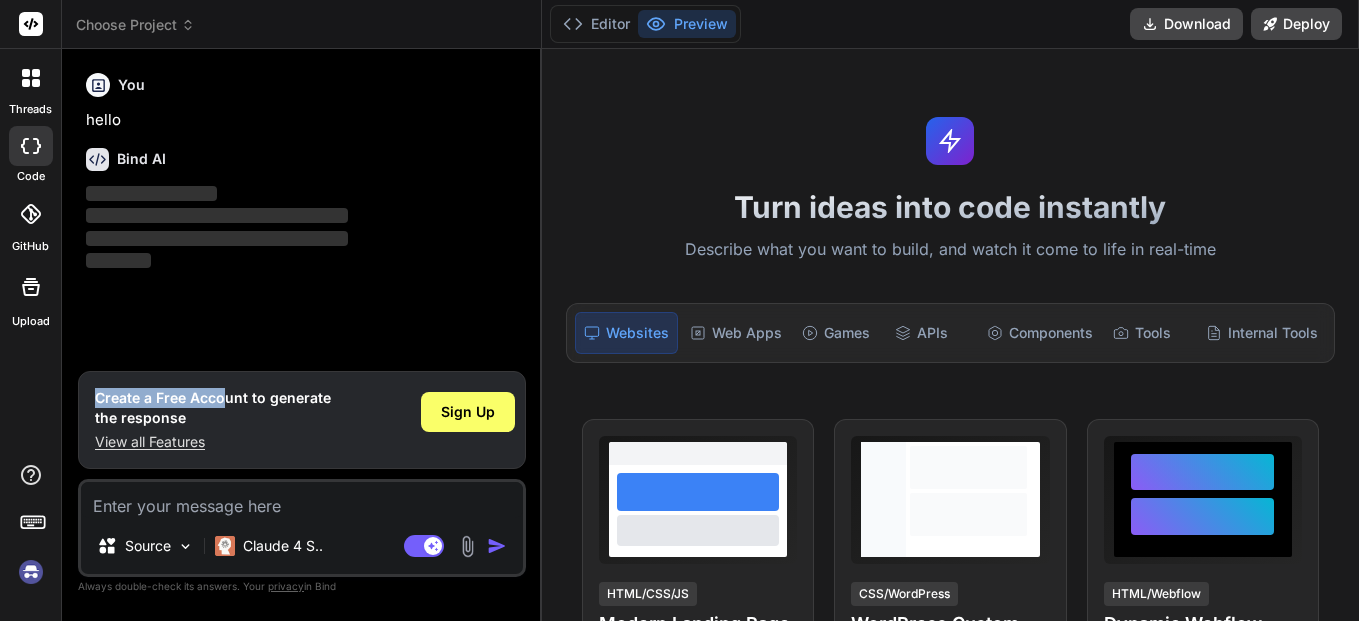 drag, startPoint x: 86, startPoint y: 399, endPoint x: 227, endPoint y: 407, distance: 141.22676 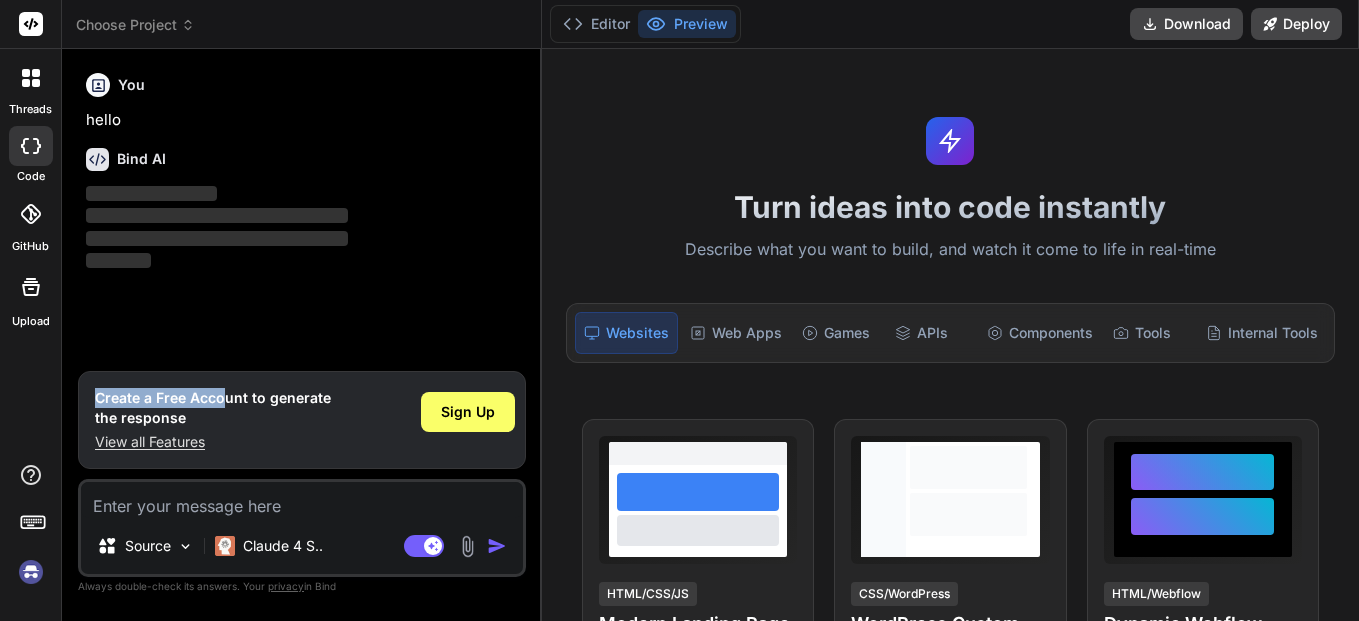 click on "Create a Free Account to generate   the response   View all Features Sign Up" at bounding box center (302, 420) 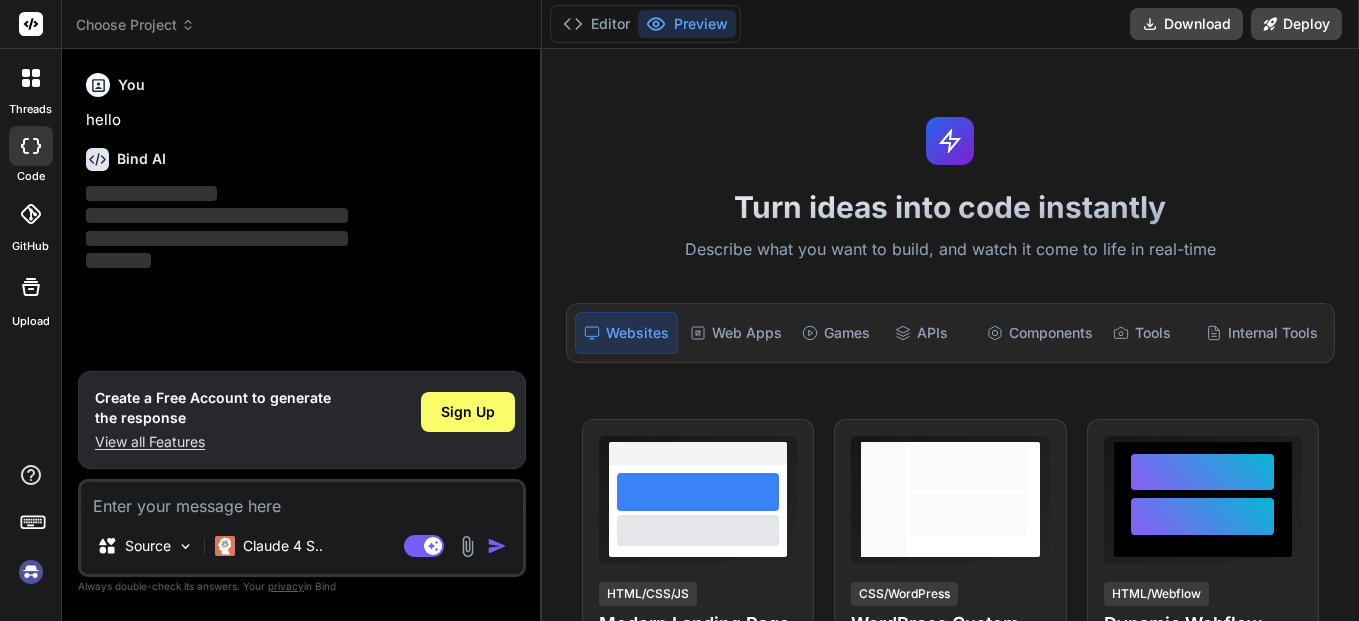 click at bounding box center [302, 500] 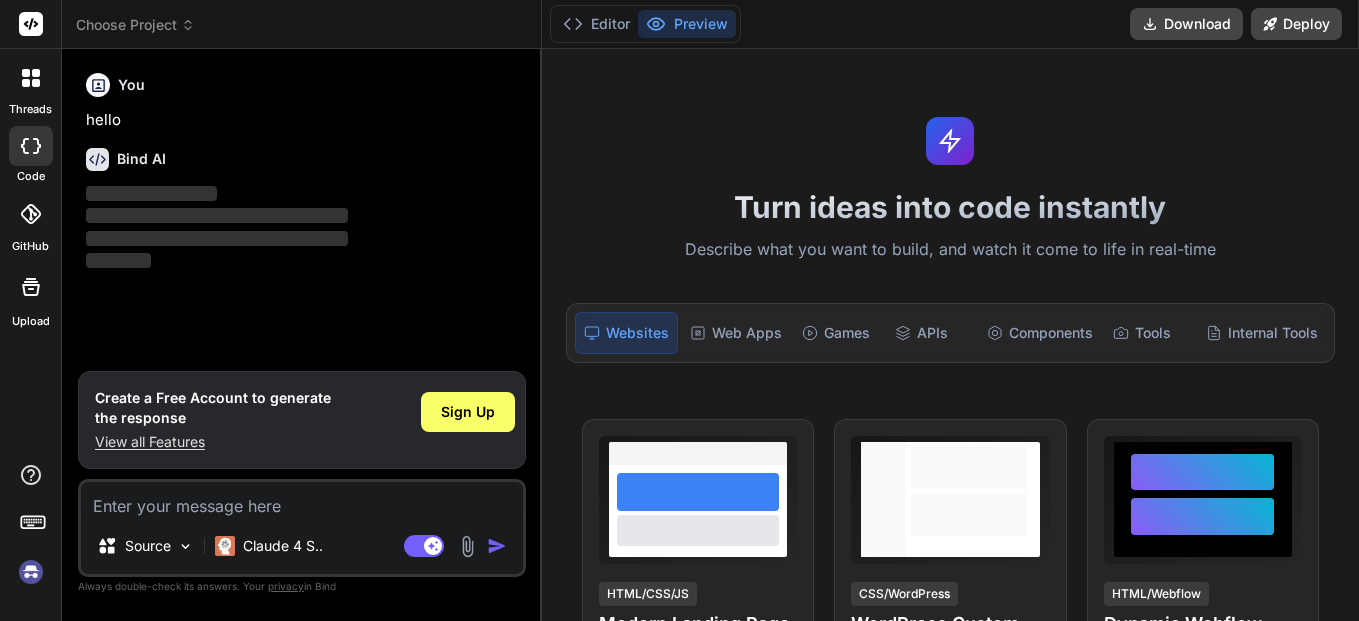 paste on "create a regular page with "Hi my friends" written in the center" 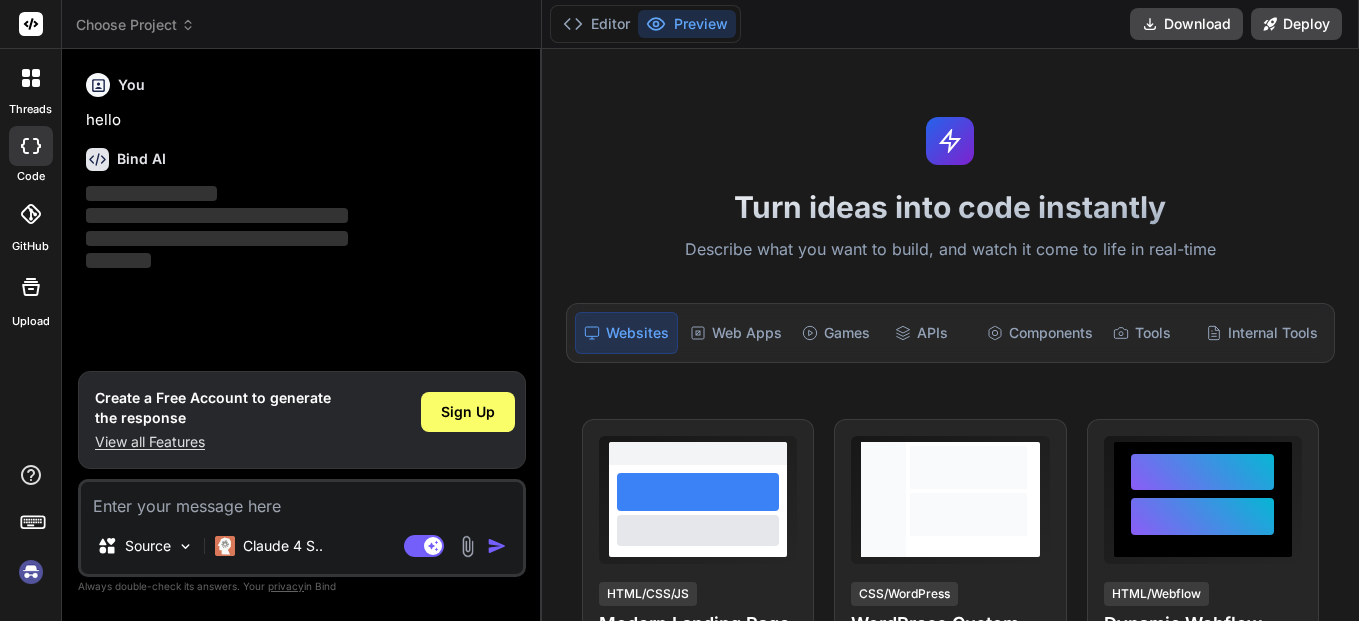 type on "create a regular page with "Hi my friends" written in the center" 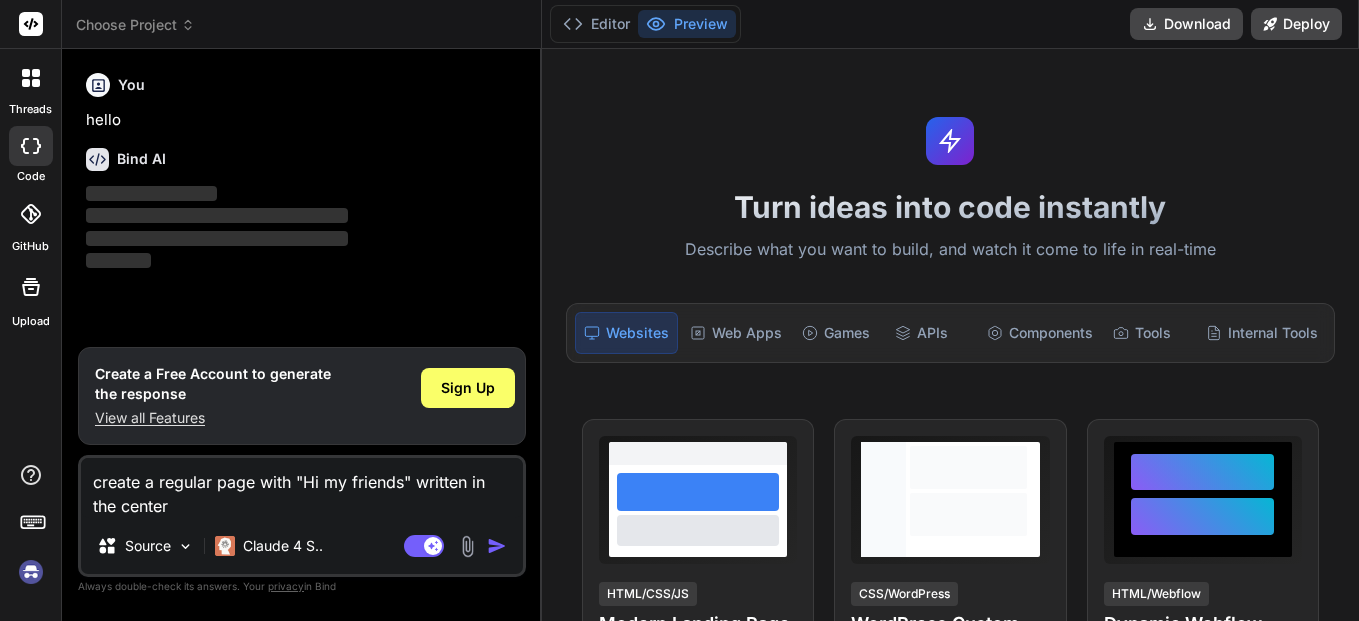 type on "create a regular page with "Hi my friends" written in the center" 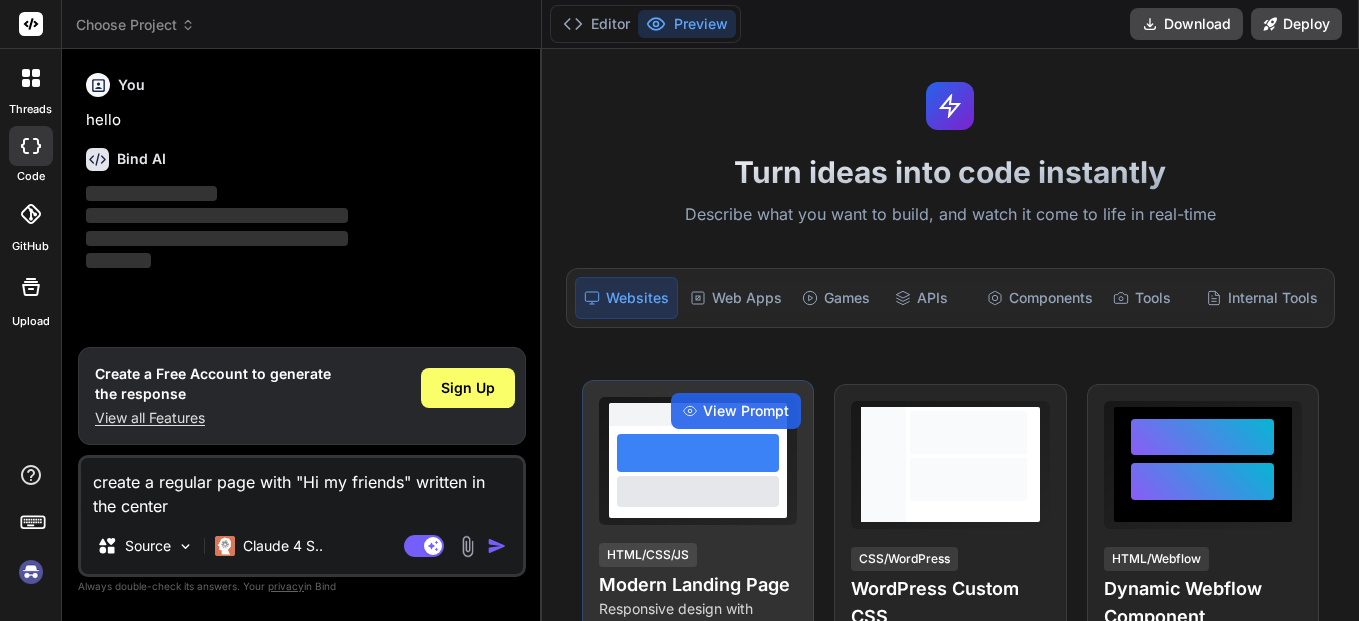 scroll, scrollTop: 0, scrollLeft: 0, axis: both 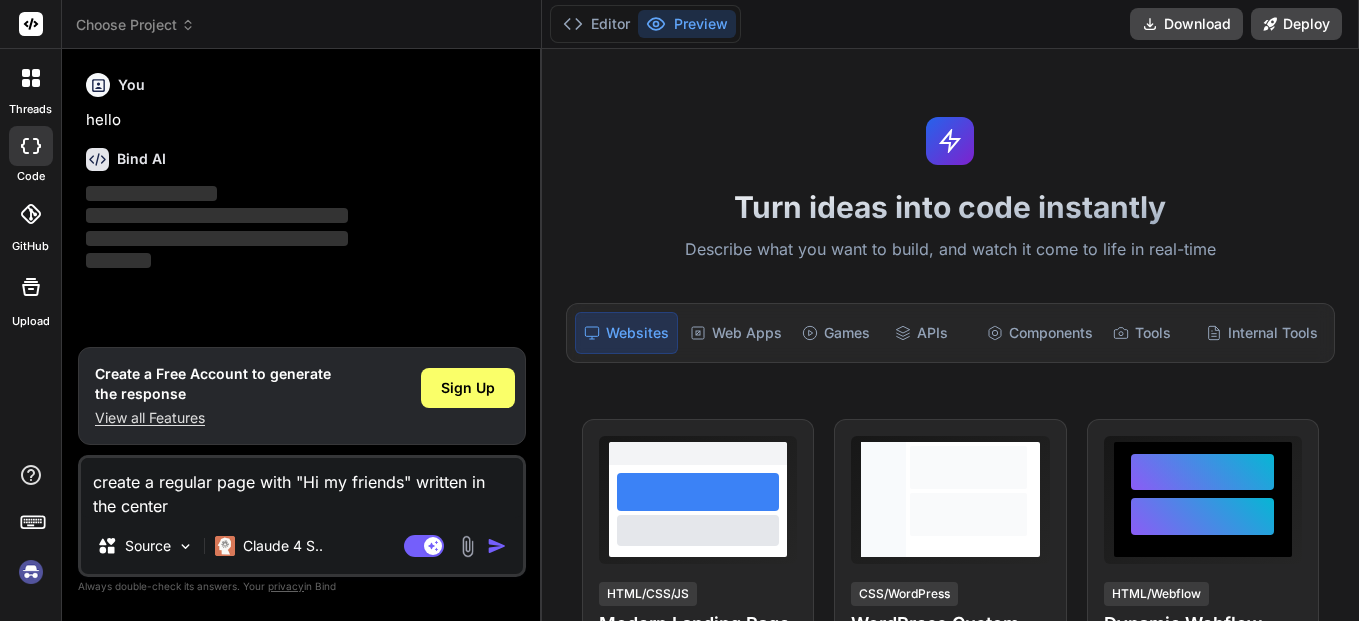 click at bounding box center [497, 546] 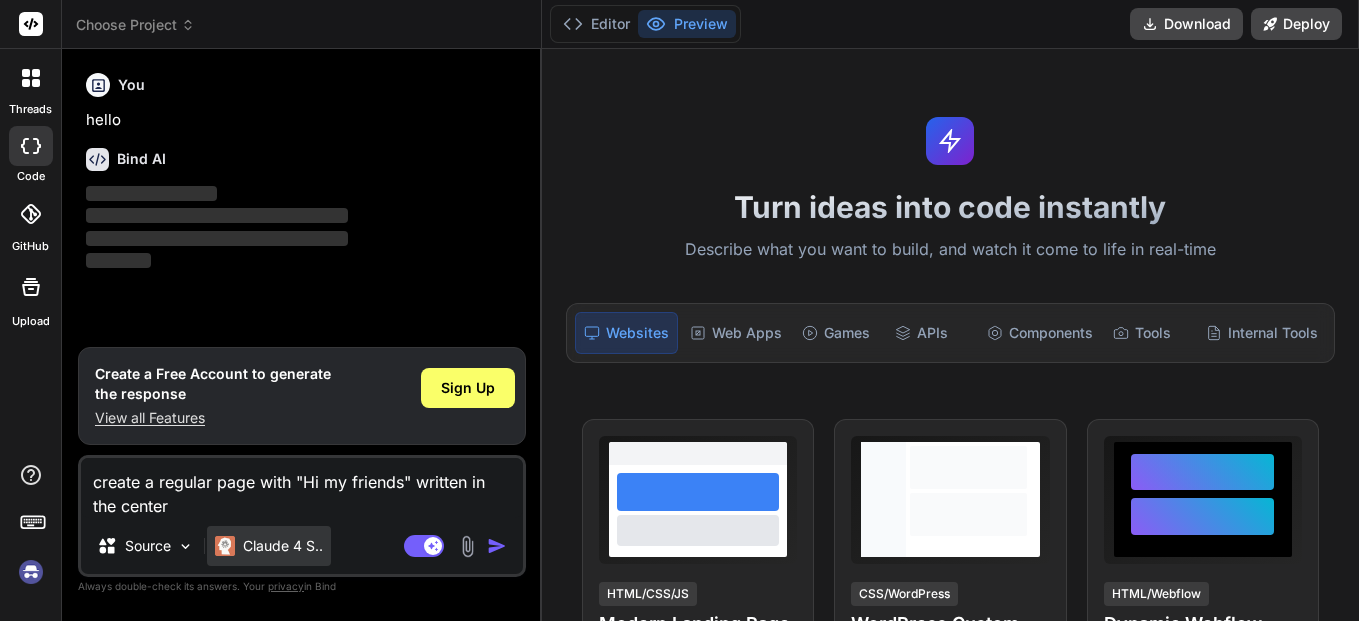 click on "Claude 4 S.." at bounding box center (283, 546) 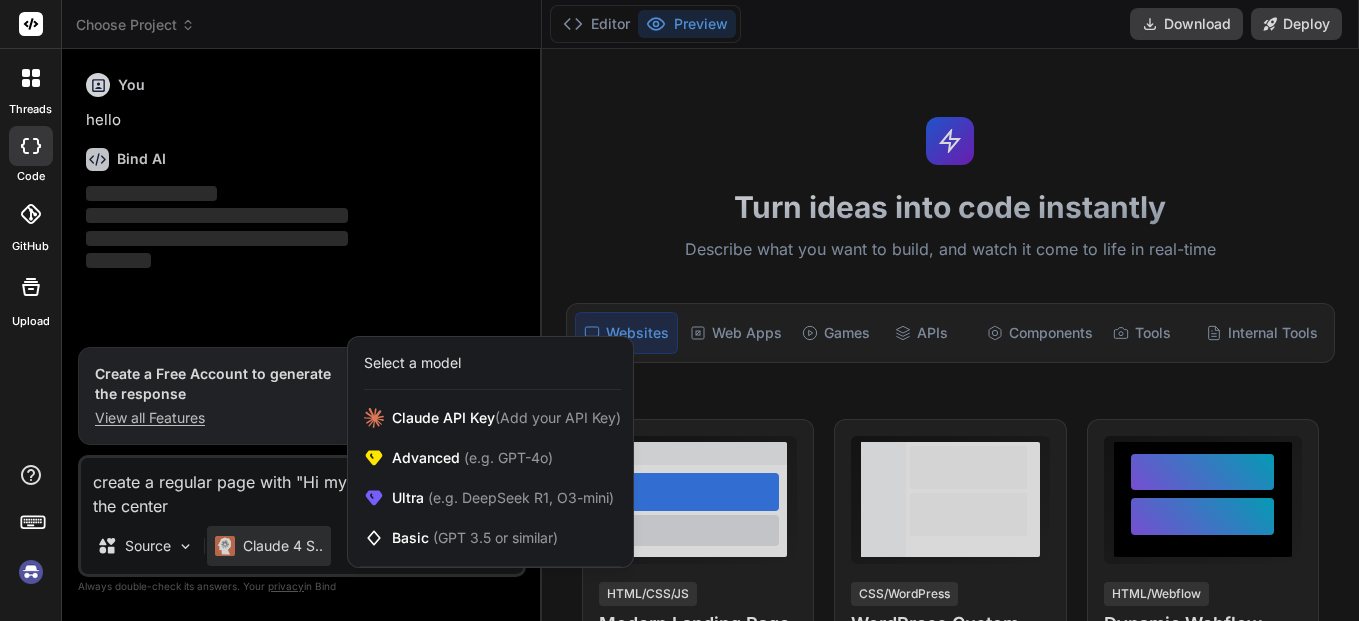 click at bounding box center [679, 310] 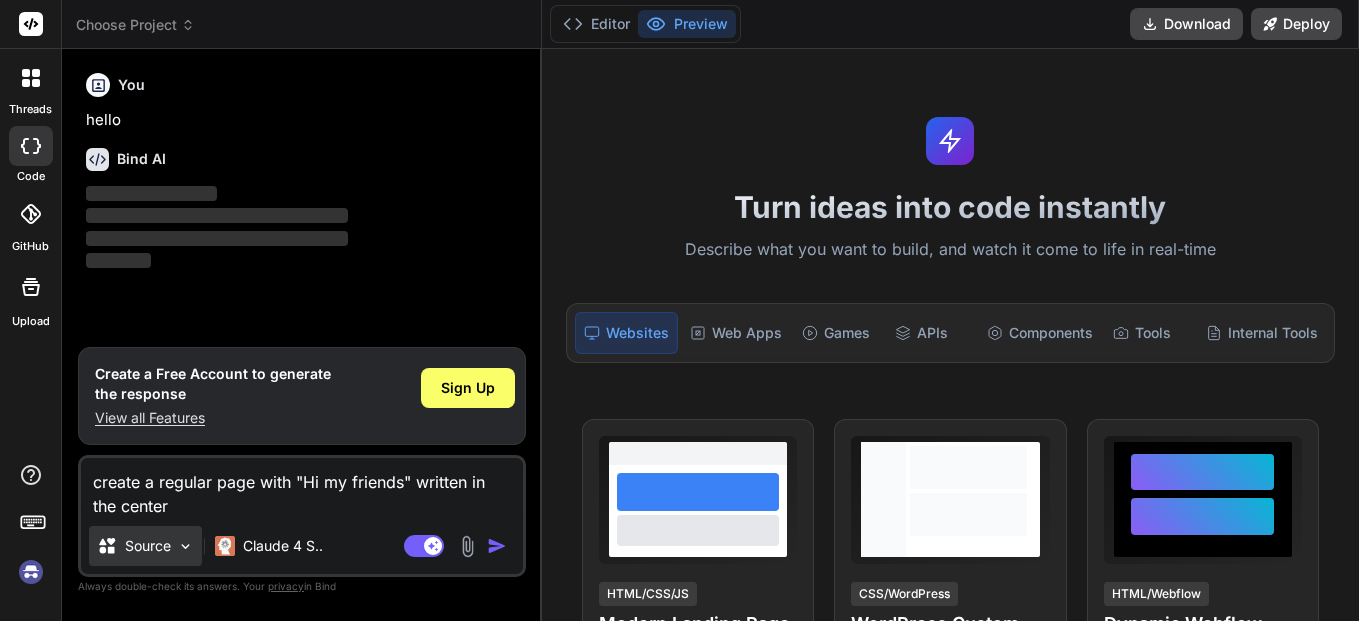 click on "Source" at bounding box center [148, 546] 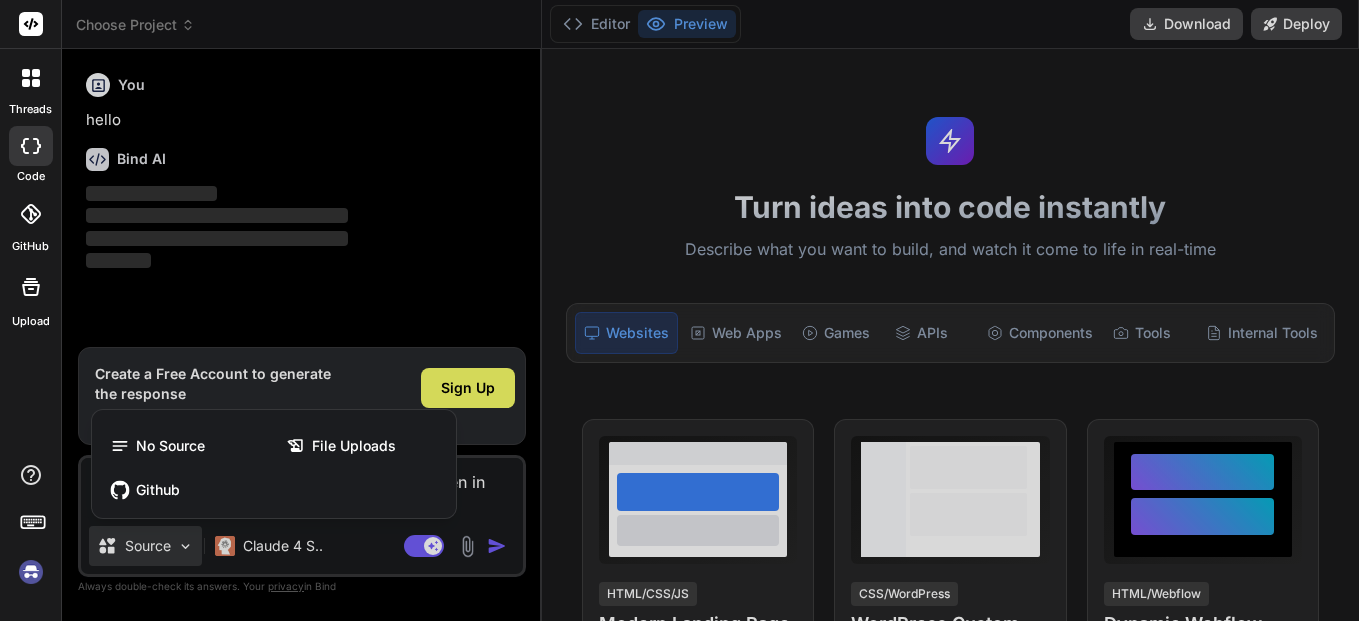 click at bounding box center [679, 310] 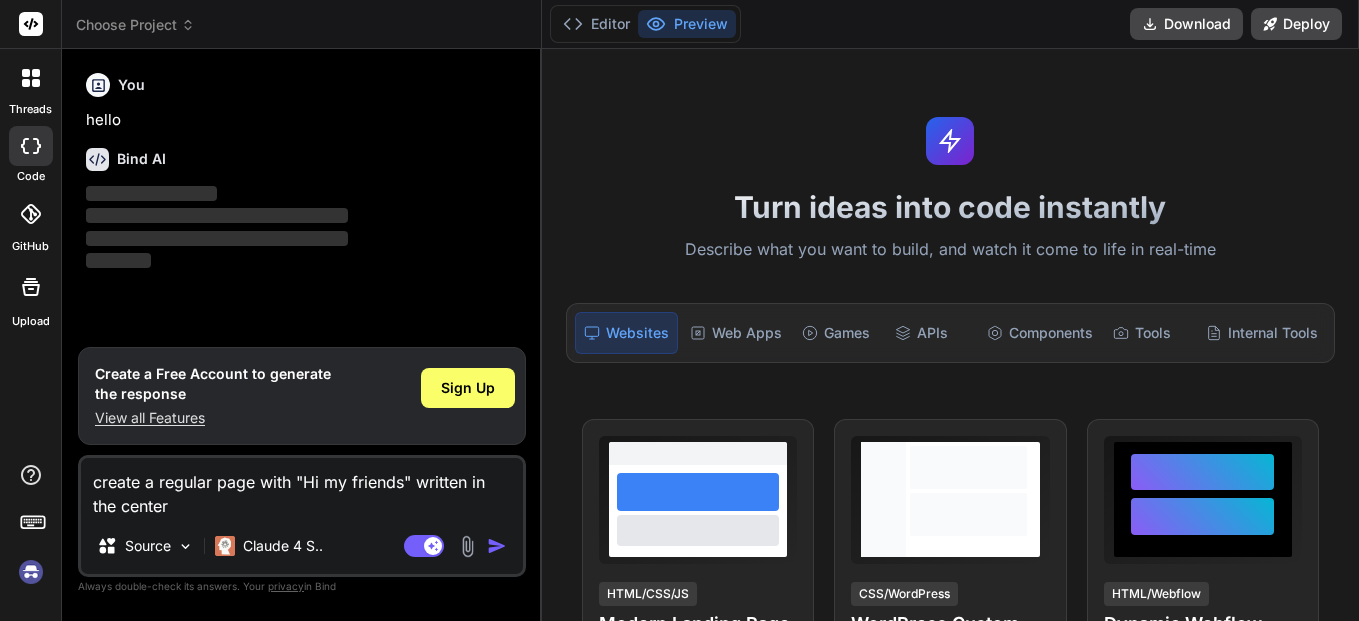 click on "Bind AI" at bounding box center (304, 159) 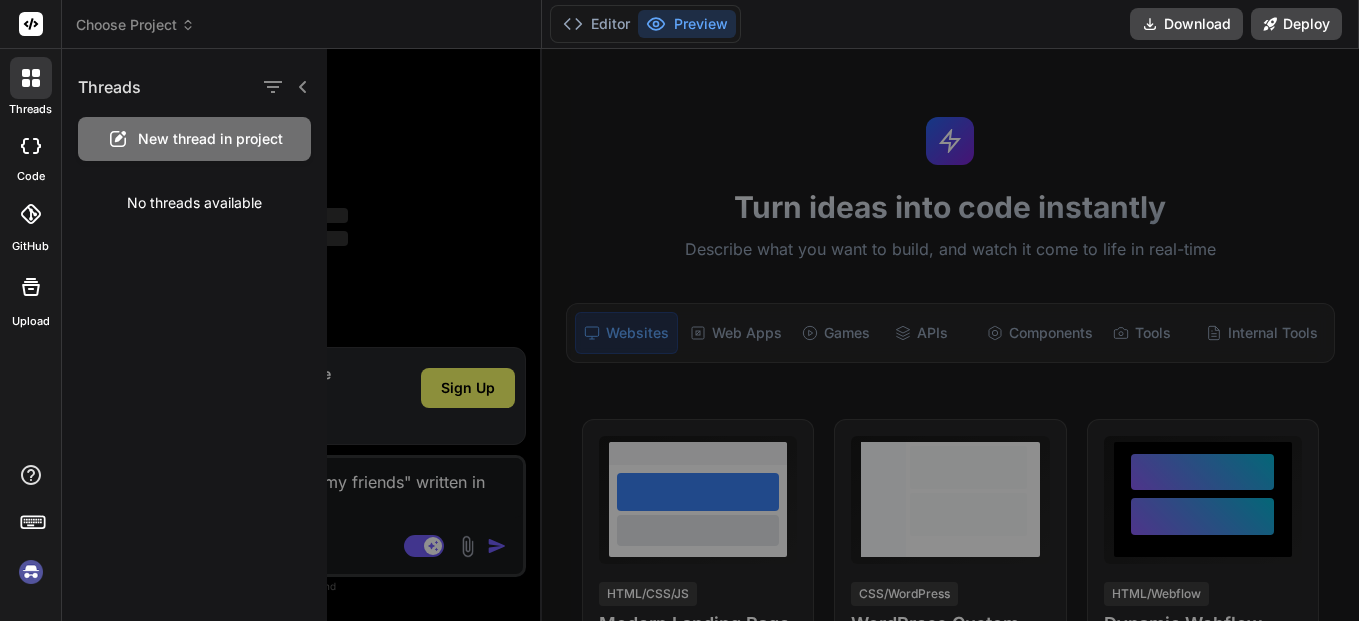 drag, startPoint x: 30, startPoint y: 154, endPoint x: 35, endPoint y: 163, distance: 10.29563 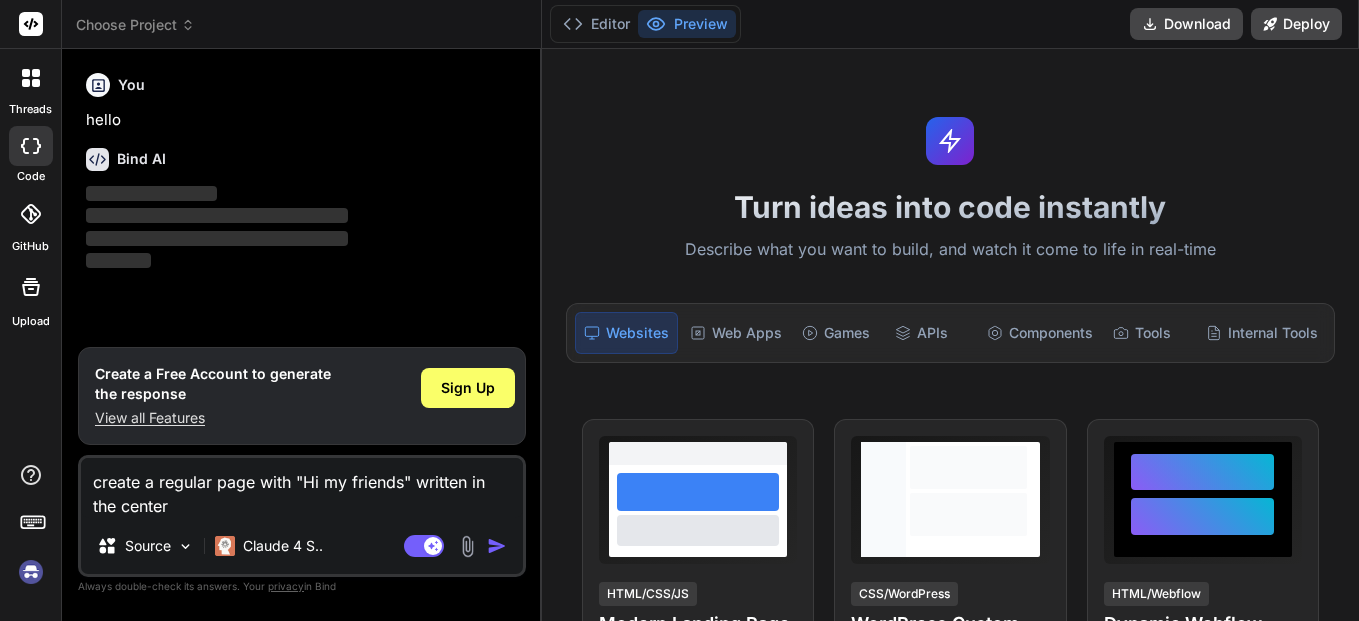 click at bounding box center (31, 214) 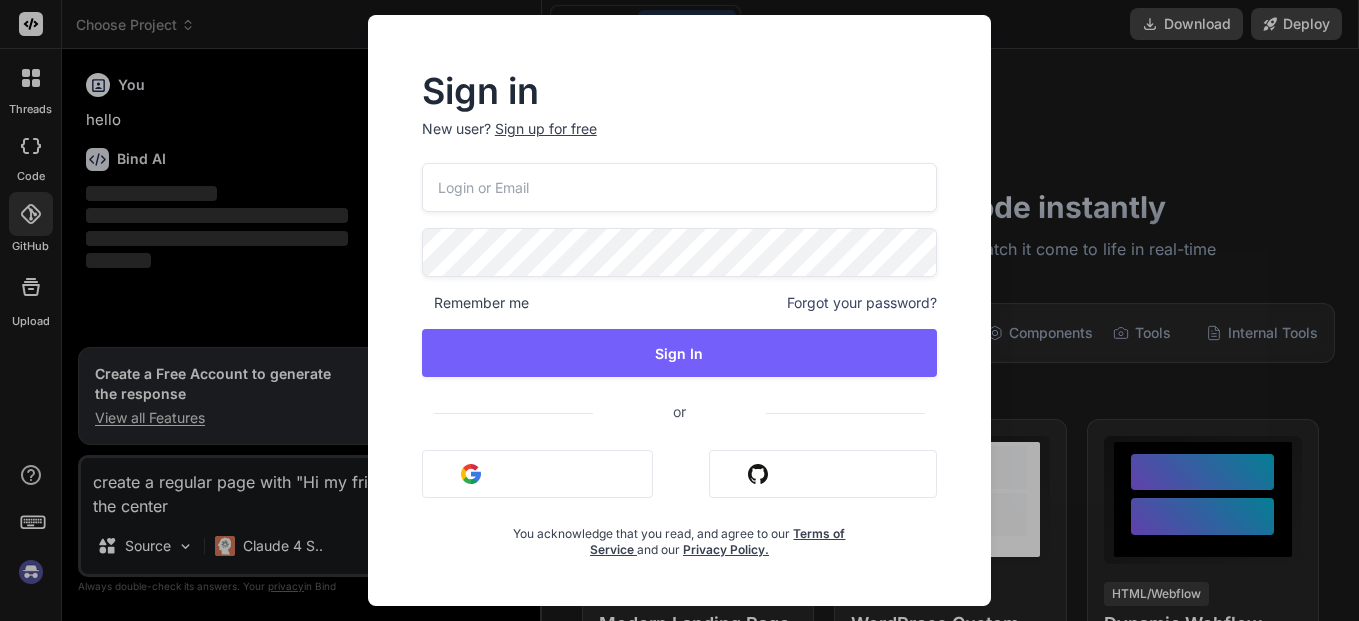 click on "Sign in New user?   Sign up for free Remember me Forgot your password? Sign In   or Sign in with Google Sign in with Github You acknowledge that you read, and agree to our   Terms of Service     and our   Privacy Policy." at bounding box center (679, 310) 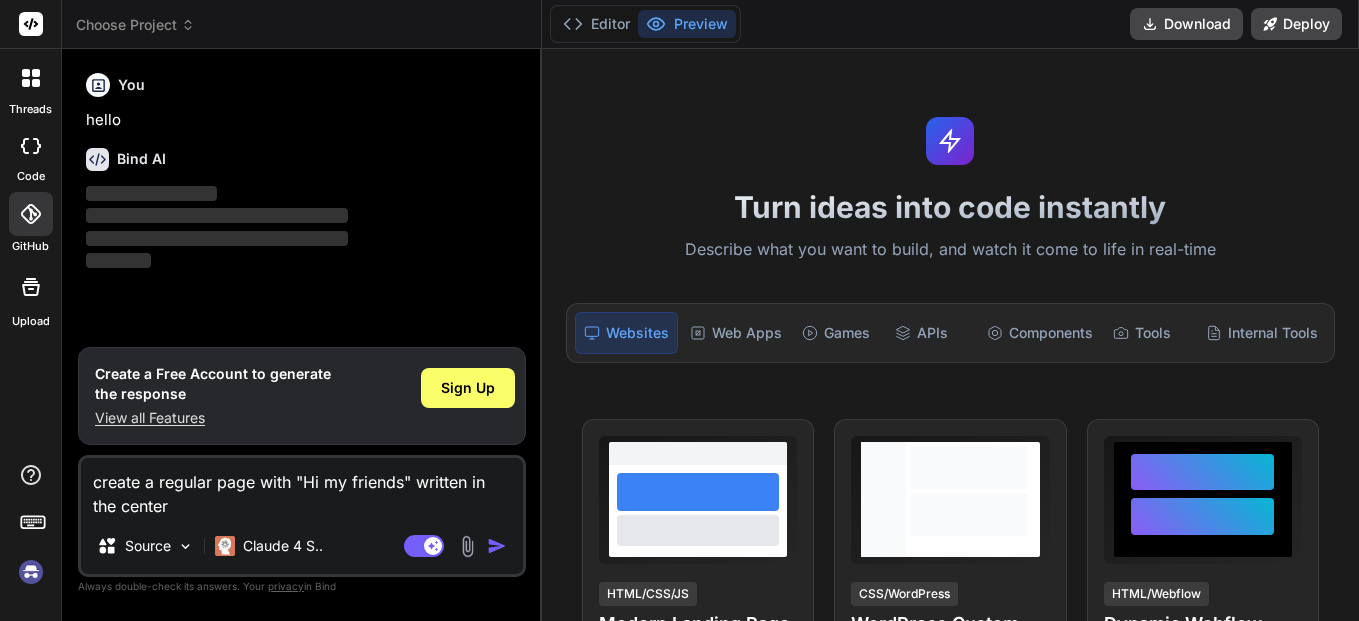 click at bounding box center (31, 146) 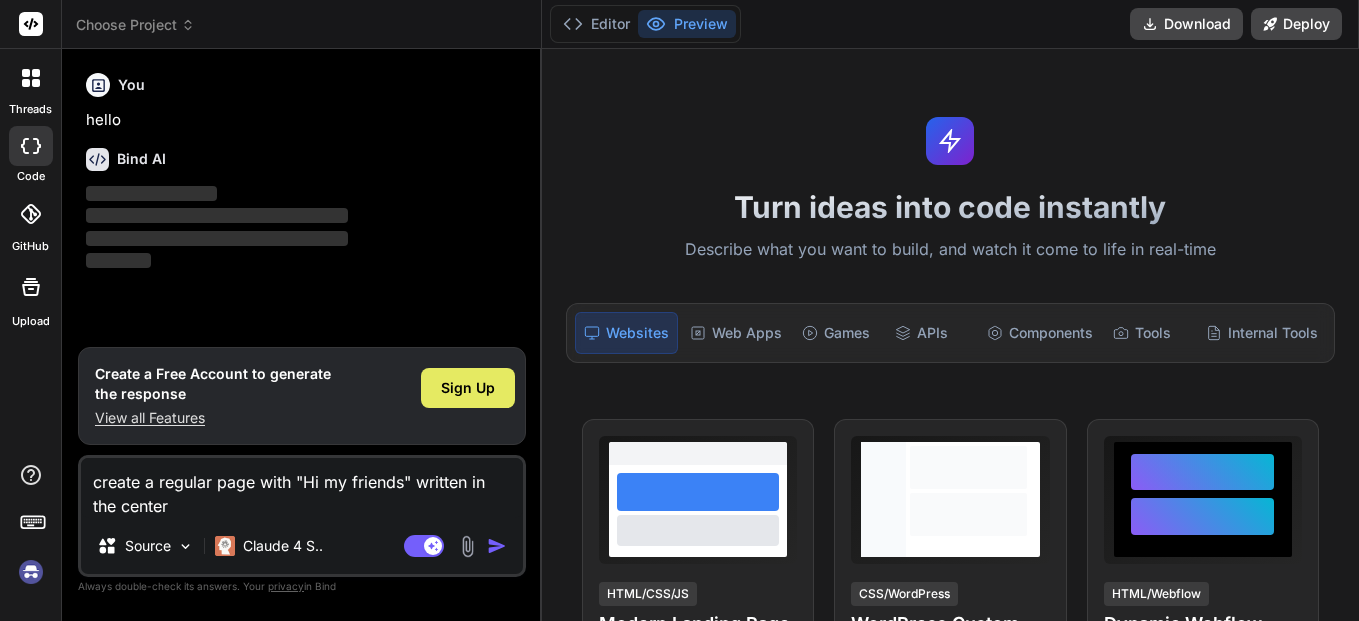 click on "Sign Up" at bounding box center [468, 388] 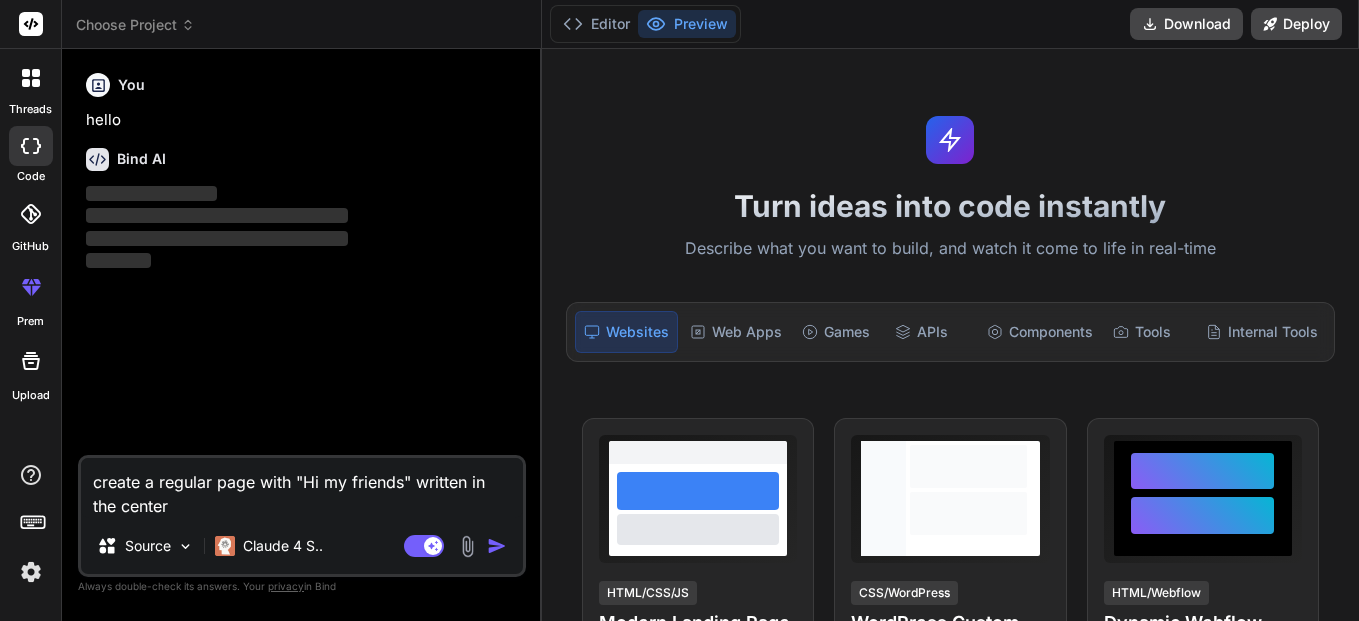 scroll, scrollTop: 0, scrollLeft: 0, axis: both 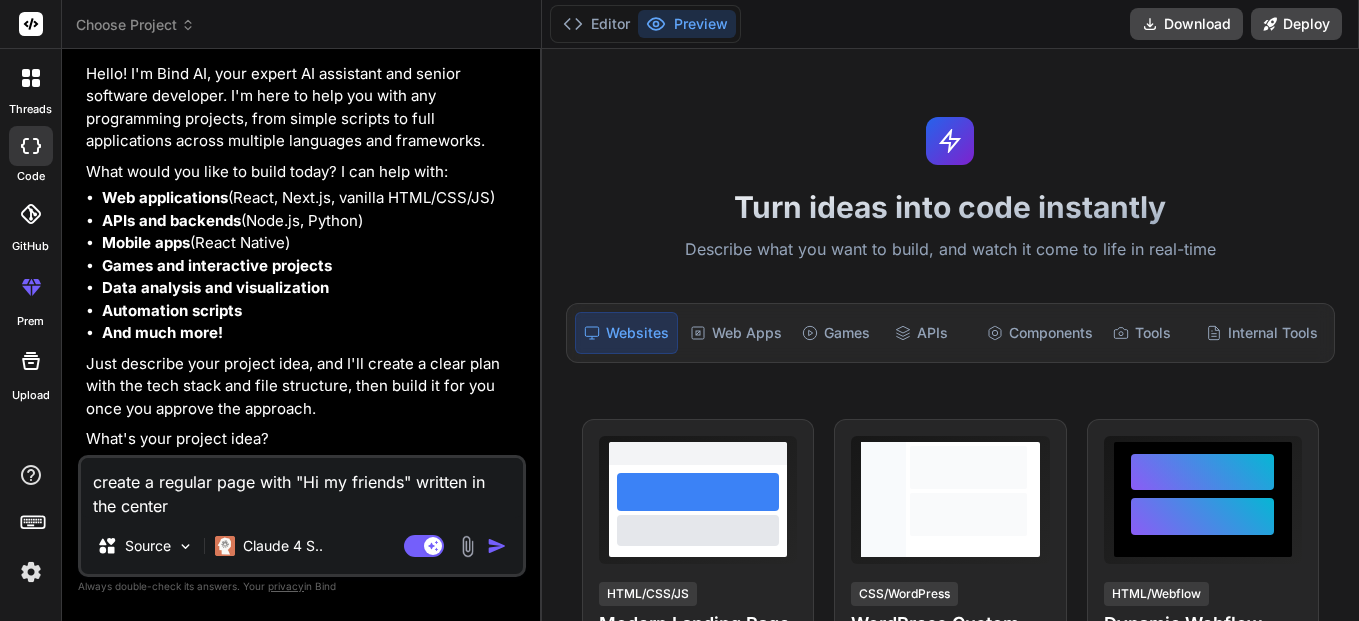 click on "create a regular page with "Hi my friends" written in the center" at bounding box center (302, 488) 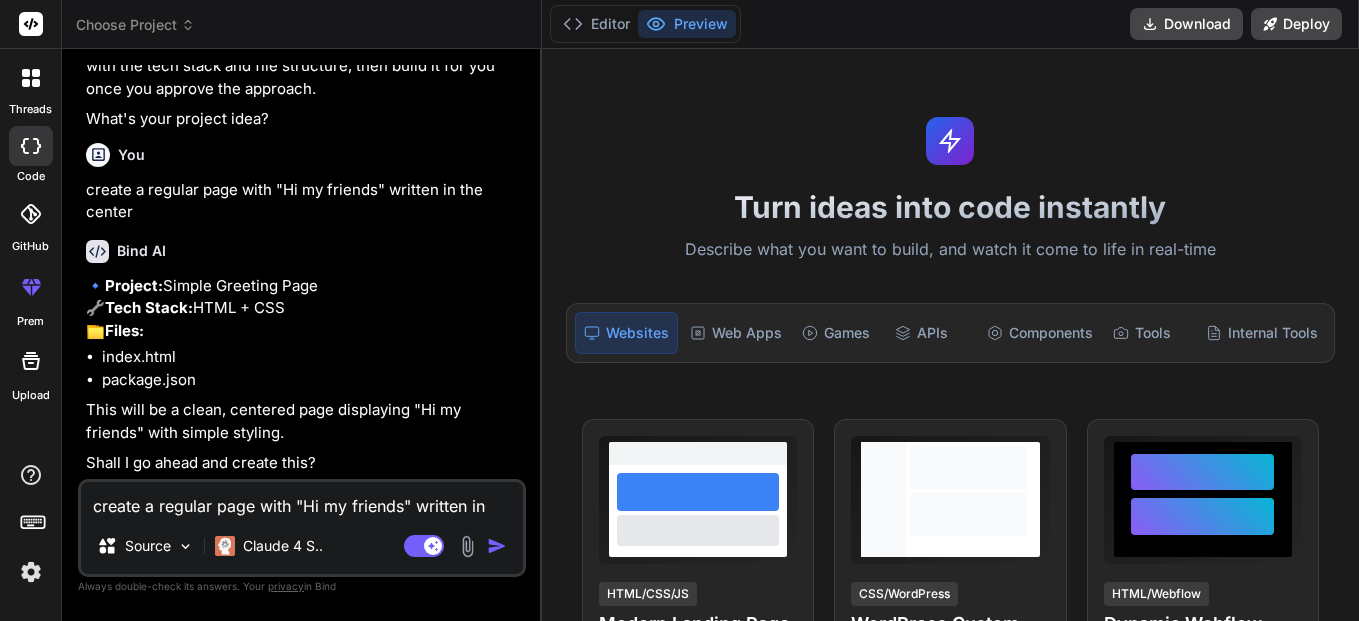 scroll, scrollTop: 485, scrollLeft: 0, axis: vertical 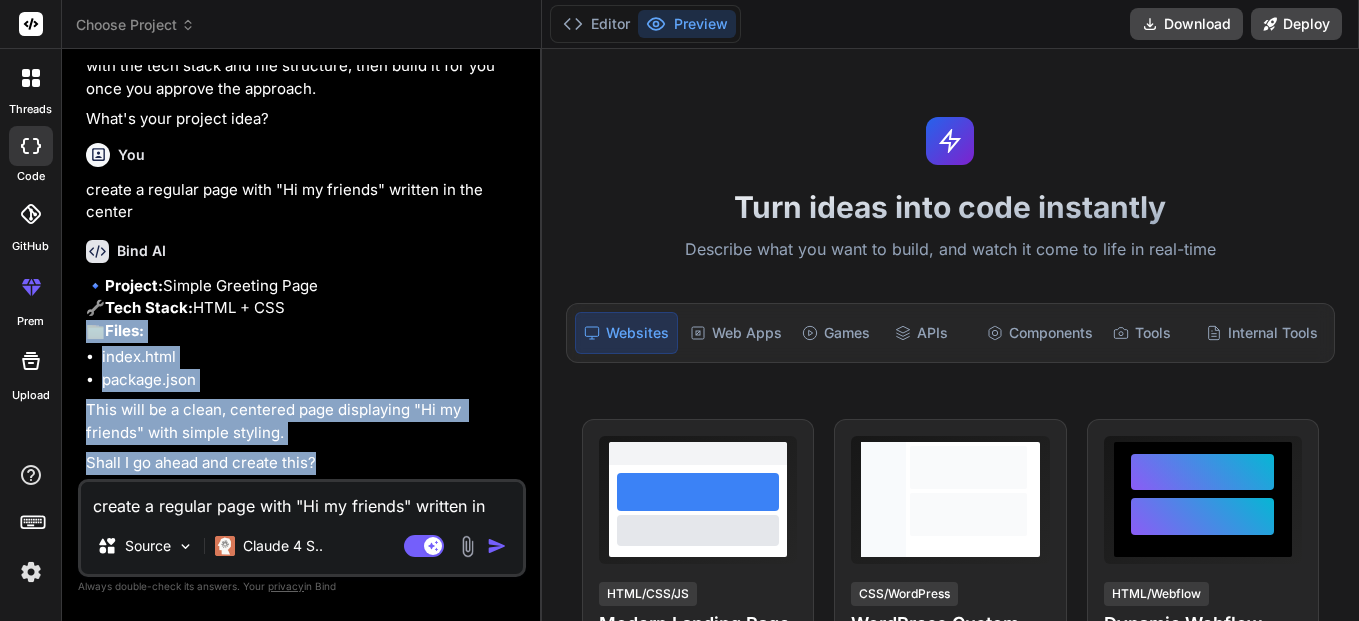 drag, startPoint x: 359, startPoint y: 476, endPoint x: 92, endPoint y: 327, distance: 305.76135 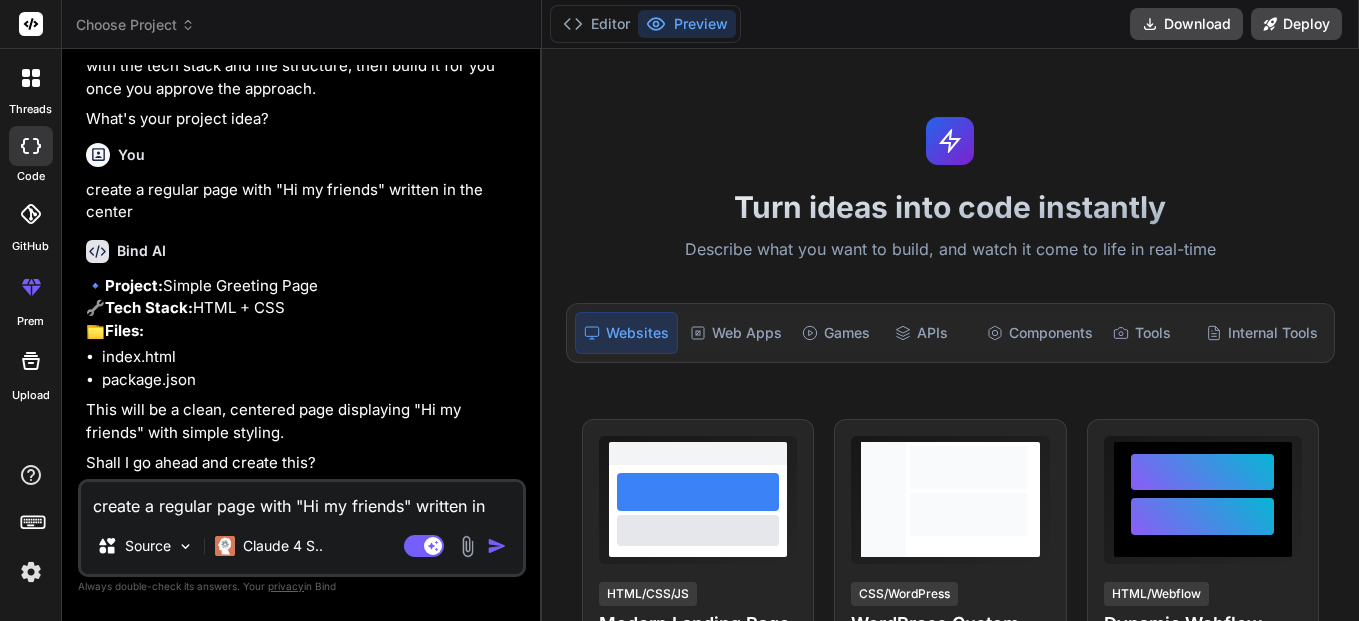click on "create a regular page with "Hi my friends" written in the center" at bounding box center (302, 500) 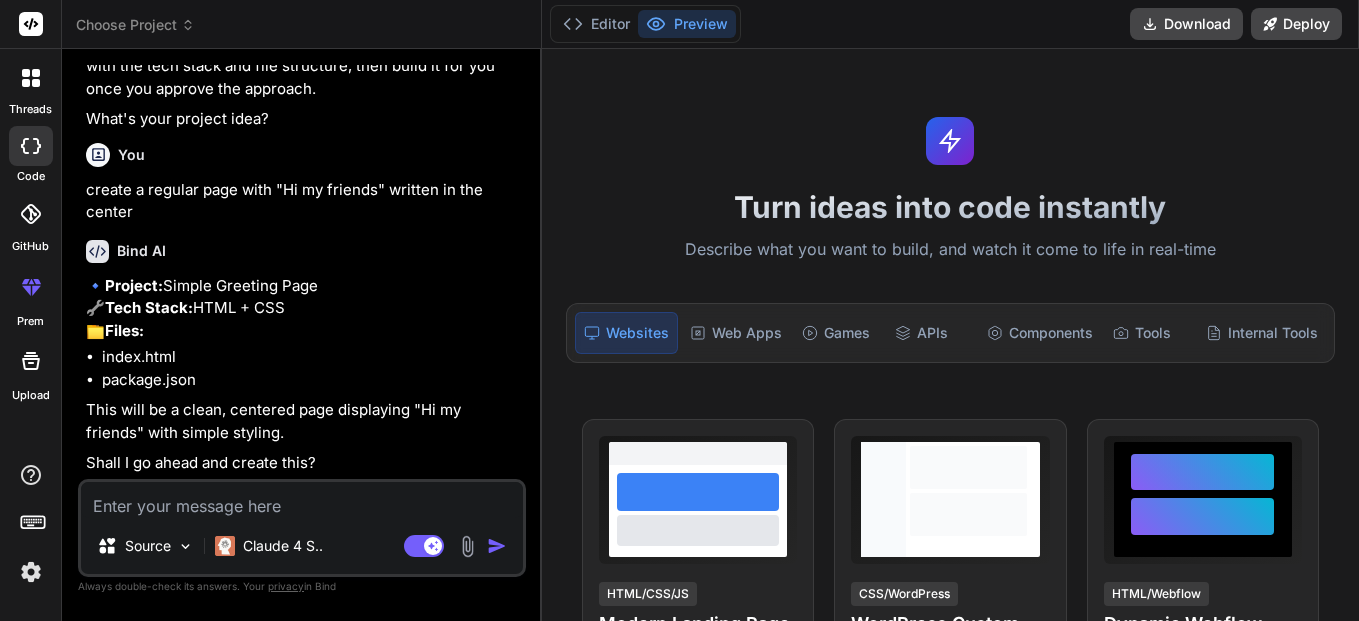 type on "y" 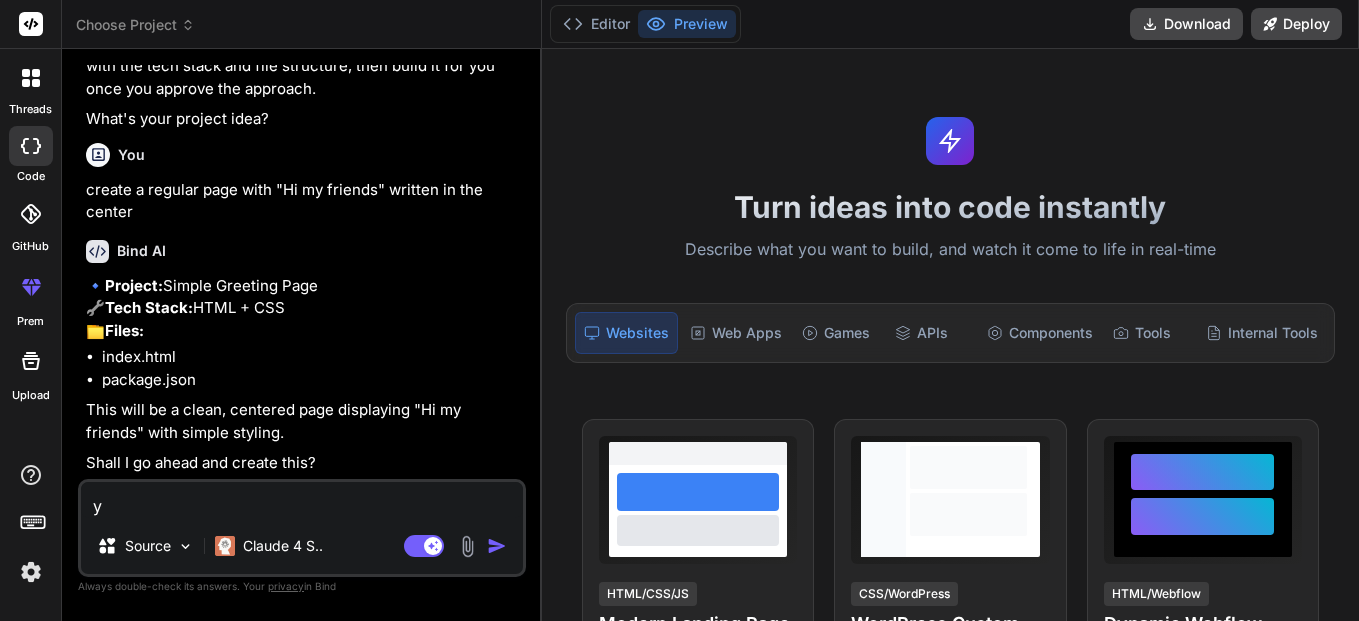 type on "ye" 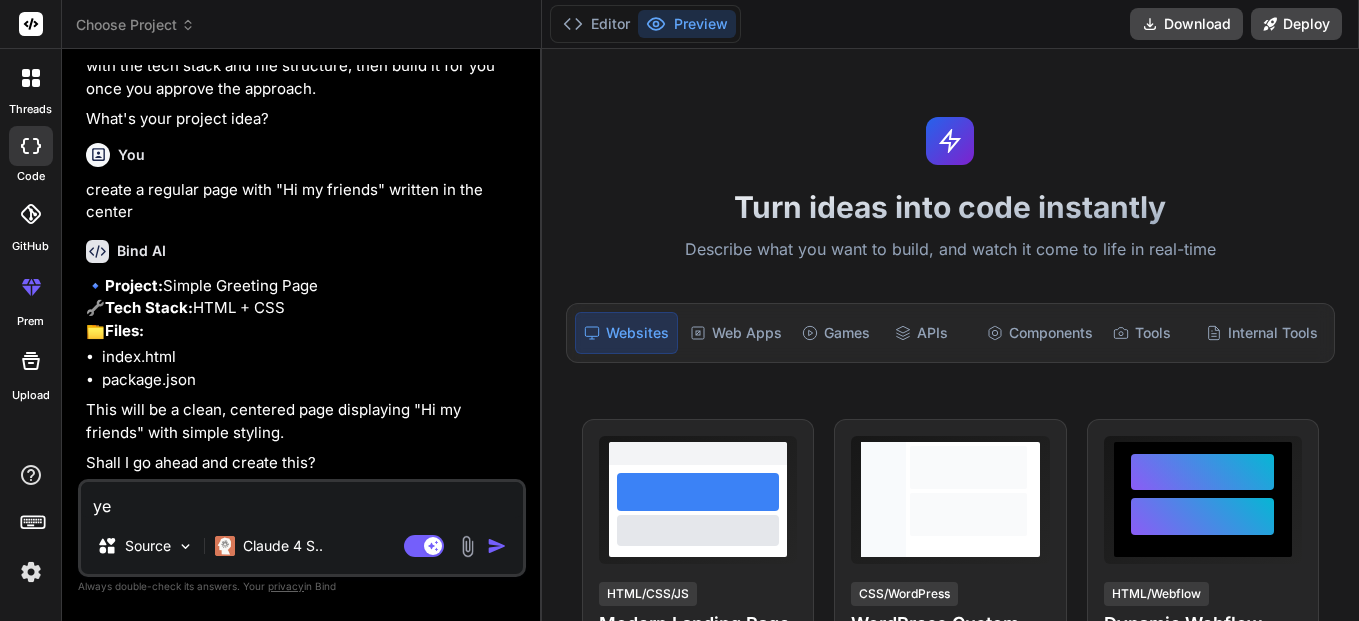 type on "yes" 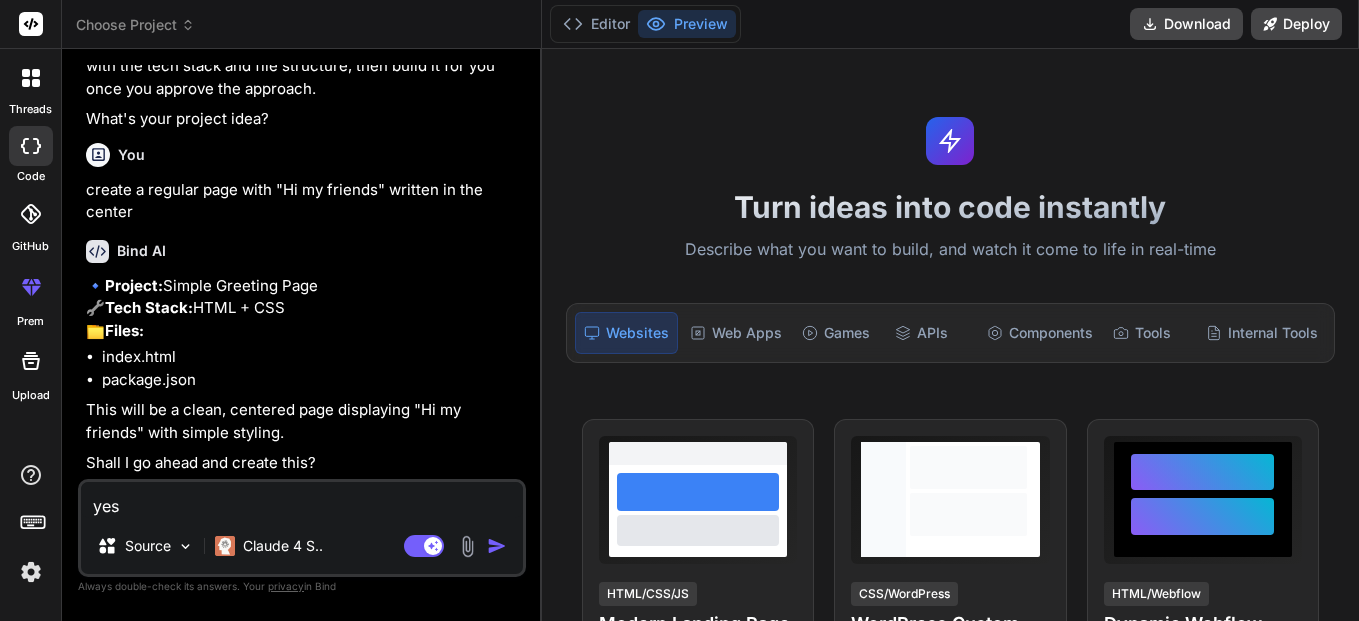type on "yes" 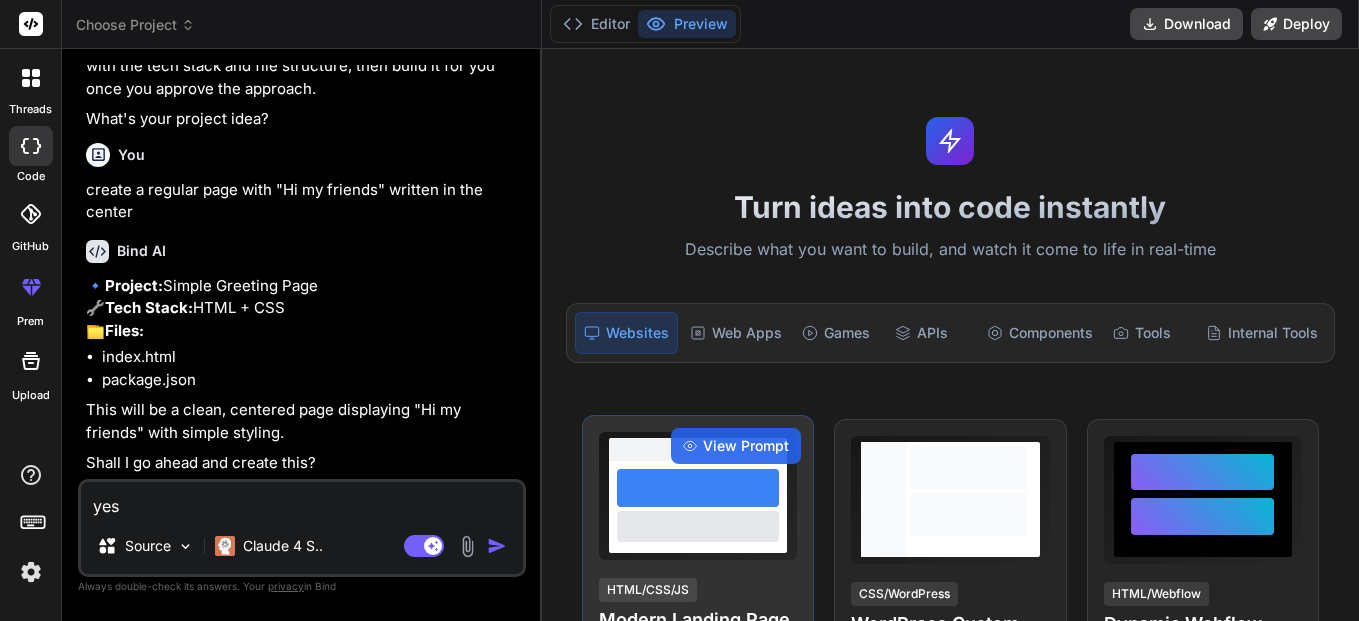 type on "yes a" 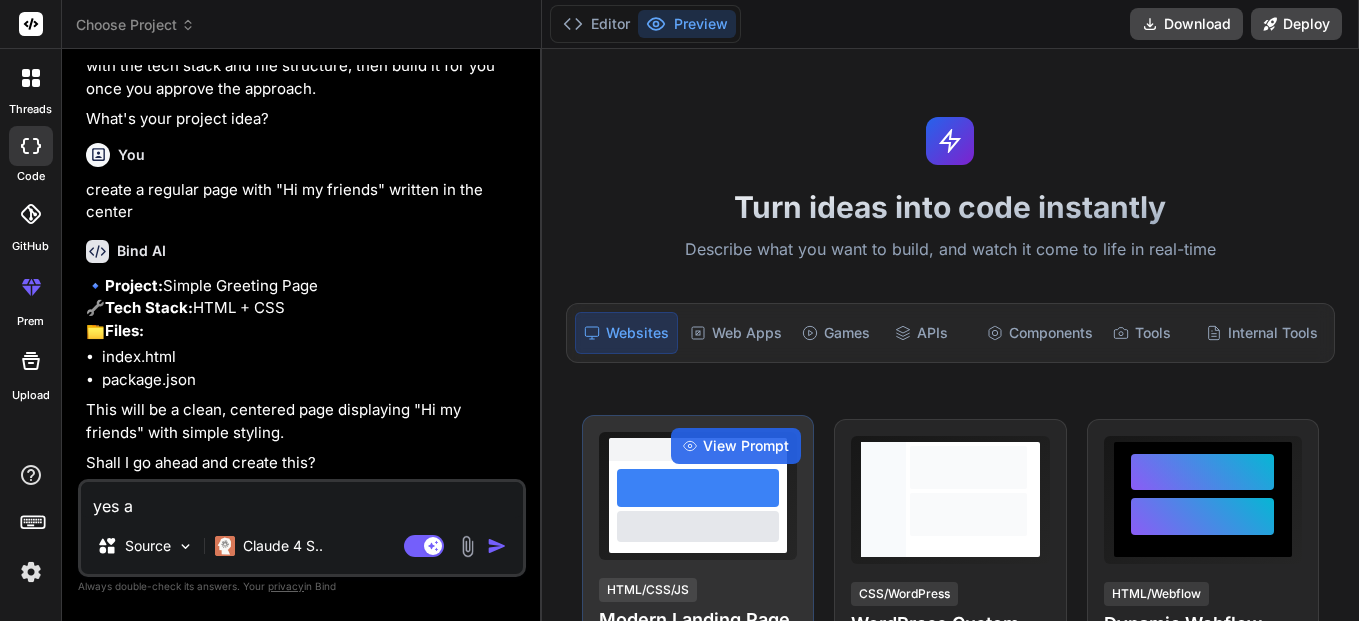type on "yes an" 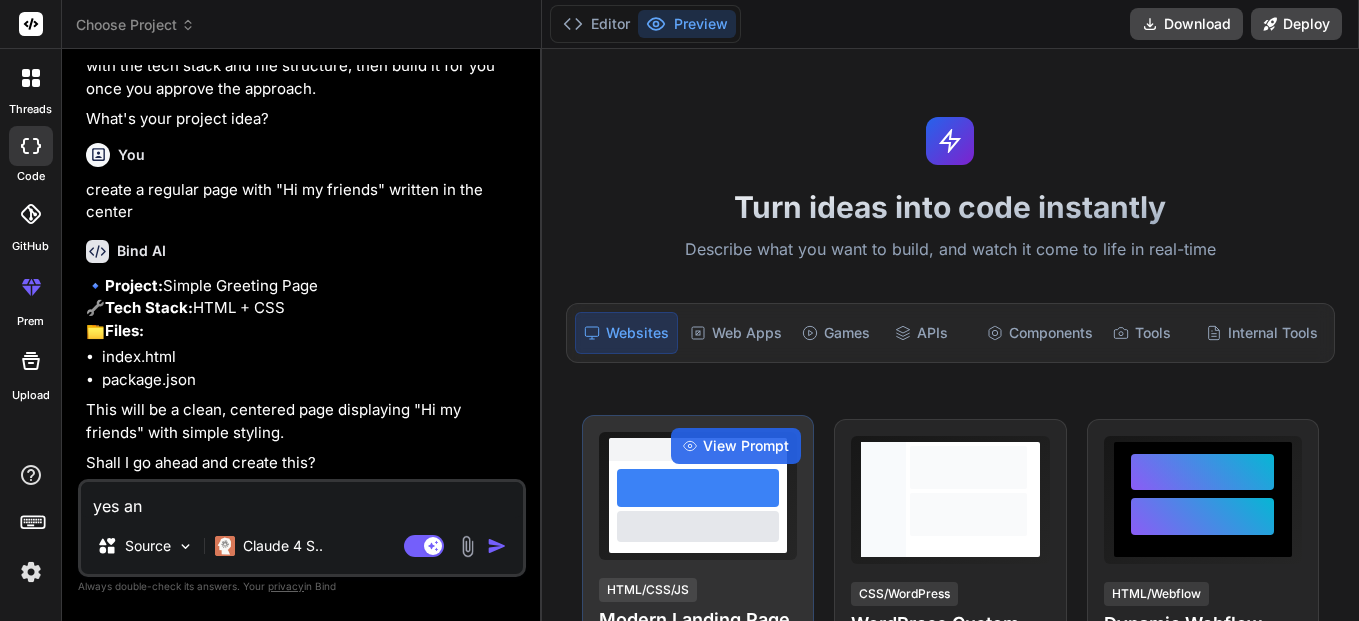 type on "yes and" 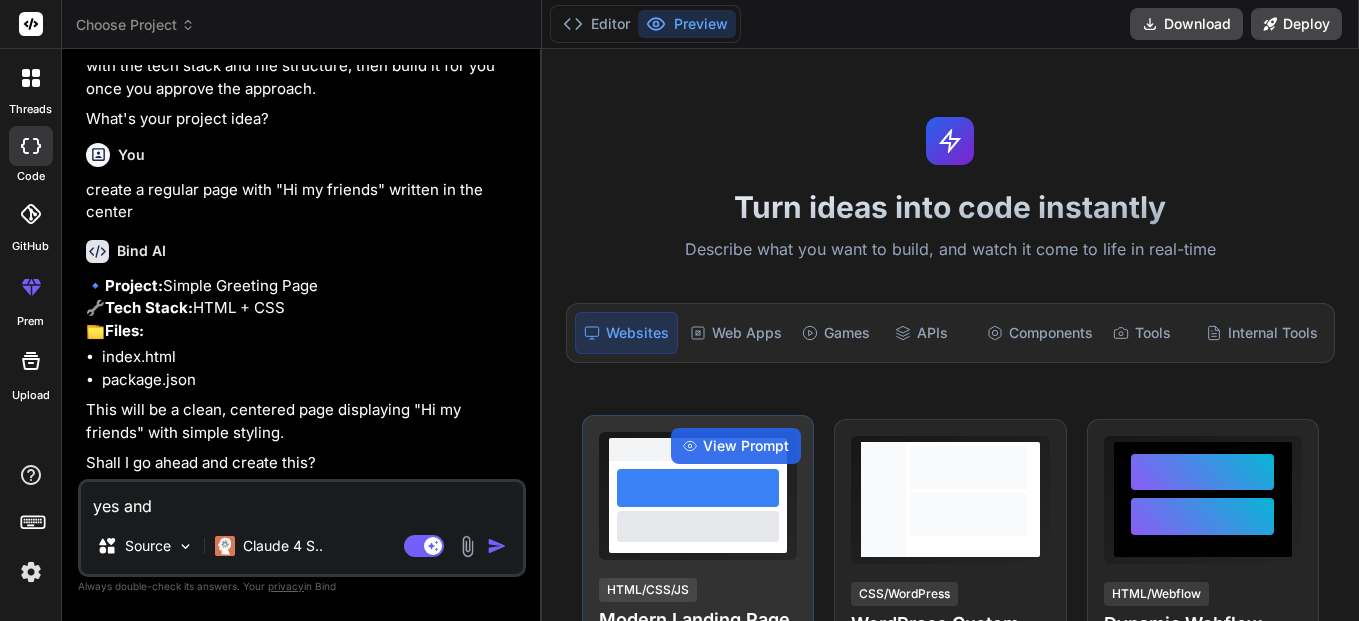 type on "yes and" 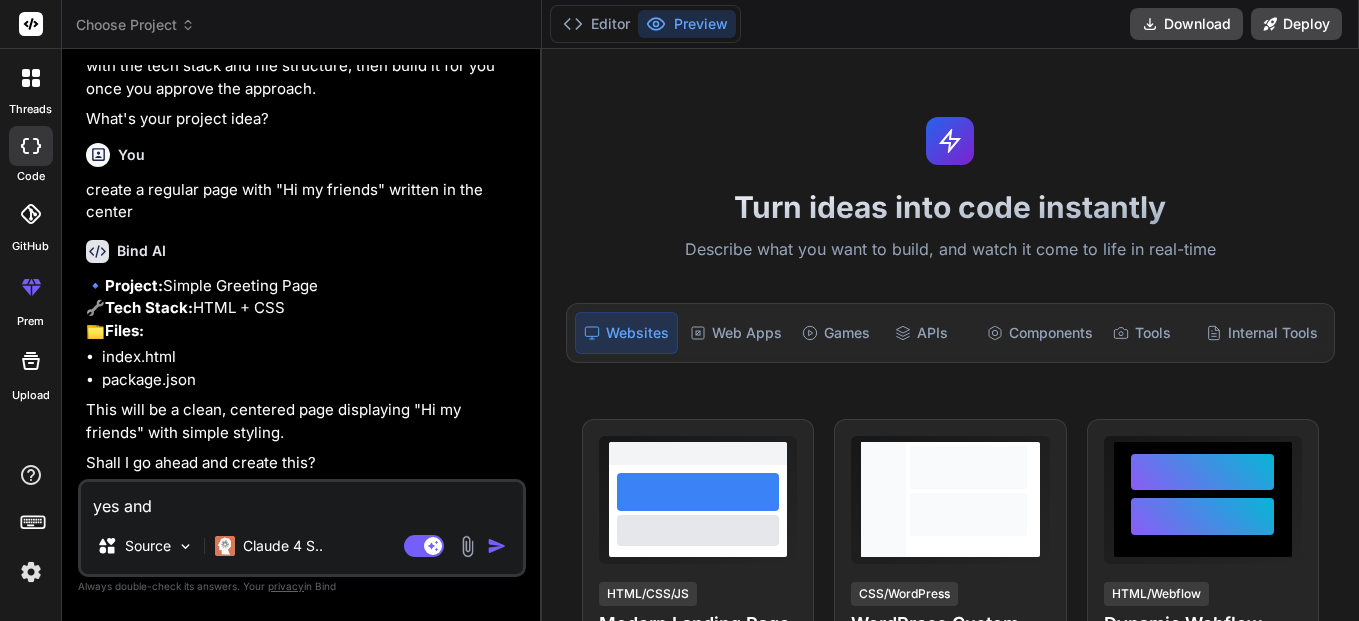 drag, startPoint x: 247, startPoint y: 511, endPoint x: 82, endPoint y: 494, distance: 165.87344 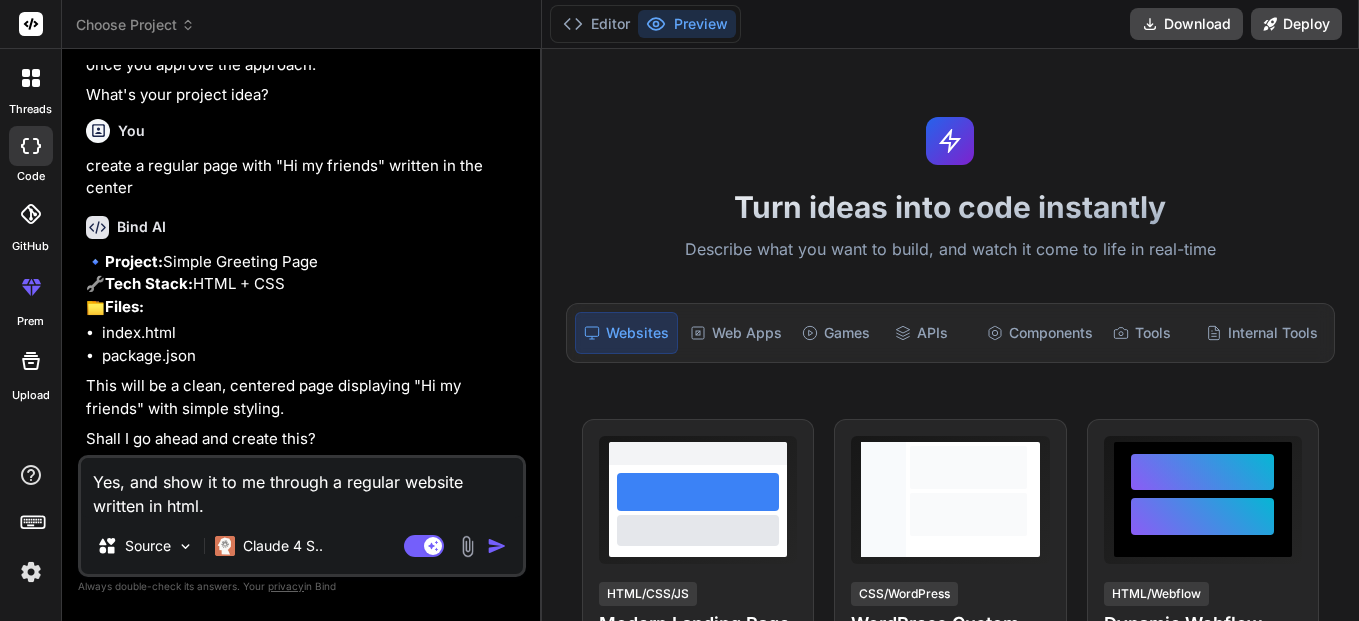 type on "x" 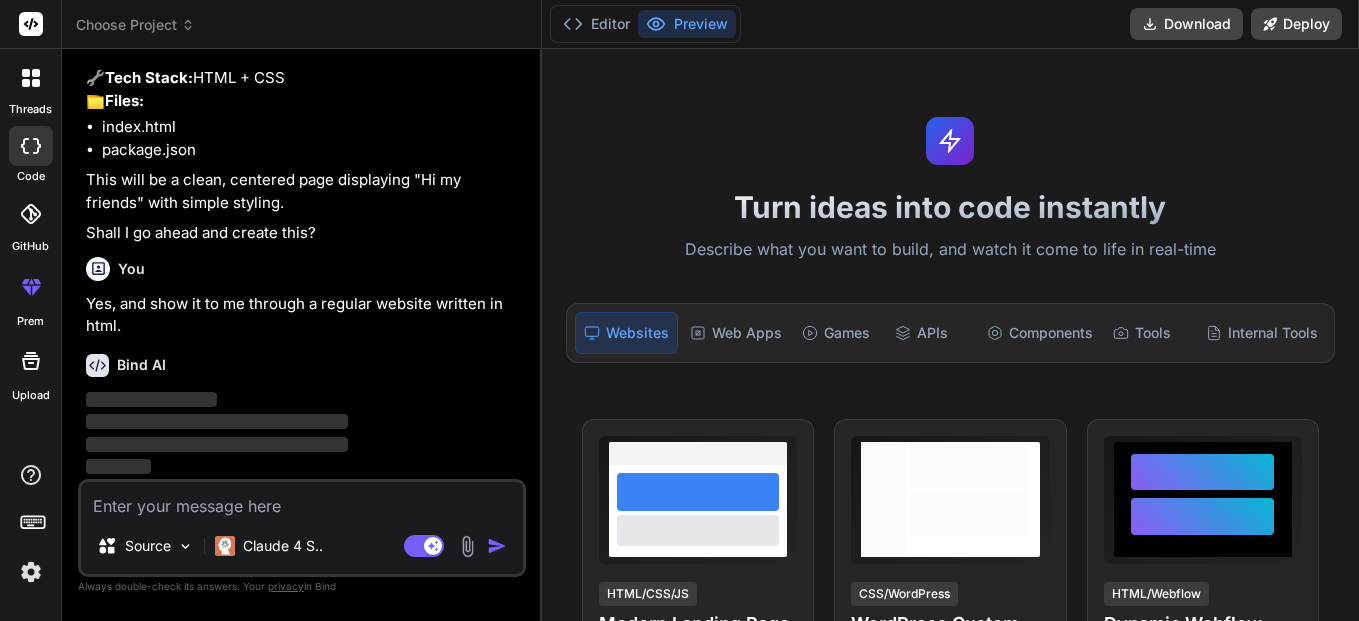 scroll, scrollTop: 715, scrollLeft: 0, axis: vertical 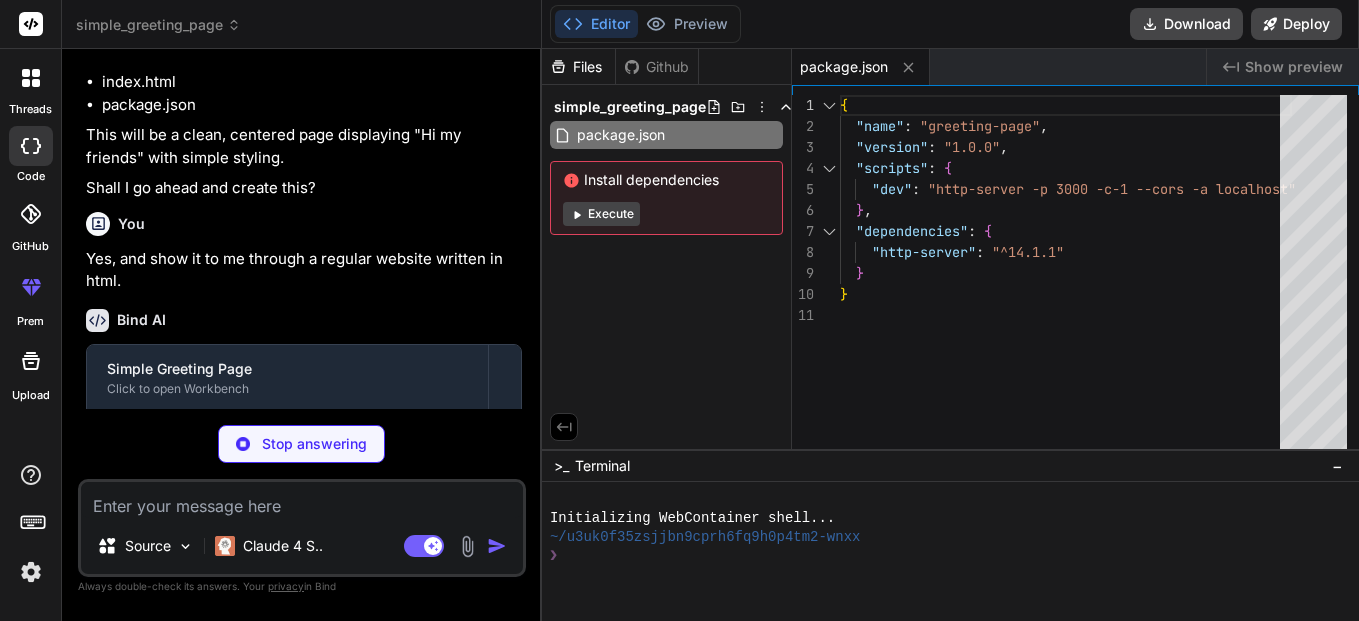 type on "x" 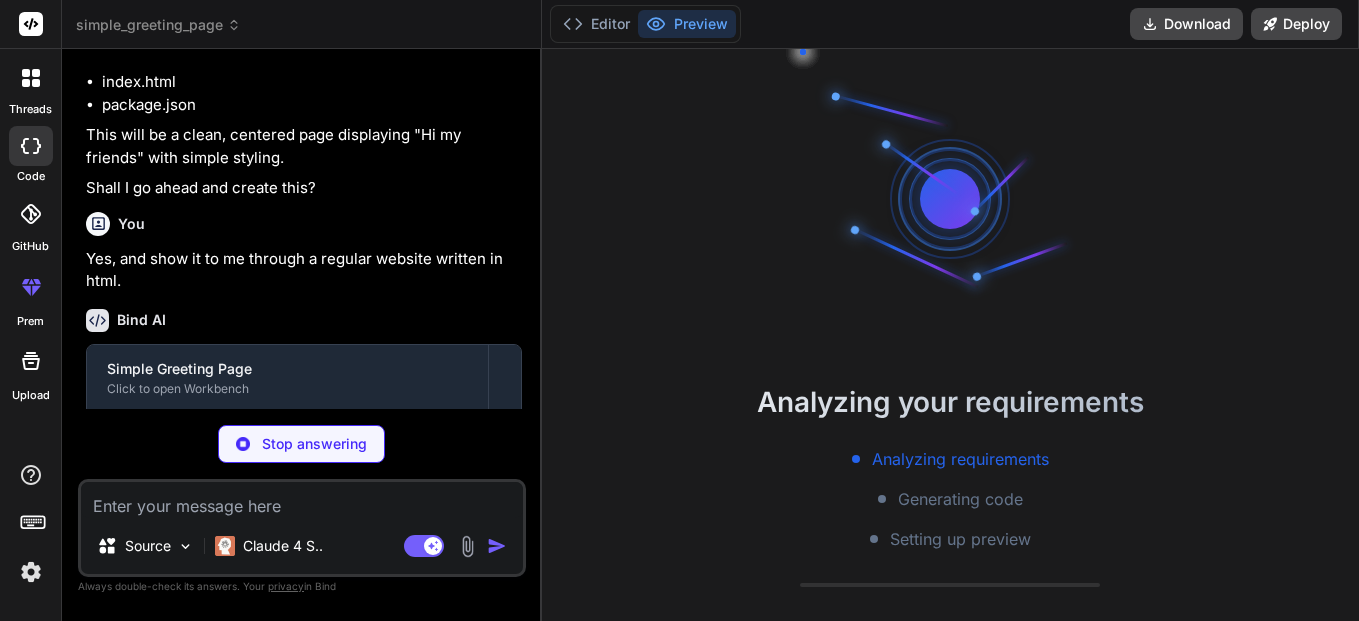 scroll, scrollTop: 57, scrollLeft: 0, axis: vertical 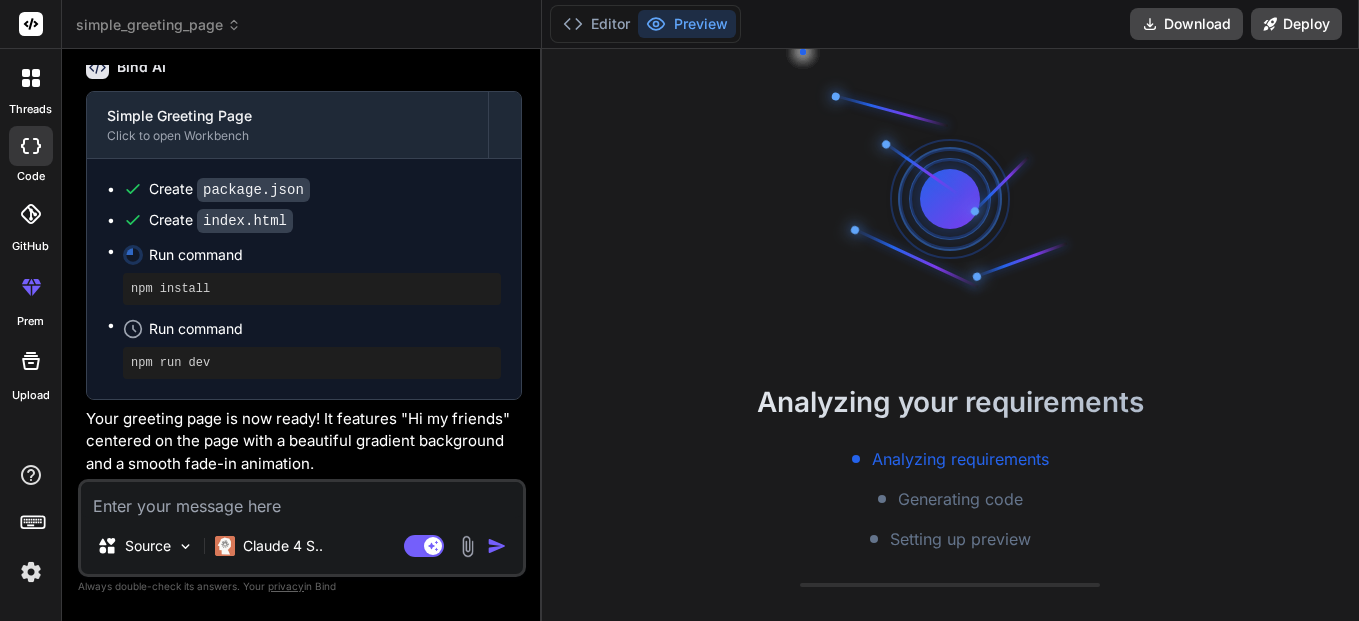 type on "x" 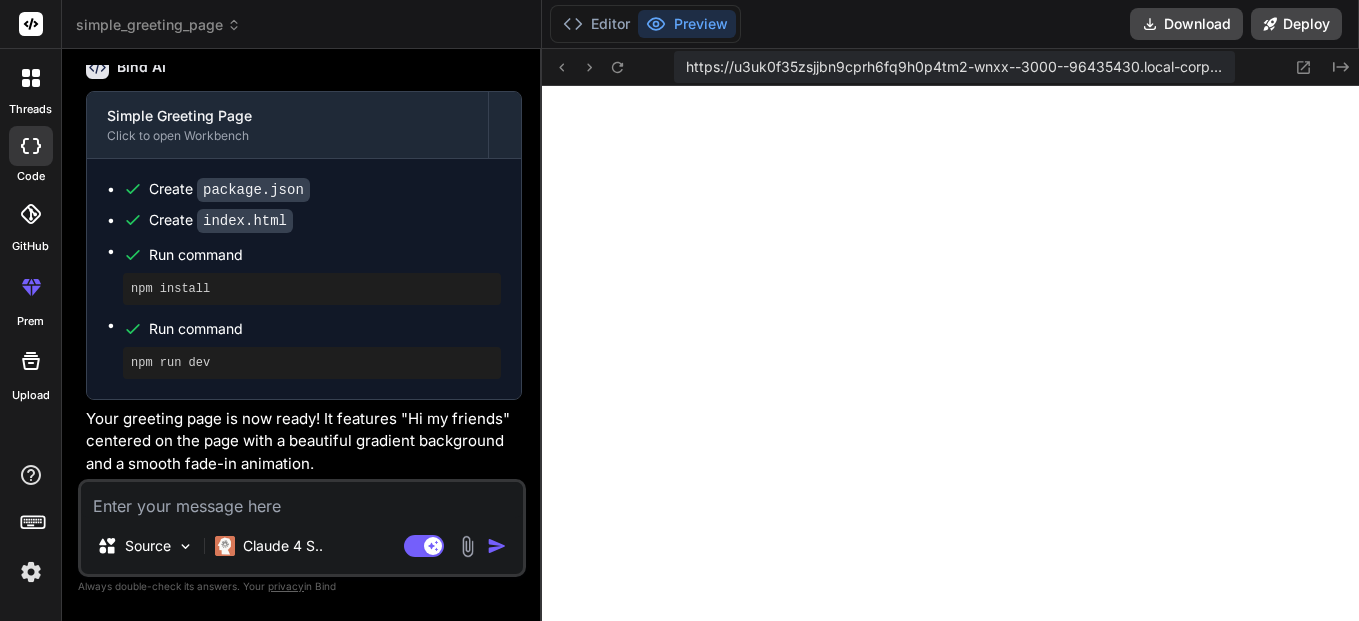 scroll, scrollTop: 912, scrollLeft: 0, axis: vertical 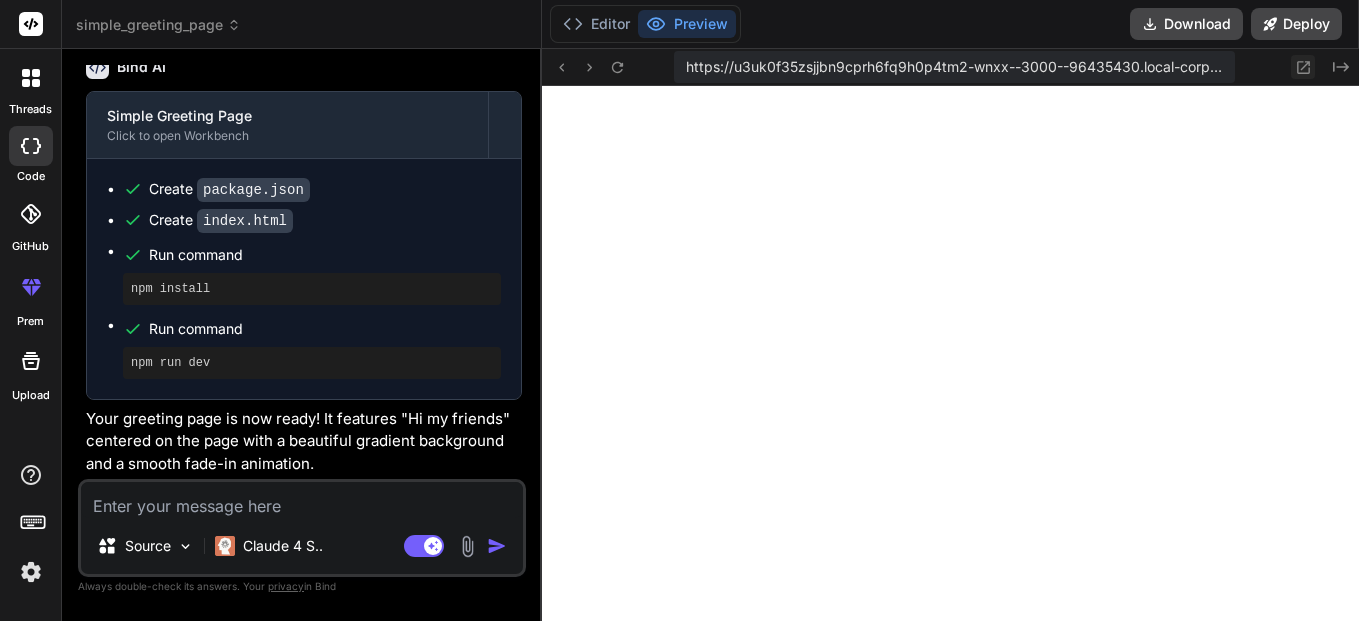 click 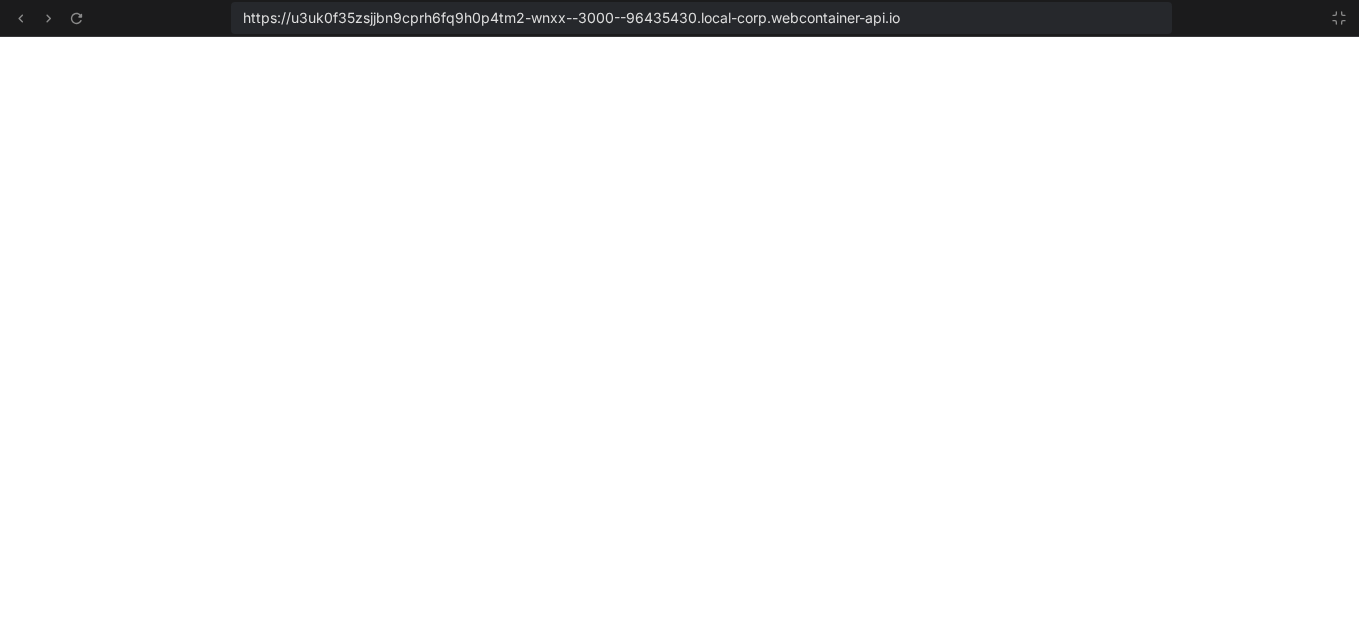 scroll, scrollTop: 969, scrollLeft: 0, axis: vertical 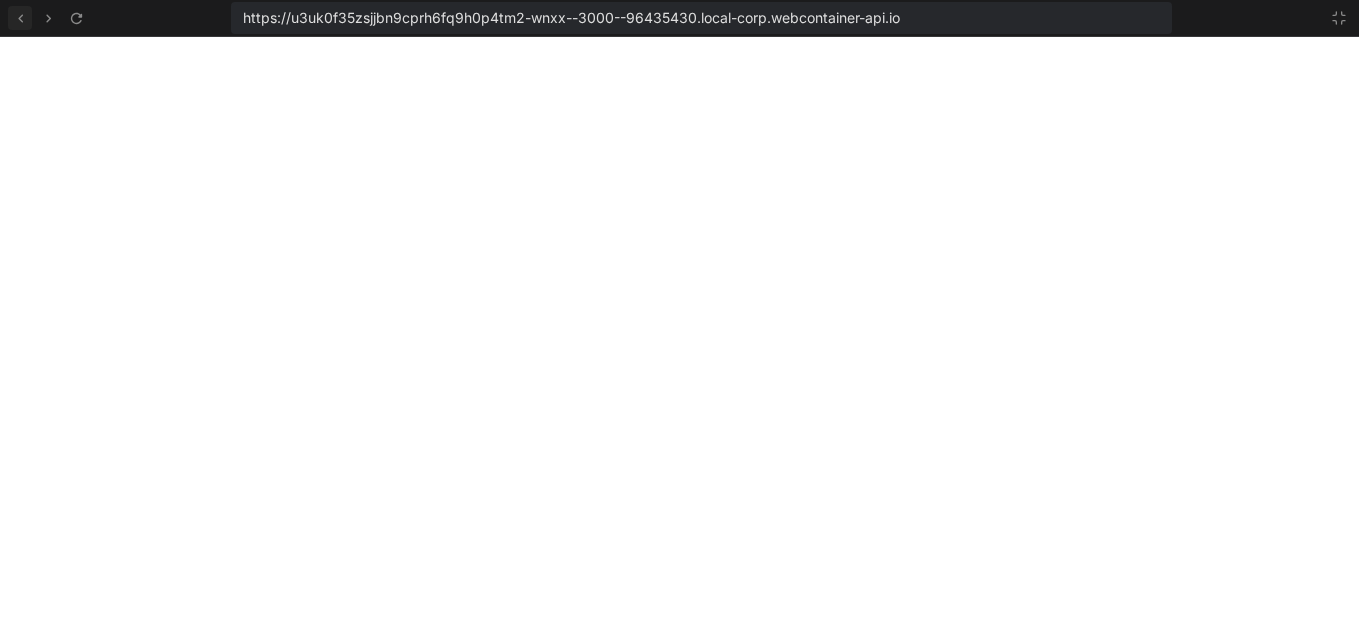 click at bounding box center [20, 18] 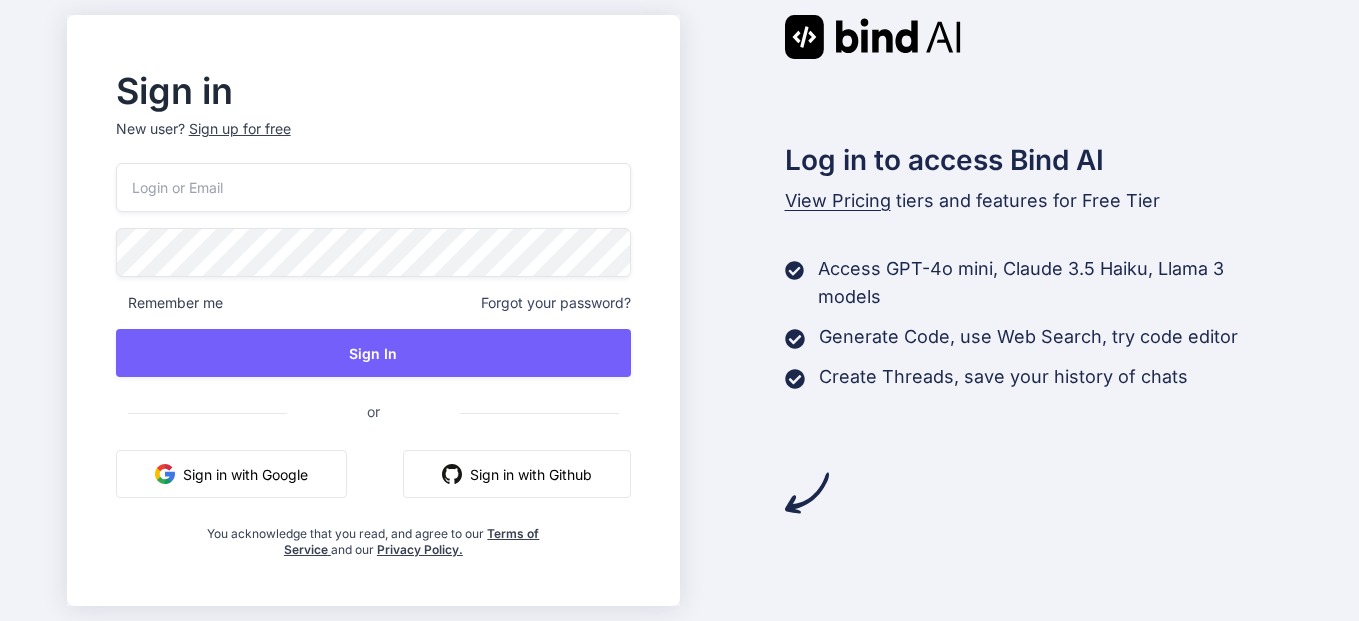 scroll, scrollTop: 0, scrollLeft: 0, axis: both 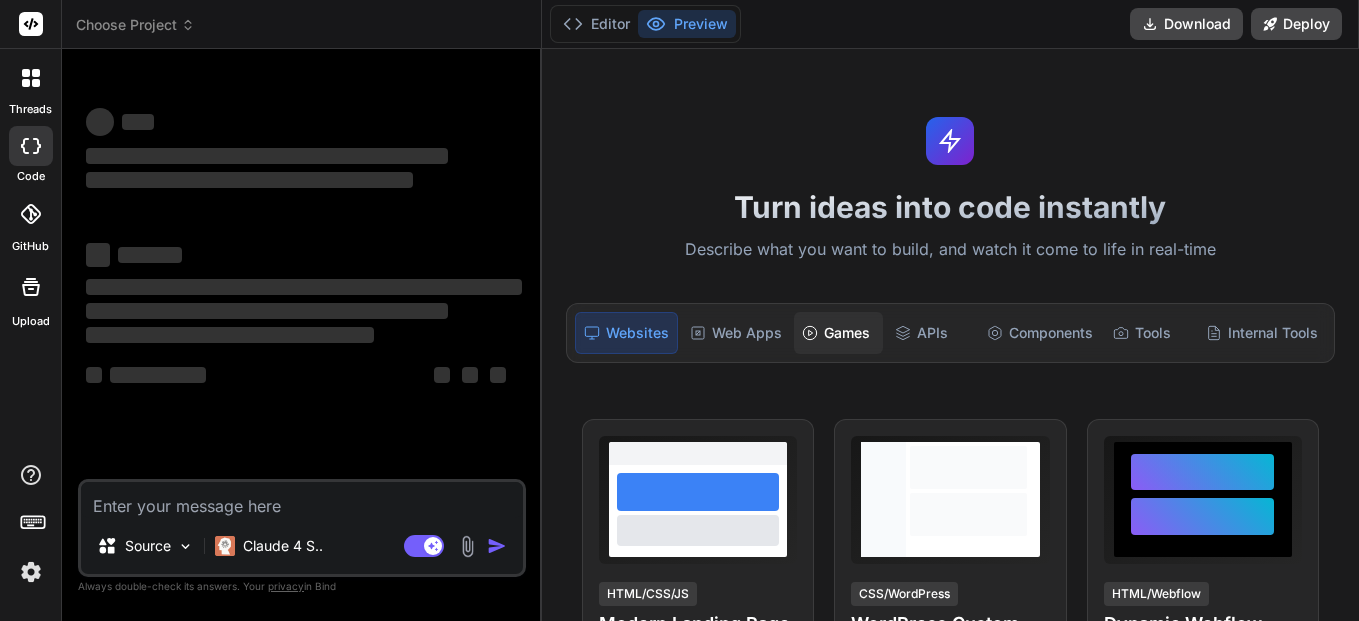 click on "Games" at bounding box center [838, 333] 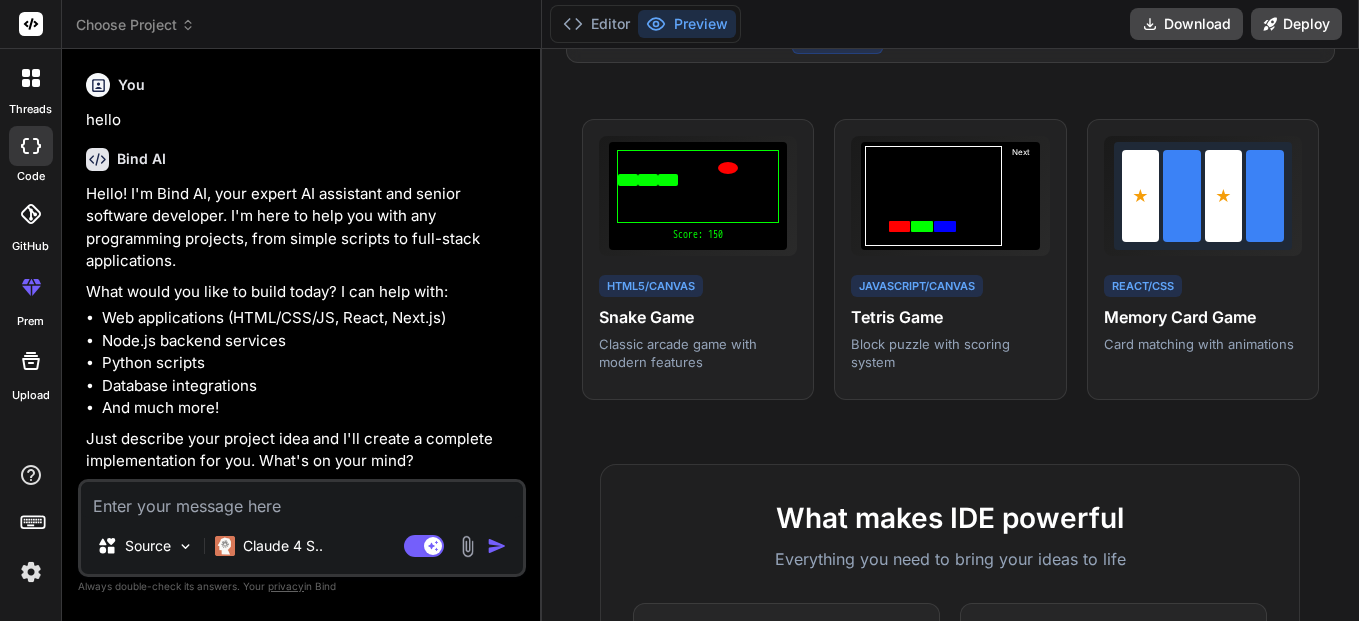 scroll, scrollTop: 0, scrollLeft: 0, axis: both 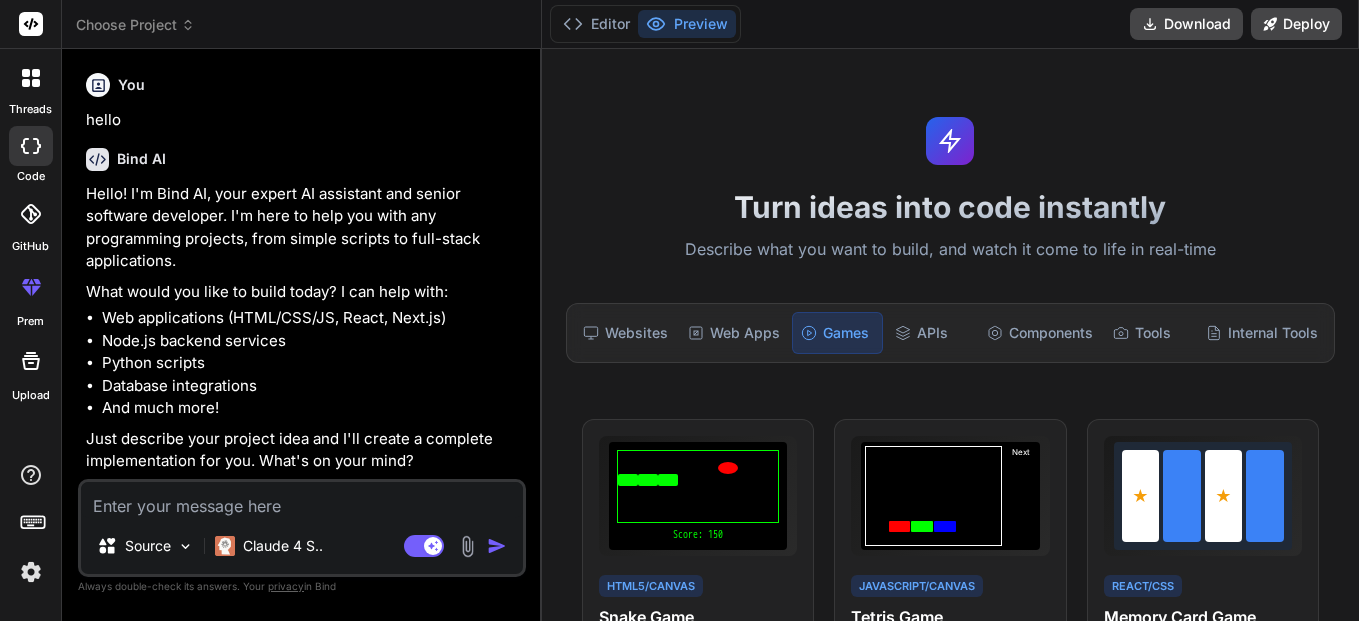 type on "x" 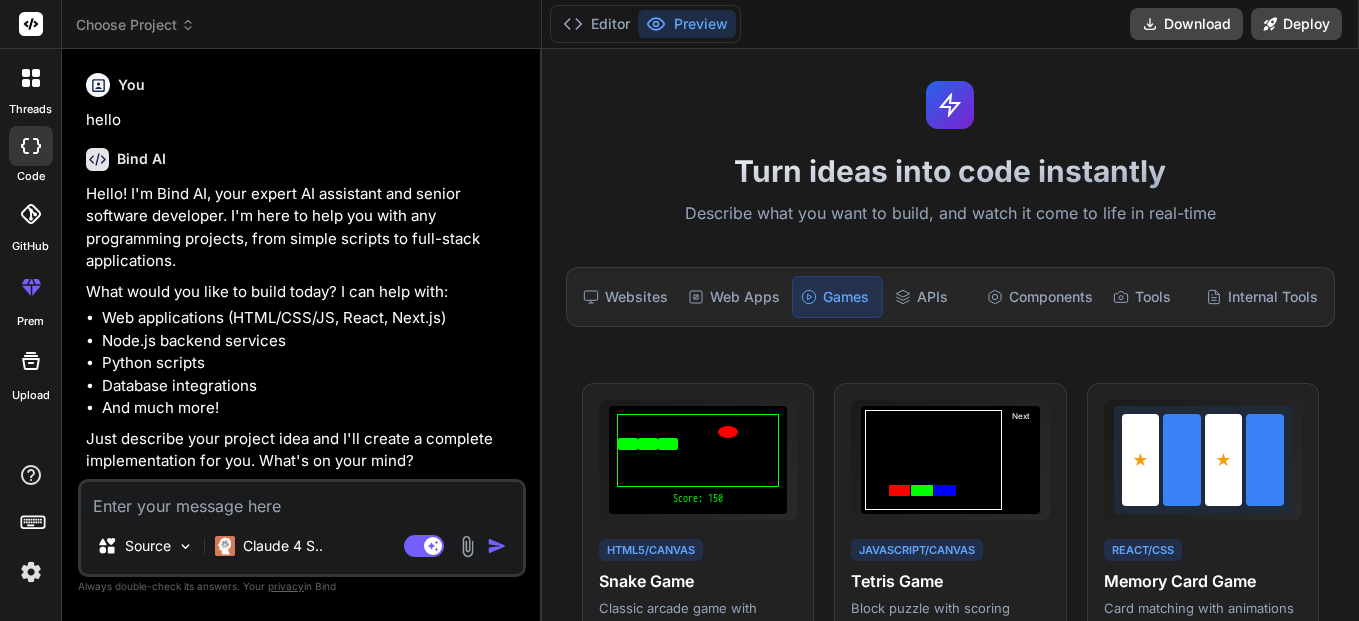 scroll, scrollTop: 0, scrollLeft: 0, axis: both 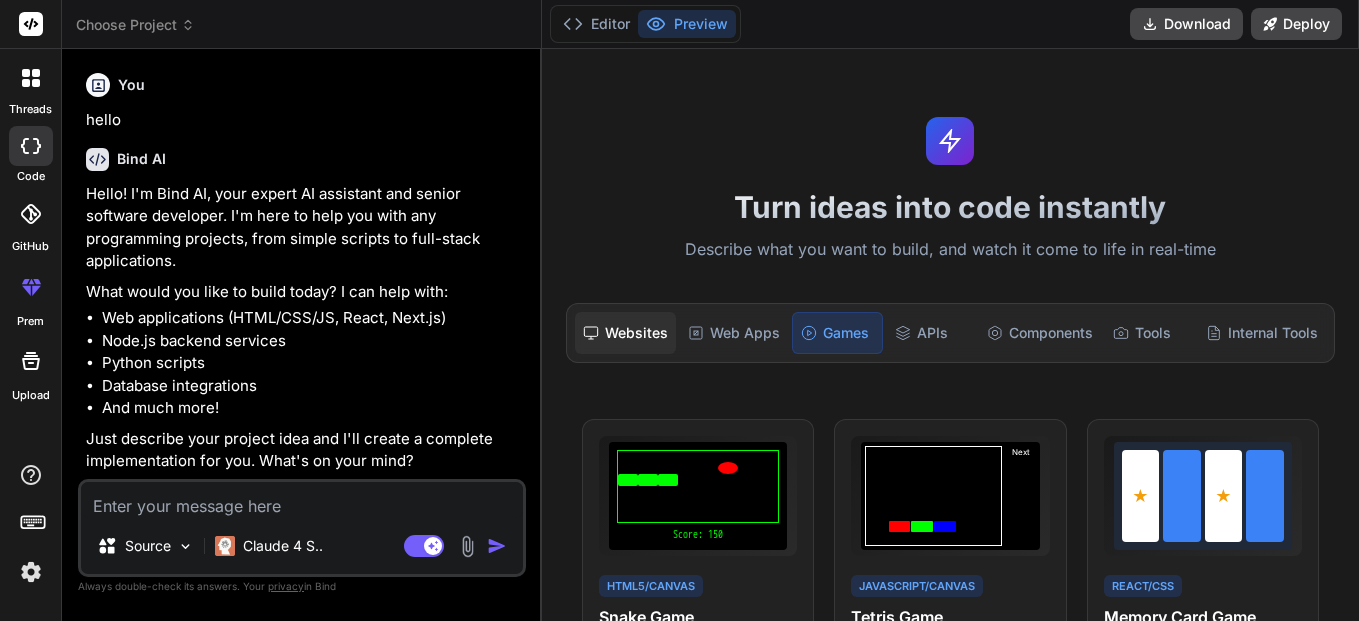 click on "Websites" at bounding box center (625, 333) 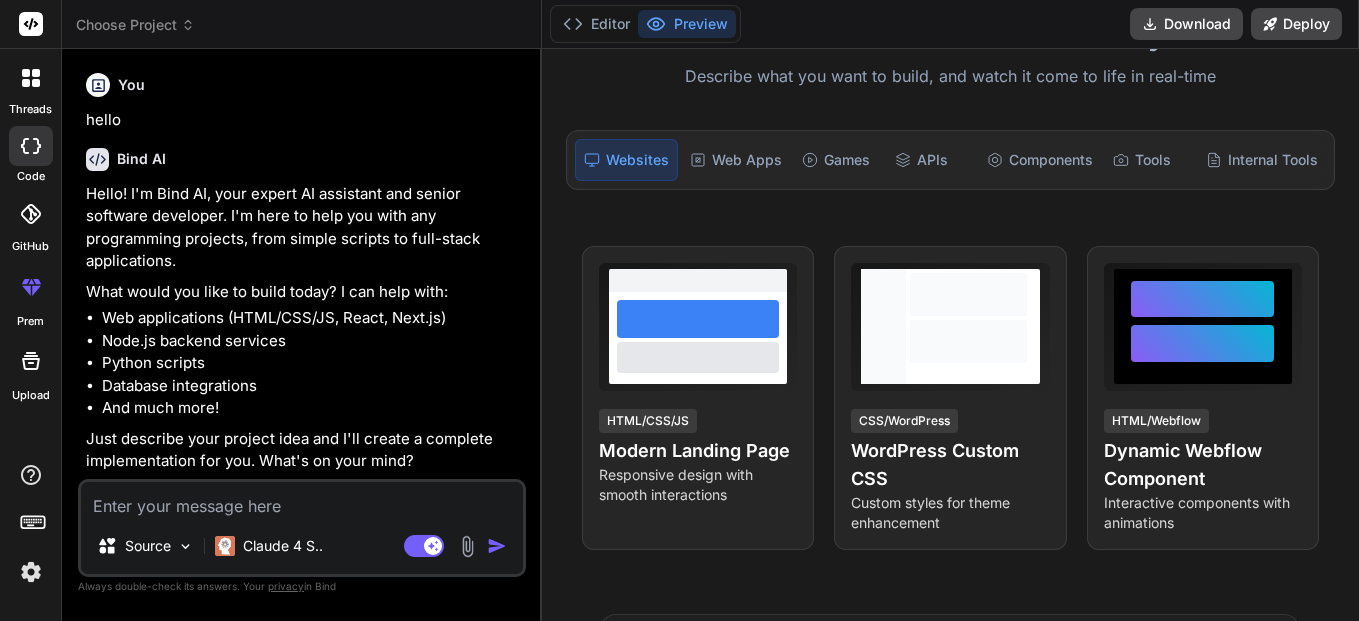 scroll, scrollTop: 200, scrollLeft: 0, axis: vertical 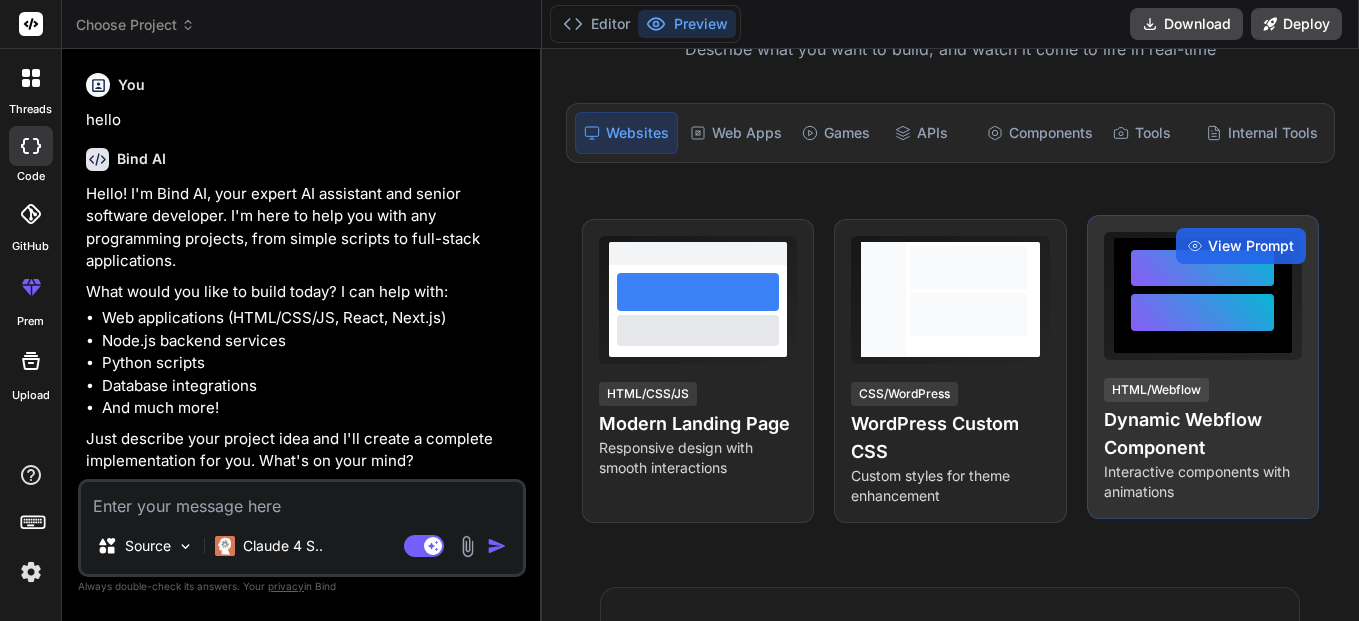 click on "Dynamic Webflow Component" at bounding box center (1203, 434) 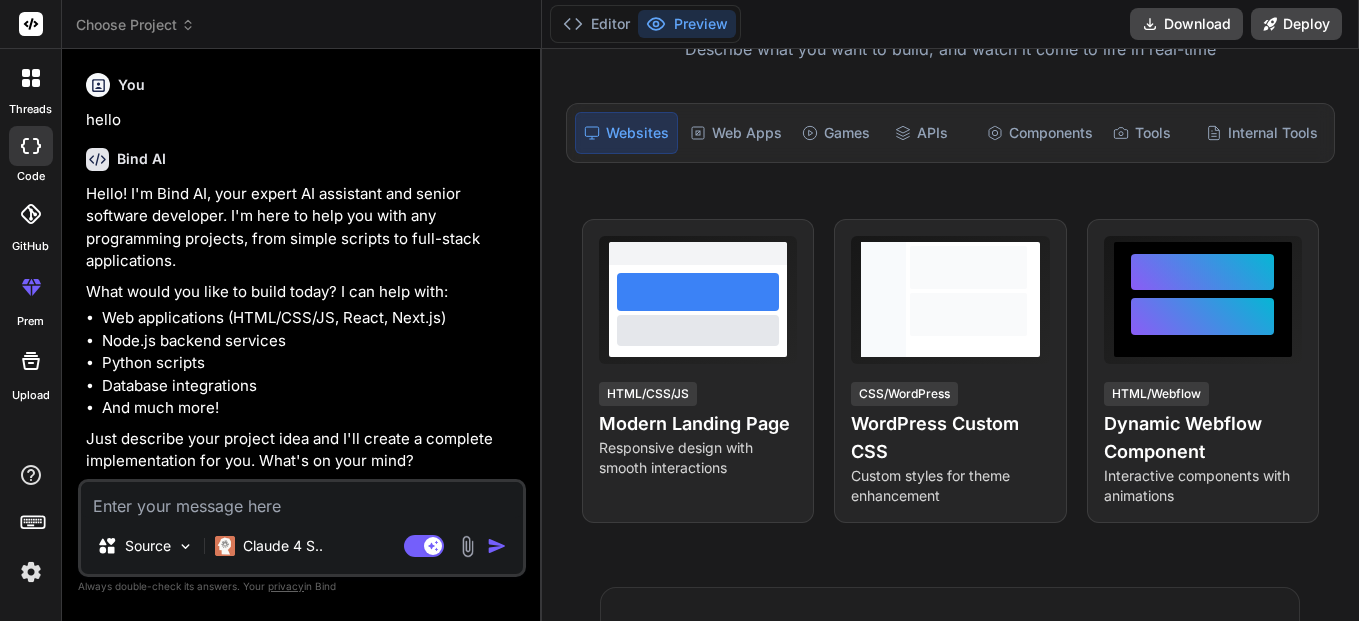 click at bounding box center (302, 500) 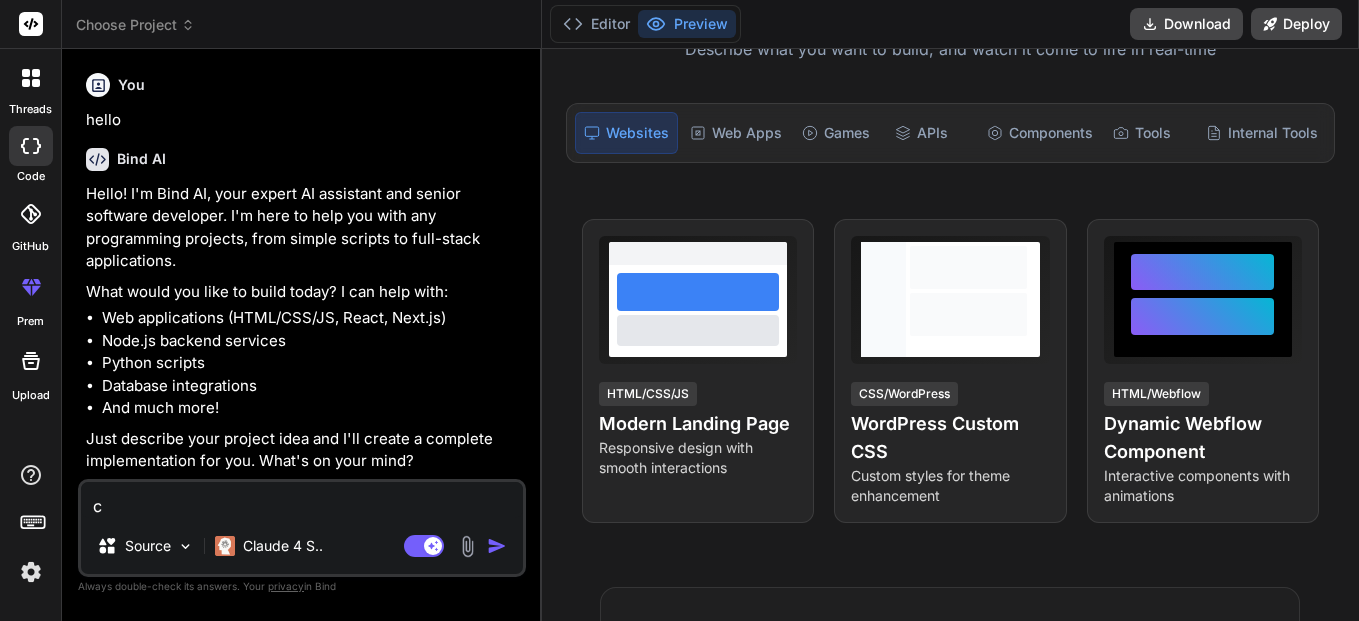 type on "cl" 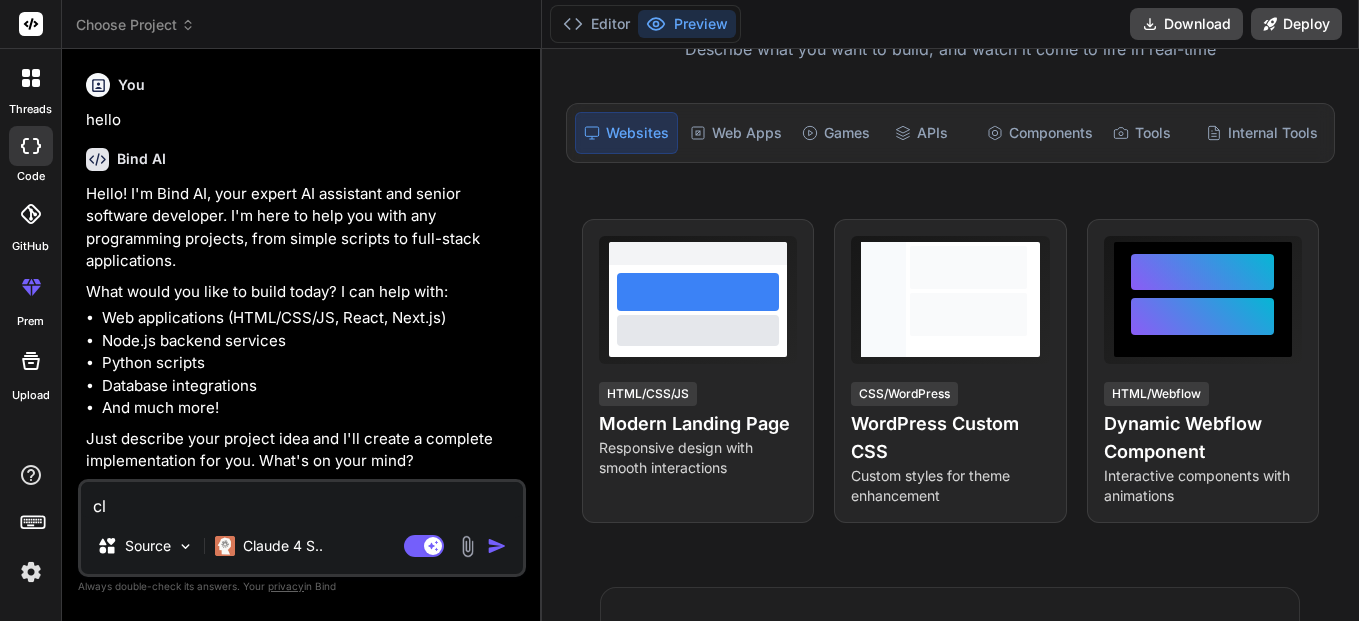 type on "clt" 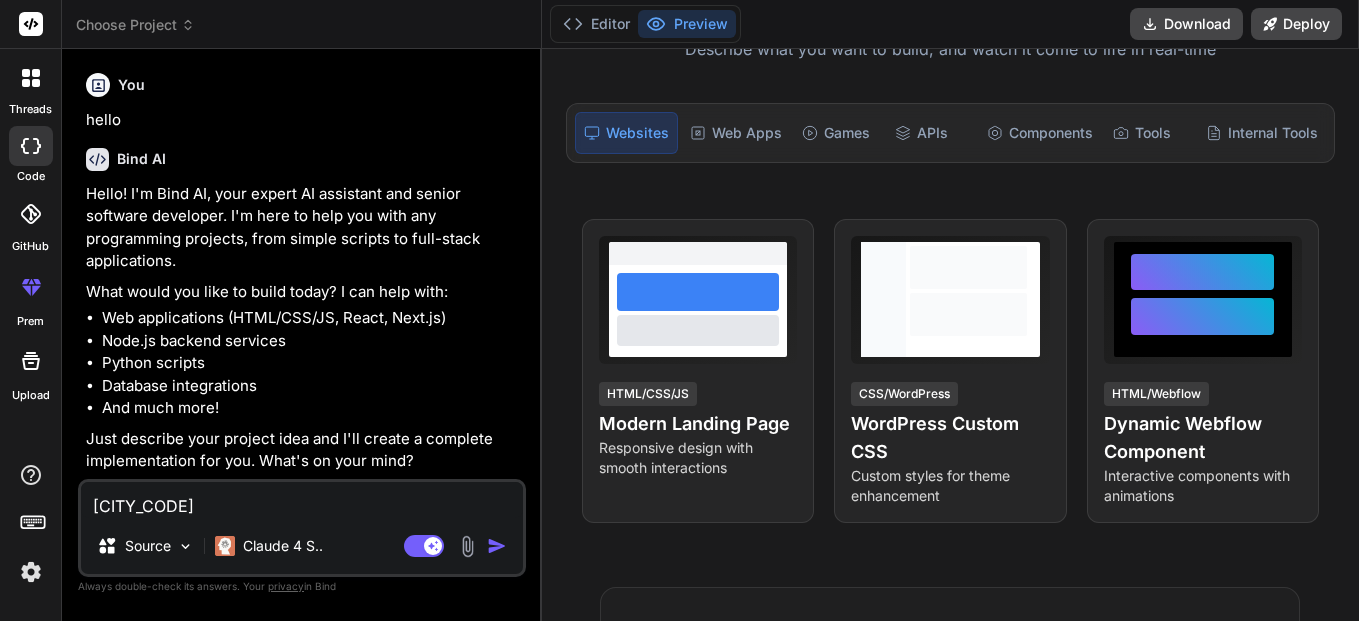 type on "cltk" 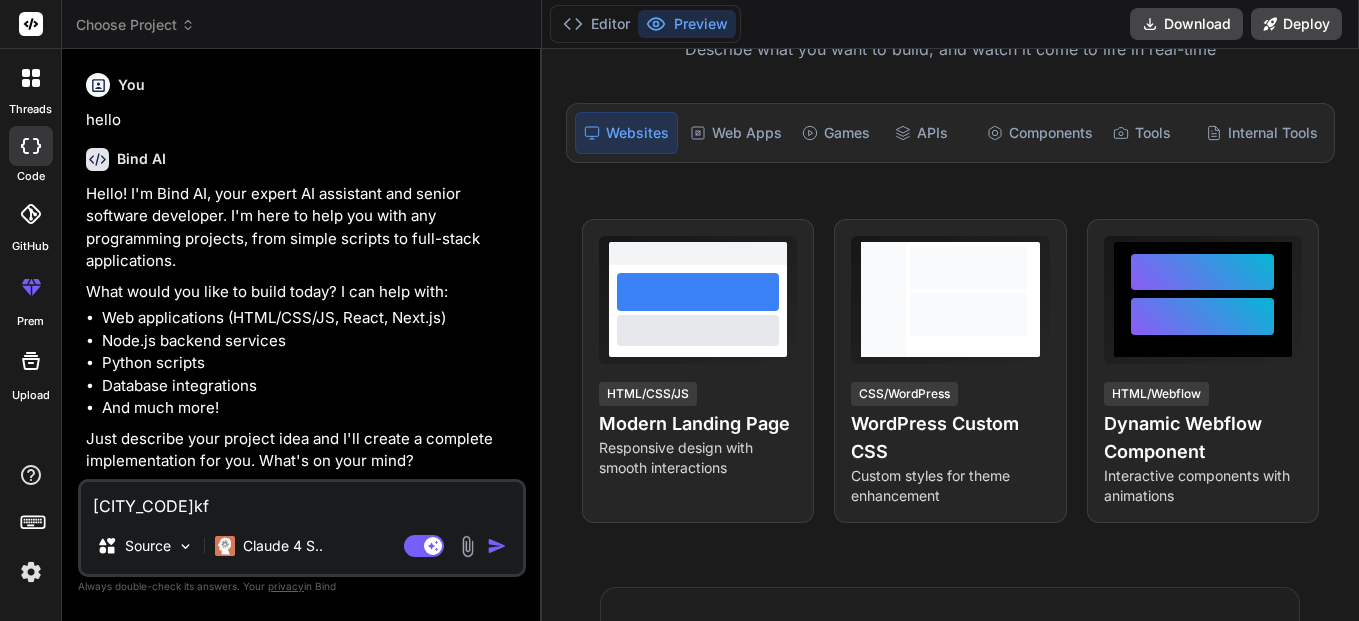 type 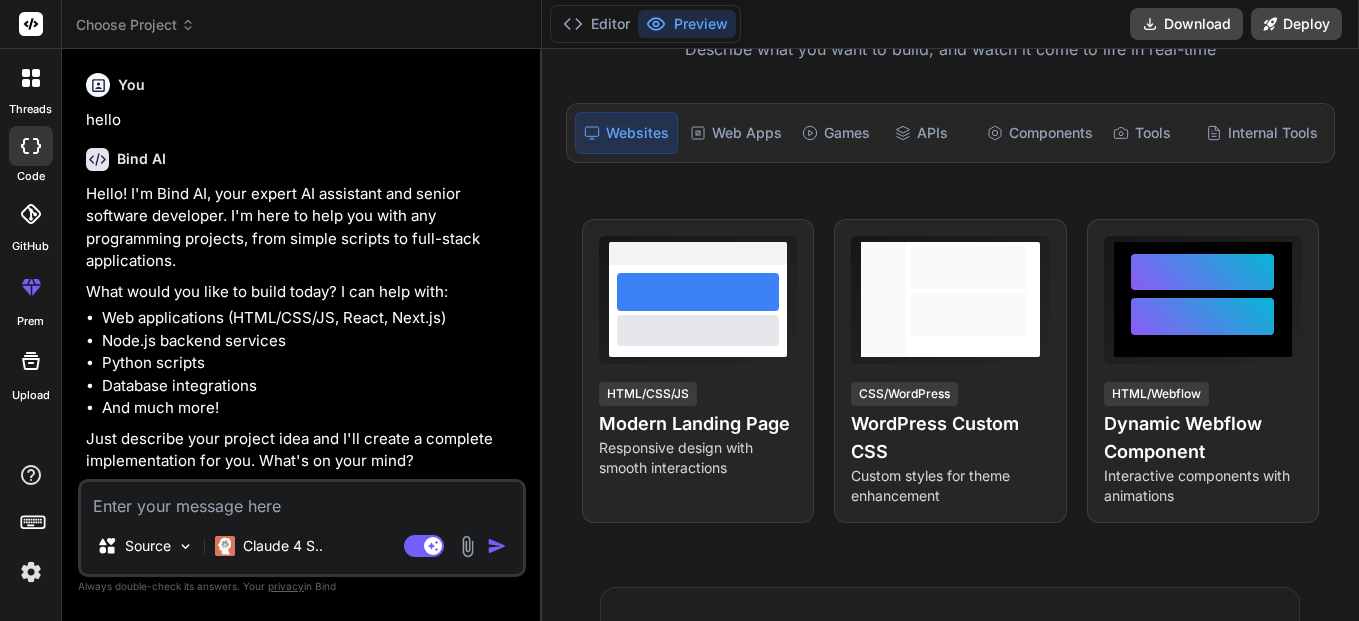 click on "Just describe your project idea and I'll create a complete implementation for you. What's on your mind?" at bounding box center (304, 450) 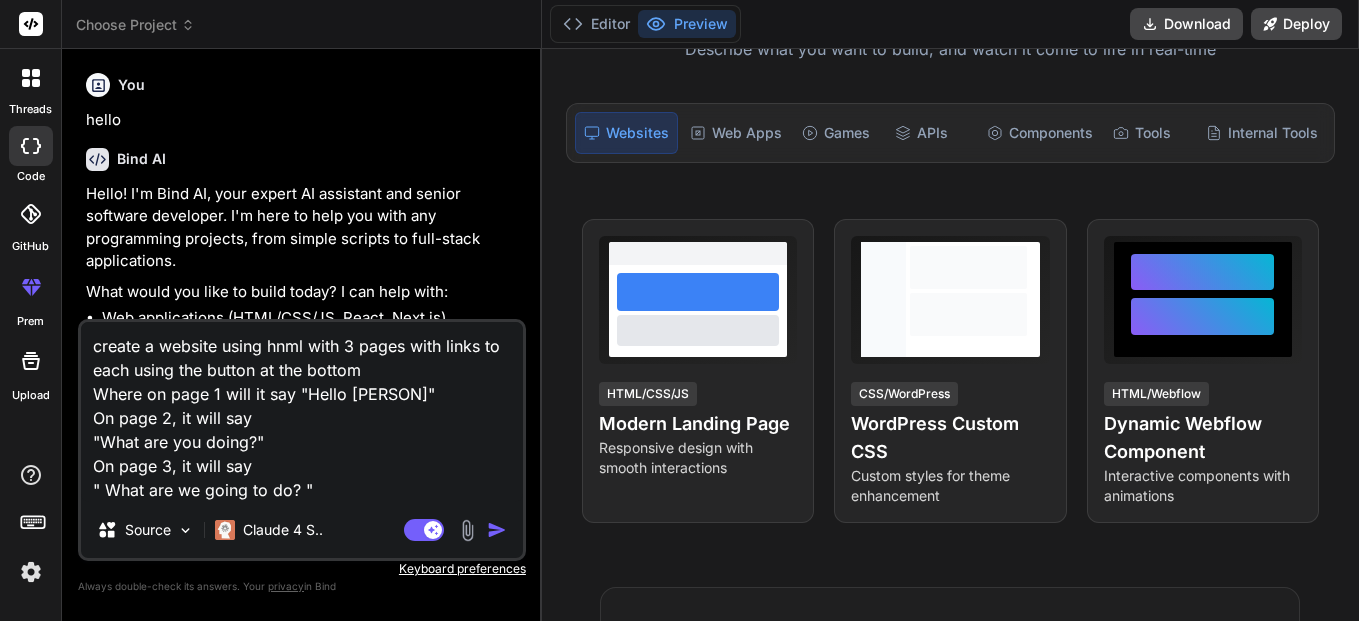 drag, startPoint x: 248, startPoint y: 445, endPoint x: 101, endPoint y: 440, distance: 147.085 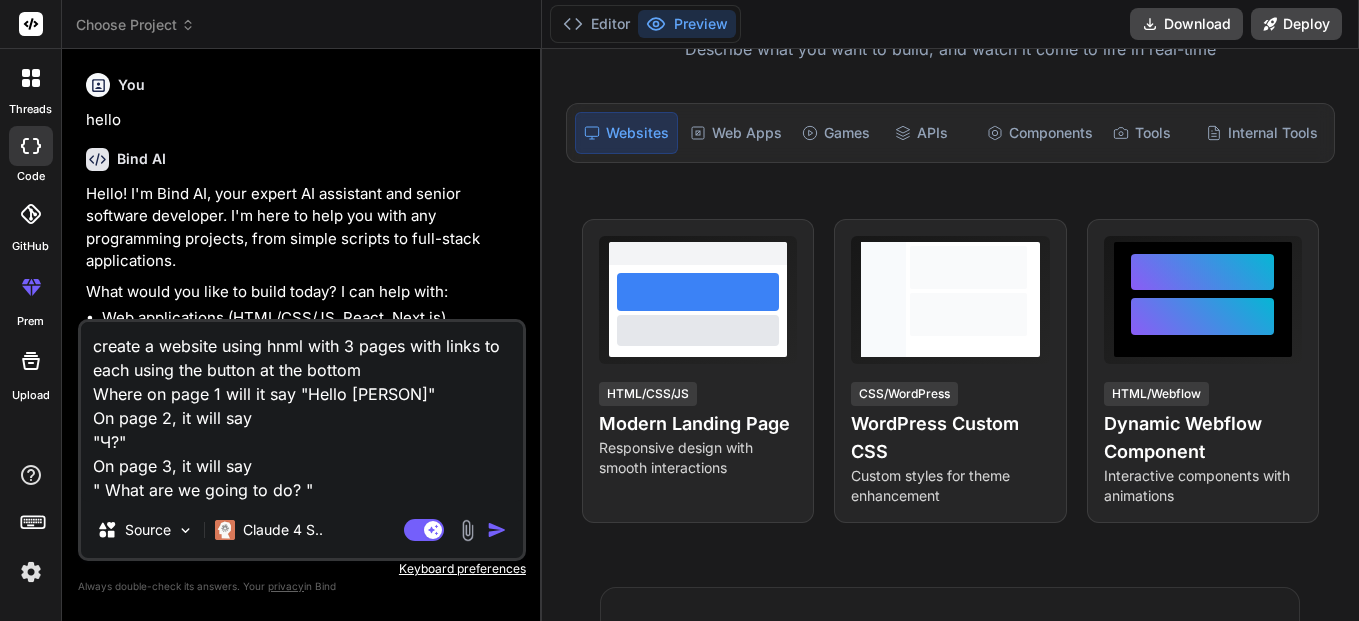 type on "x" 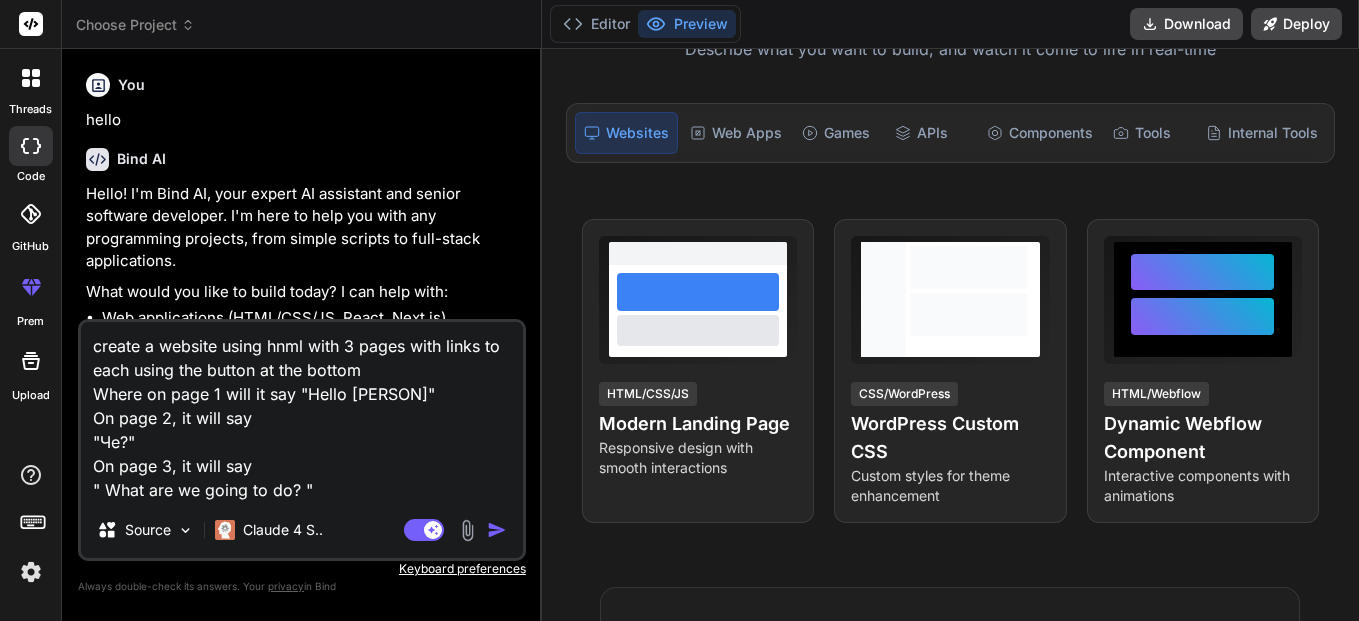 type on "create a website using hnml with 3 pages with links to each using the button at the bottom
Where on page 1 will it say "Hello Emilia"
On page 2, it will say
"Че ?"
On page 3, it will say
" What are we going to do? "" 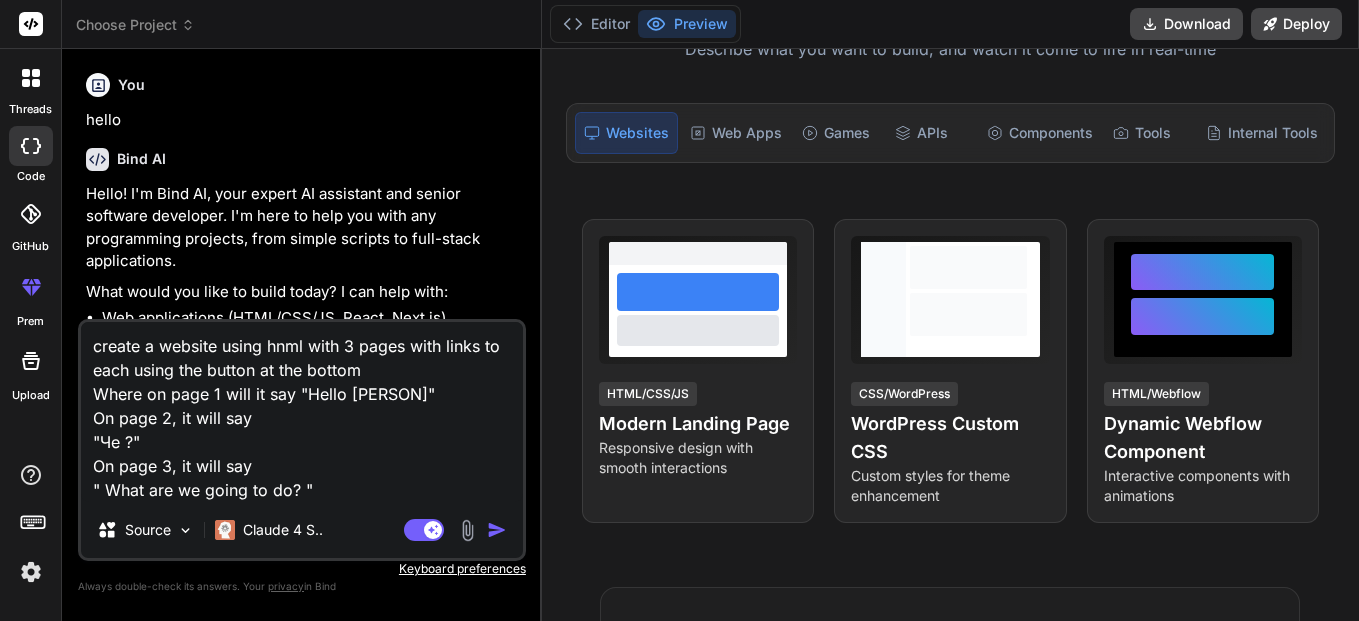 type on "x" 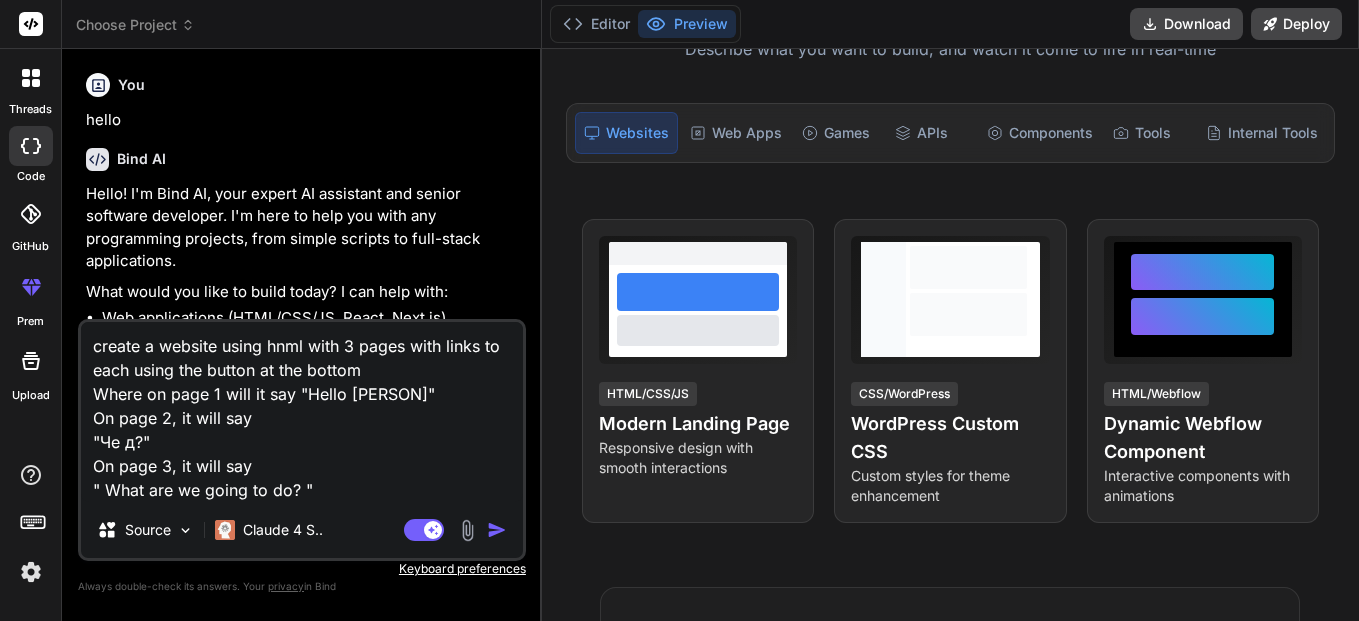 type on "create a website using hnml with 3 pages with links to each using the button at the bottom
Where on page 1 will it say "Hello Emilia"
On page 2, it will say
"Че де?"
On page 3, it will say
" What are we going to do? "" 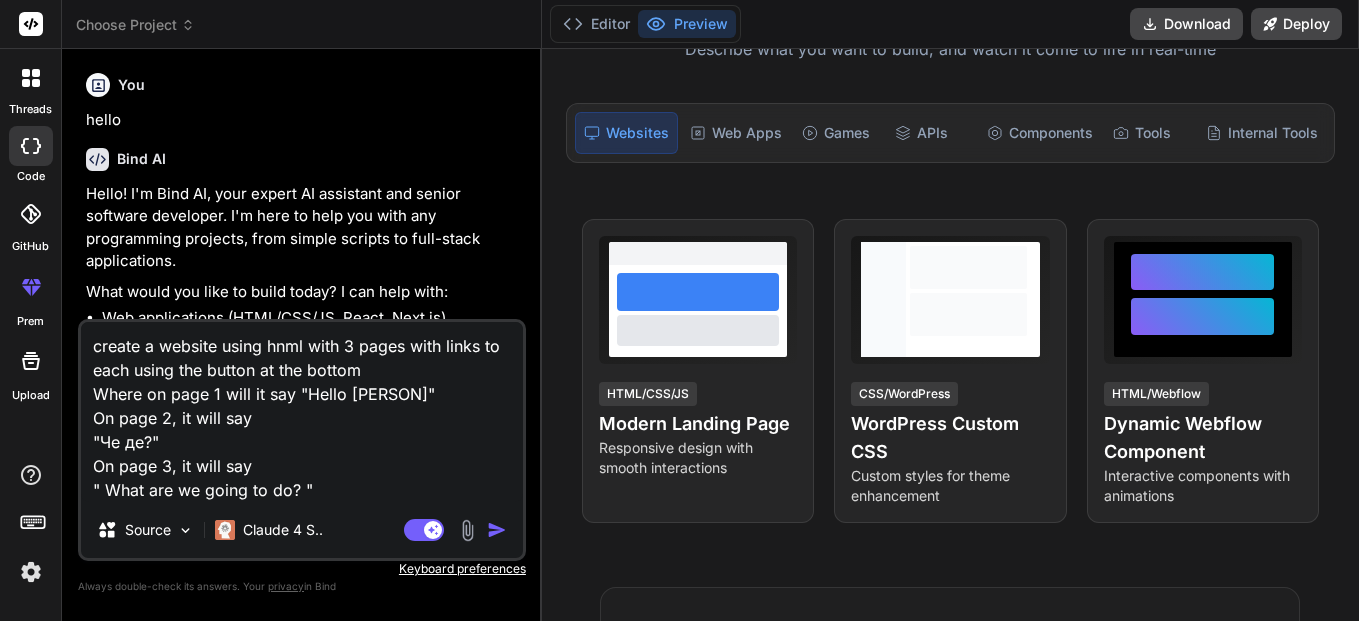 type on "create a website using hnml with 3 pages with links to each using the button at the bottom
Where on page 1 will it say "Hello Emilia"
On page 2, it will say
"Че дел?"
On page 3, it will say
" What are we going to do? "" 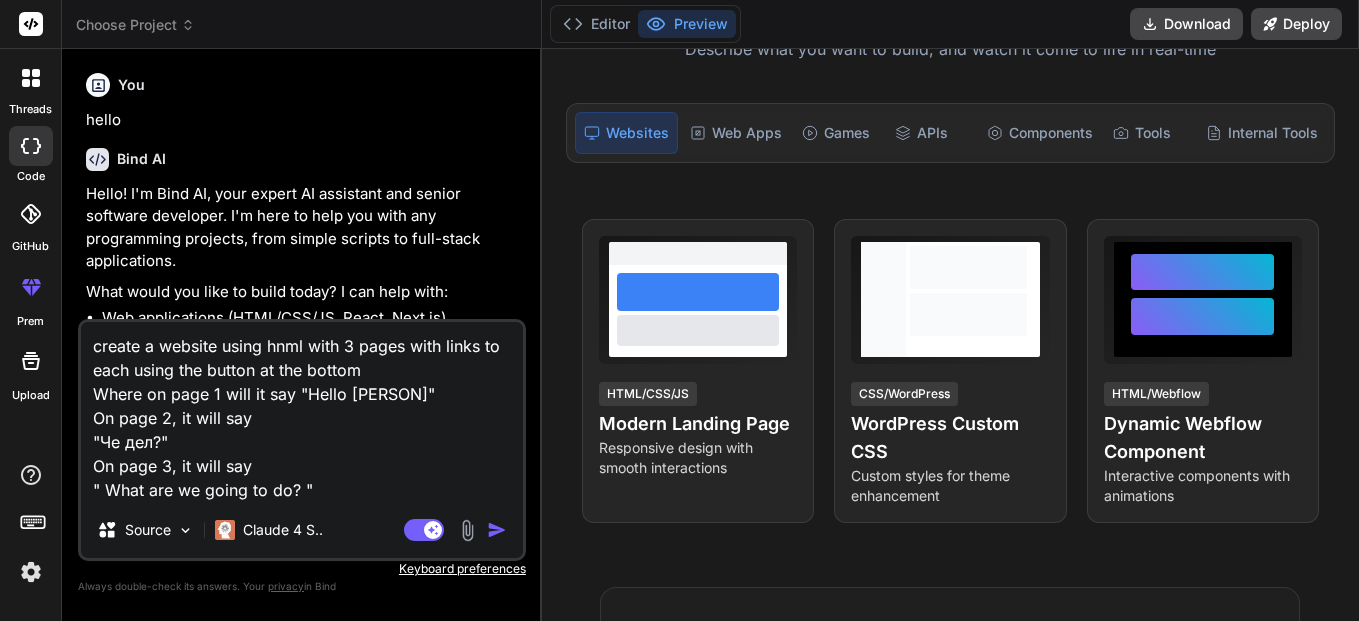 type on "create a website using hnml with 3 pages with links to each using the button at the bottom
Where on page 1 will it say "Hello Emilia"
On page 2, it will say
"Че дела?"
On page 3, it will say
" What are we going to do? "" 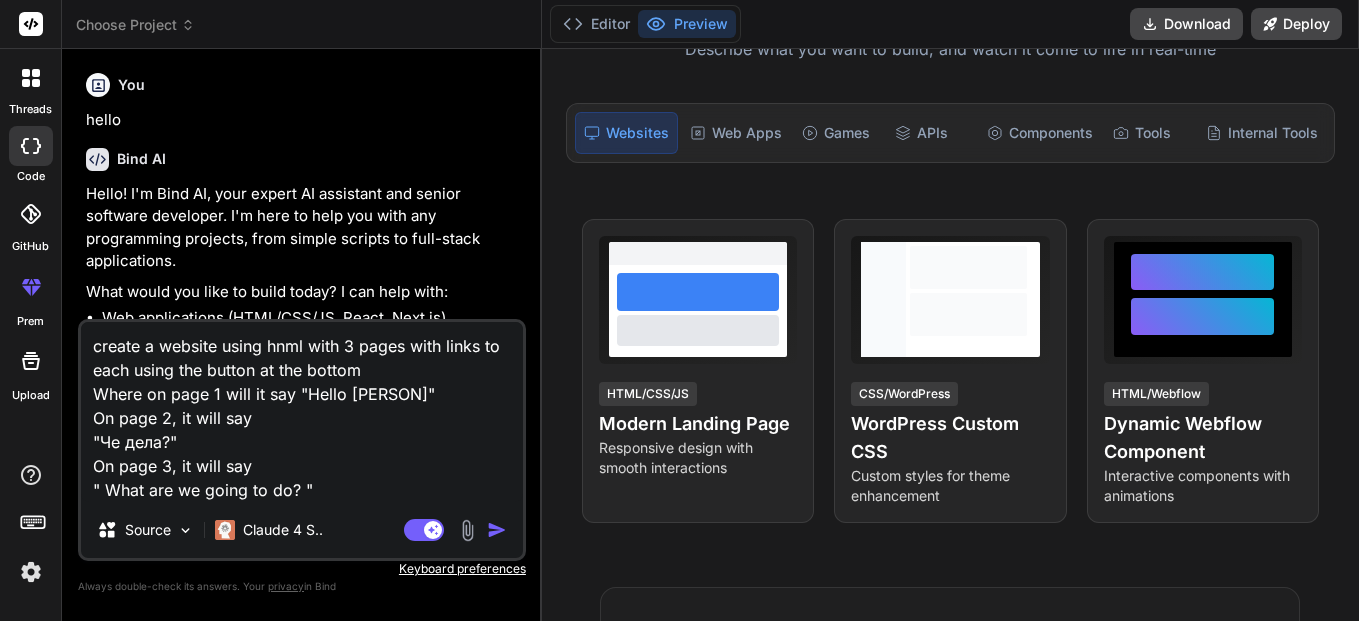 type on "create a website using hnml with 3 pages with links to each using the button at the bottom
Where on page 1 will it say "Hello Emilia"
On page 2, it will say
"Че делае?"
On page 3, it will say
" What are we going to do? "" 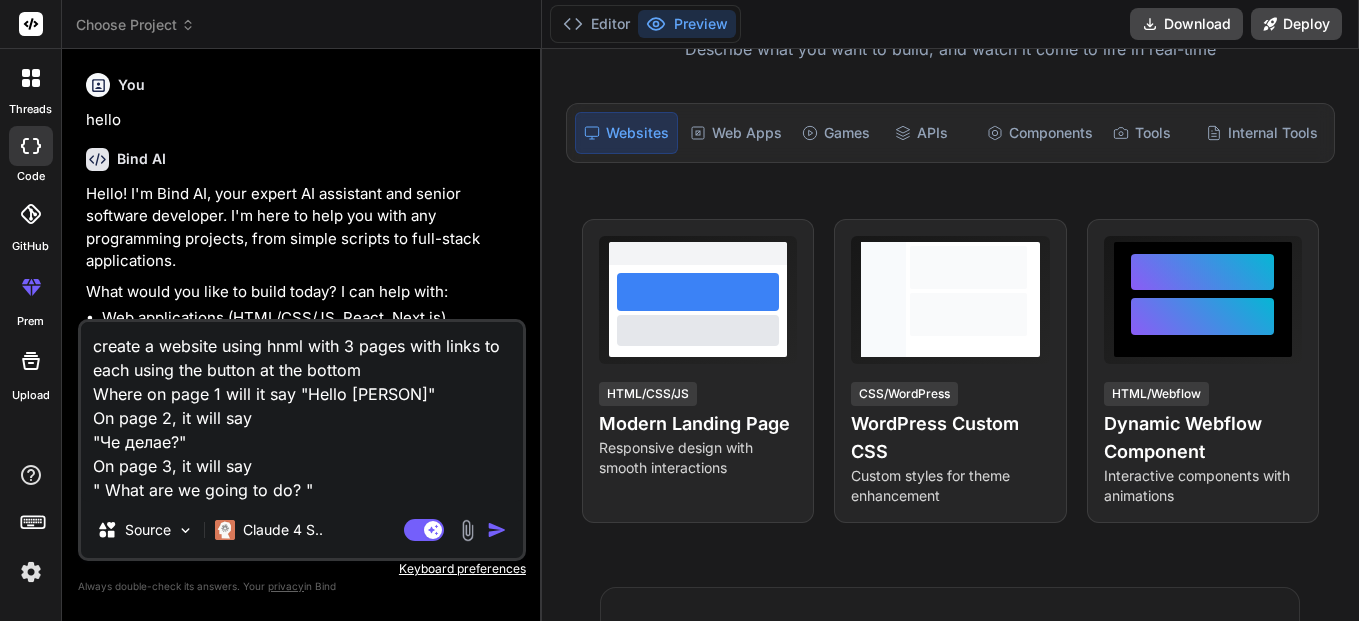 type on "create a website using hnml with 3 pages with links to each using the button at the bottom
Where on page 1 will it say "Hello Emilia"
On page 2, it will say
"Че делаеш?"
On page 3, it will say
" What are we going to do? "" 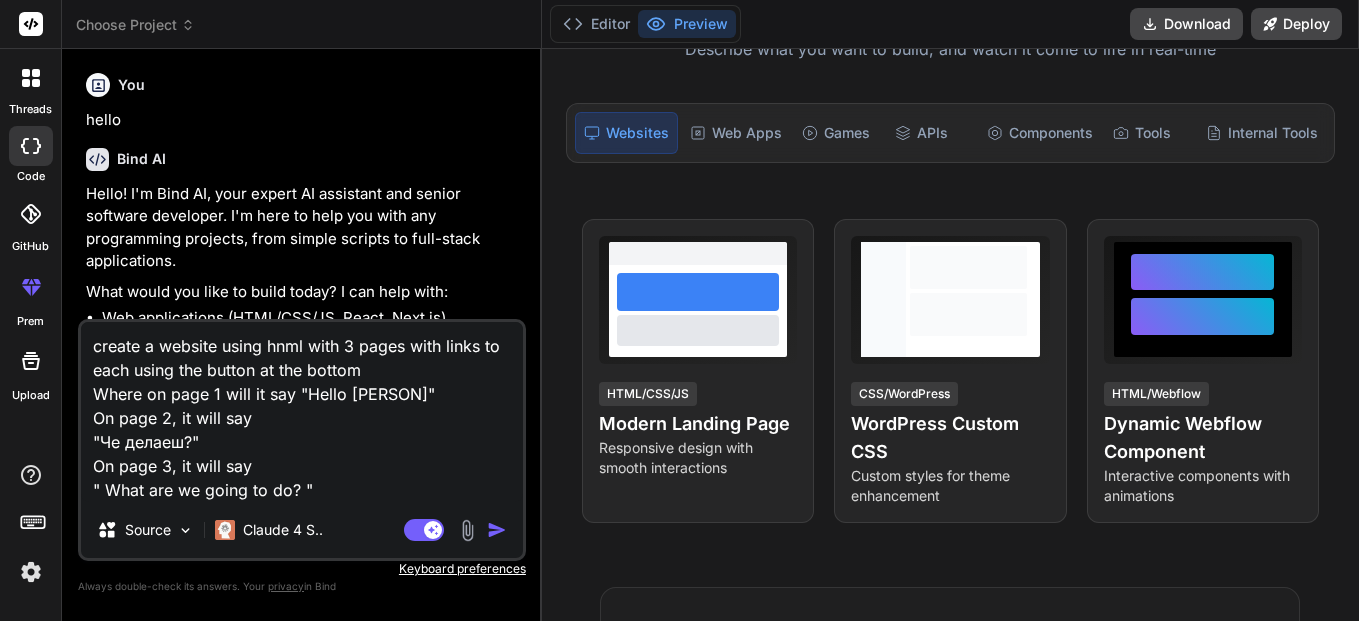 type on "create a website using hnml with 3 pages with links to each using the button at the bottom
Where on page 1 will it say "Hello Emilia"
On page 2, it will say
"Че делаешь?"
On page 3, it will say
" What are we going to do? "" 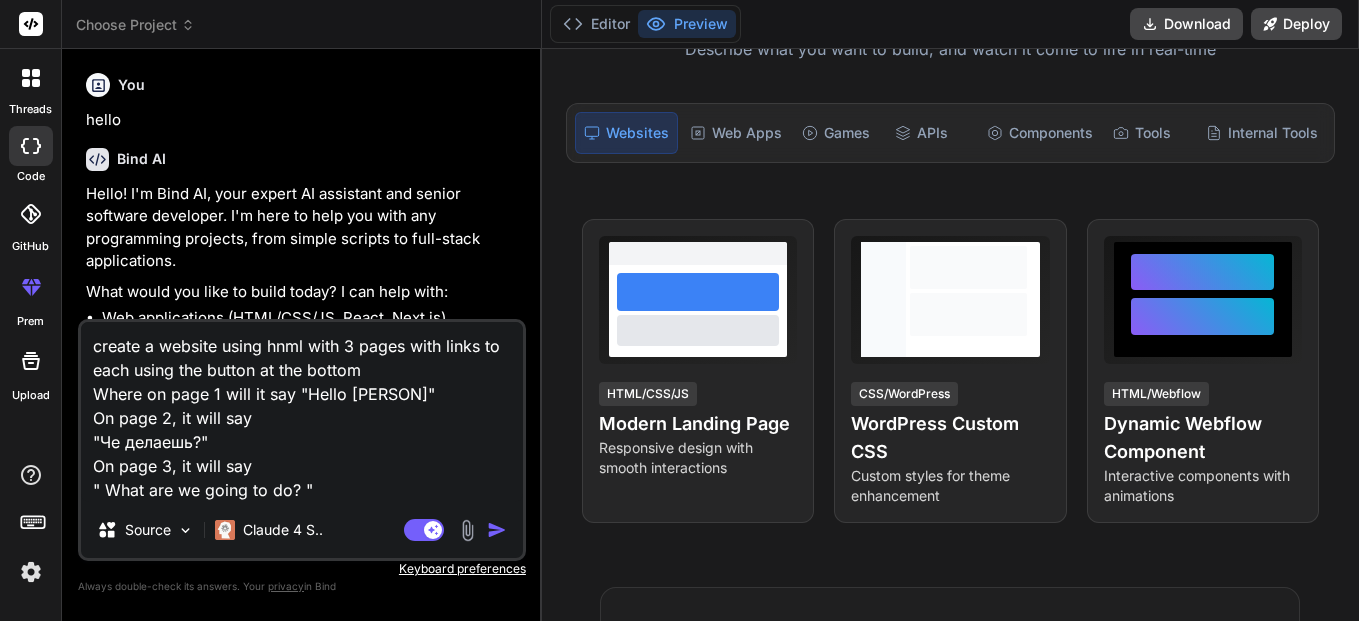 drag, startPoint x: 290, startPoint y: 492, endPoint x: 109, endPoint y: 487, distance: 181.06905 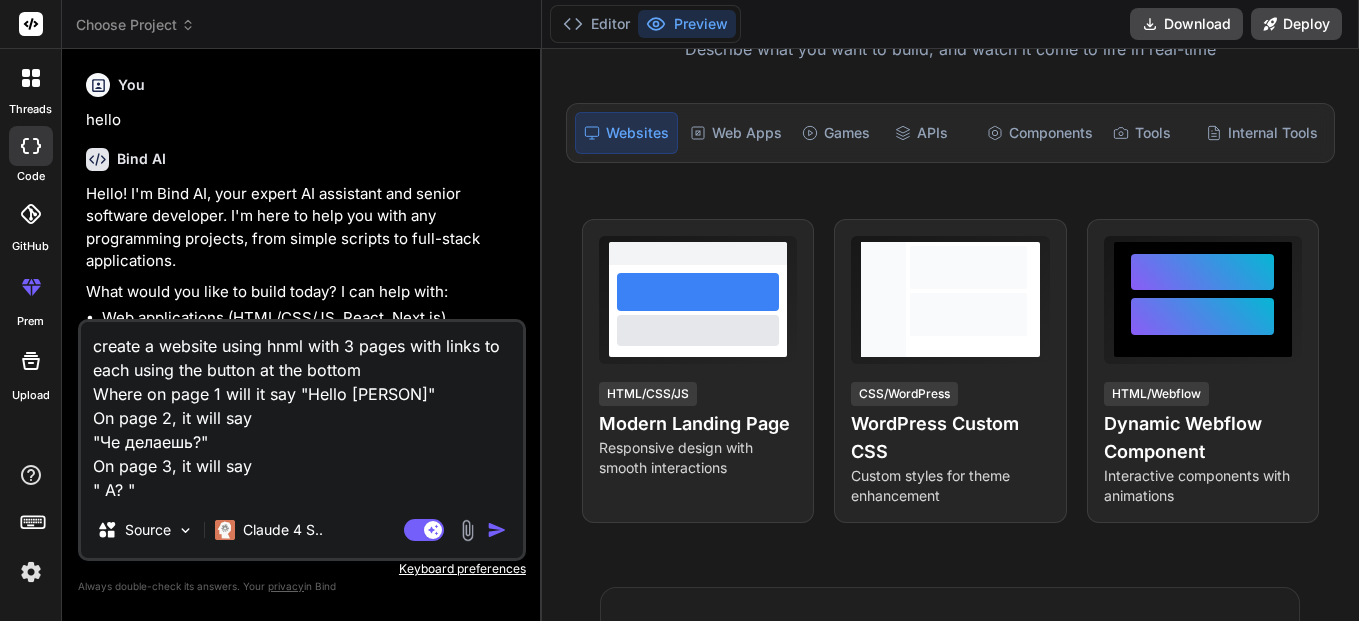 type on "create a website using hnml with 3 pages with links to each using the button at the bottom
Where on page 1 will it say "Hello Emilia"
On page 2, it will say
"Че делаешь?"
On page 3, it will say
" А ? "" 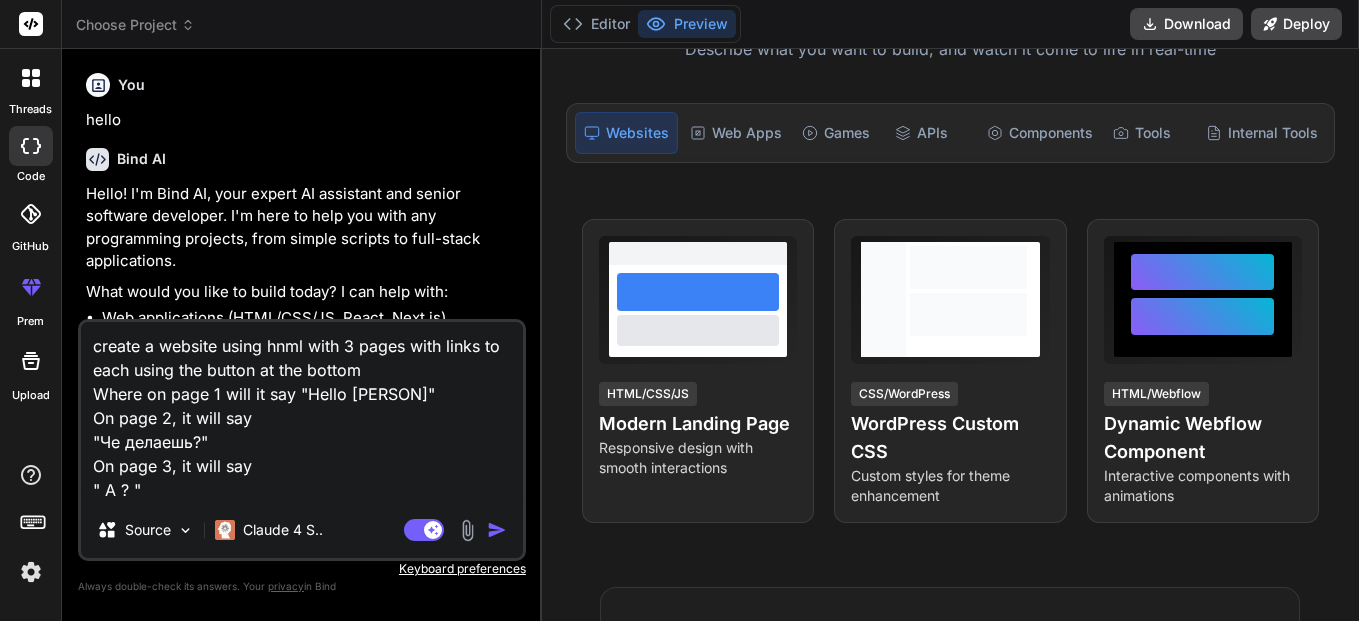 type on "create a website using hnml with 3 pages with links to each using the button at the bottom
Where on page 1 will it say "Hello Emilia"
On page 2, it will say
"Че делаешь?"
On page 3, it will say
" А ч? "" 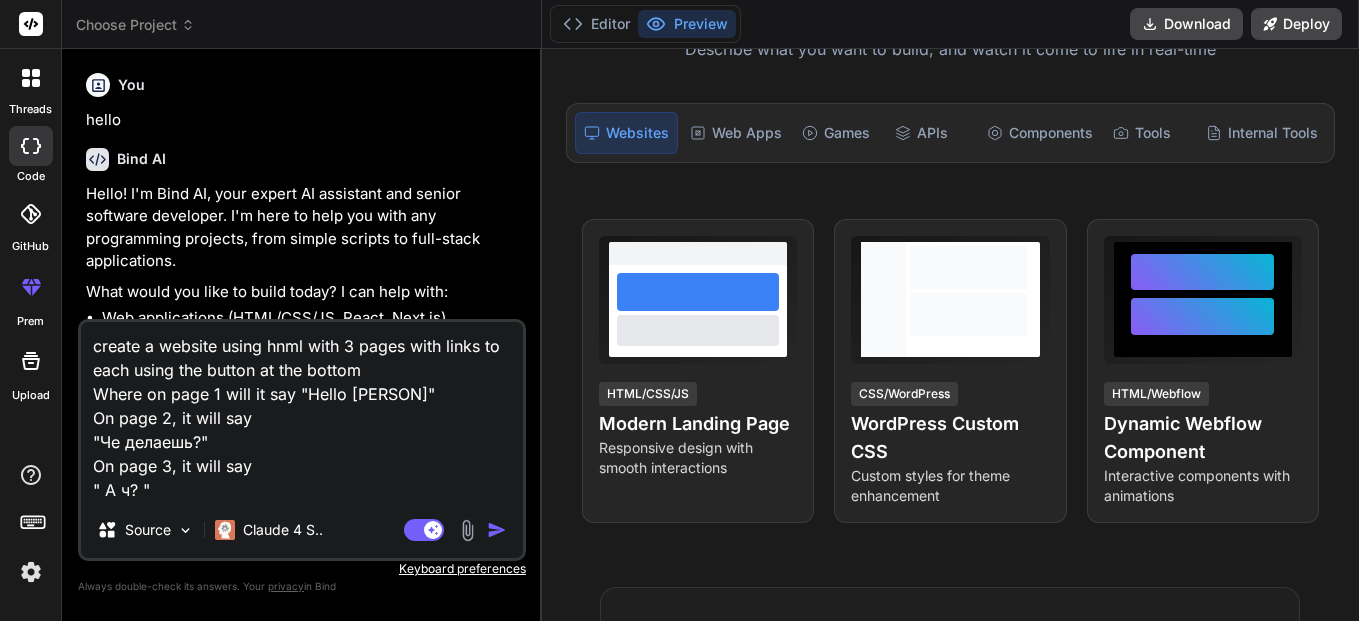 type on "create a website using hnml with 3 pages with links to each using the button at the bottom
Where on page 1 will it say "Hello Emilia"
On page 2, it will say
"Че делаешь?"
On page 3, it will say
" А че? "" 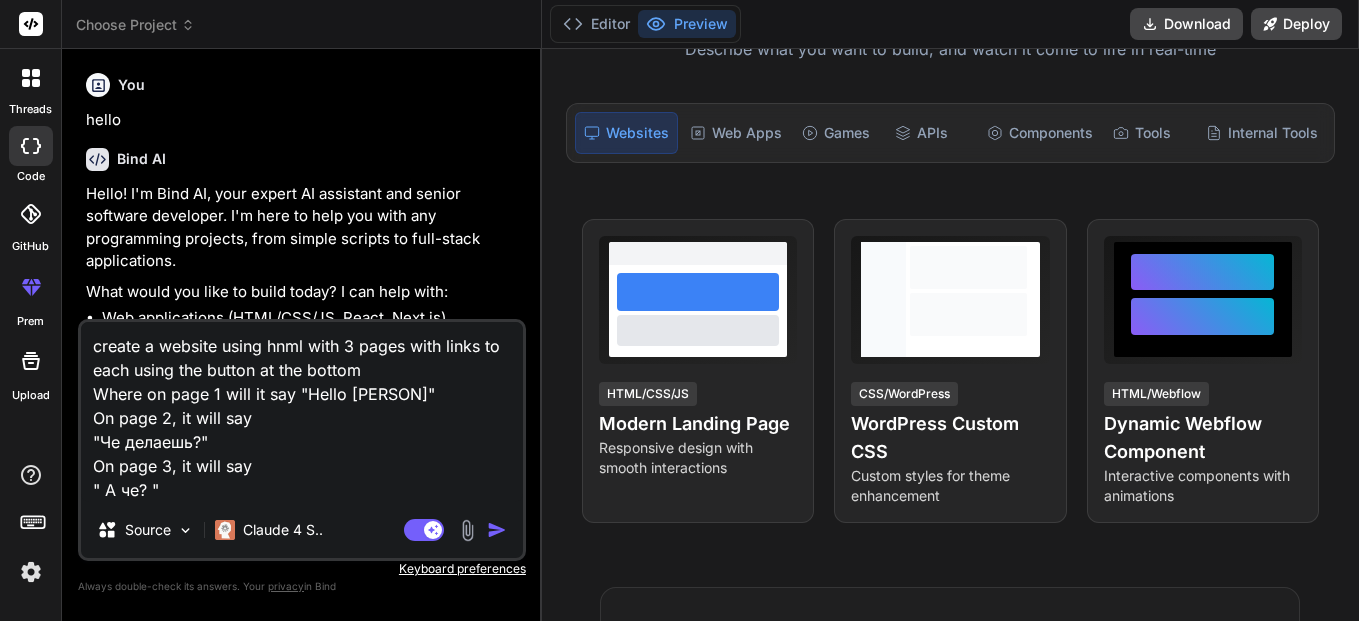 type on "create a website using hnml with 3 pages with links to each using the button at the bottom
Where on page 1 will it say "Hello Emilia"
On page 2, it will say
"Че делаешь?"
On page 3, it will say
" А че ? "" 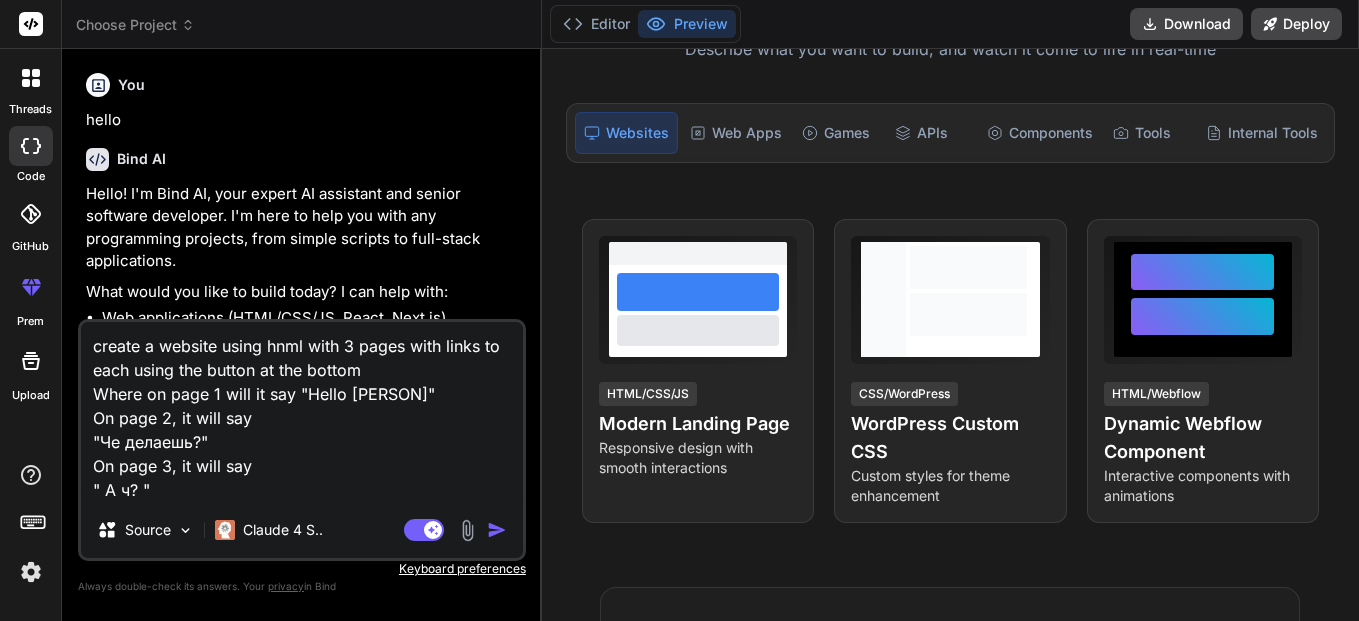 type on "create a website using hnml with 3 pages with links to each using the button at the bottom
Where on page 1 will it say "Hello Emilia"
On page 2, it will say
"Че делаешь?"
On page 3, it will say
" А че д? "" 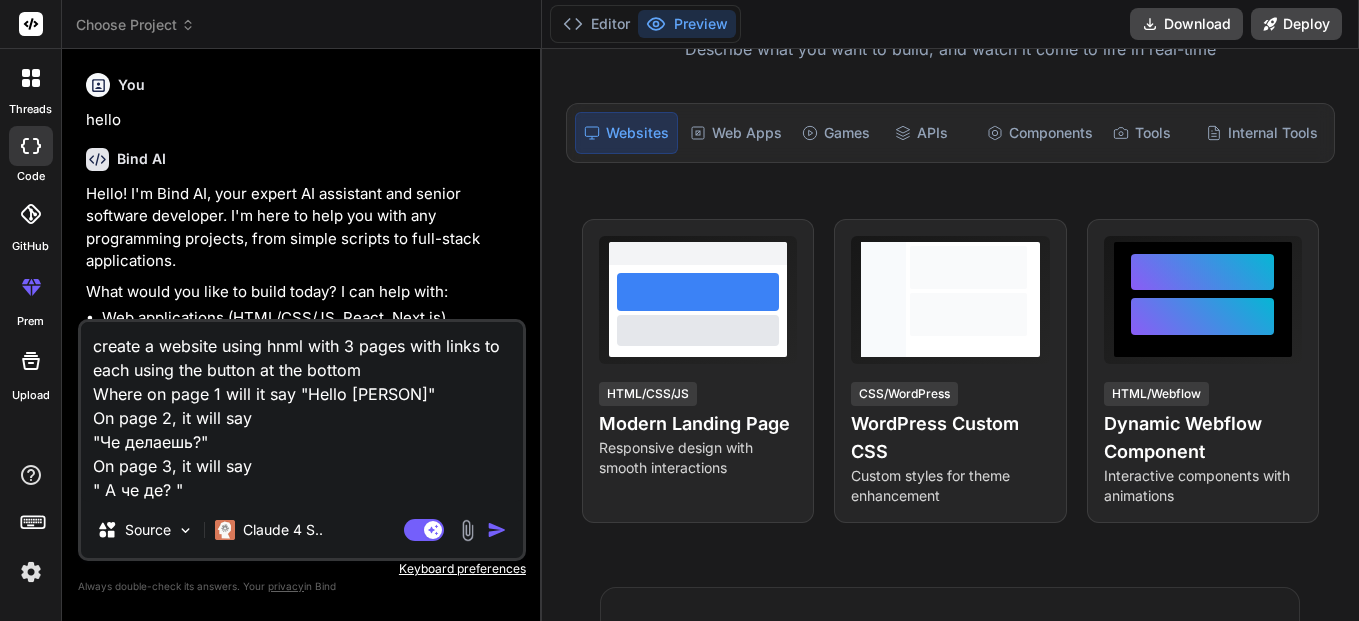 type on "create a website using hnml with 3 pages with links to each using the button at the bottom
Where on page 1 will it say "Hello Emilia"
On page 2, it will say
"Че делаешь?"
On page 3, it will say
" А че дел? "" 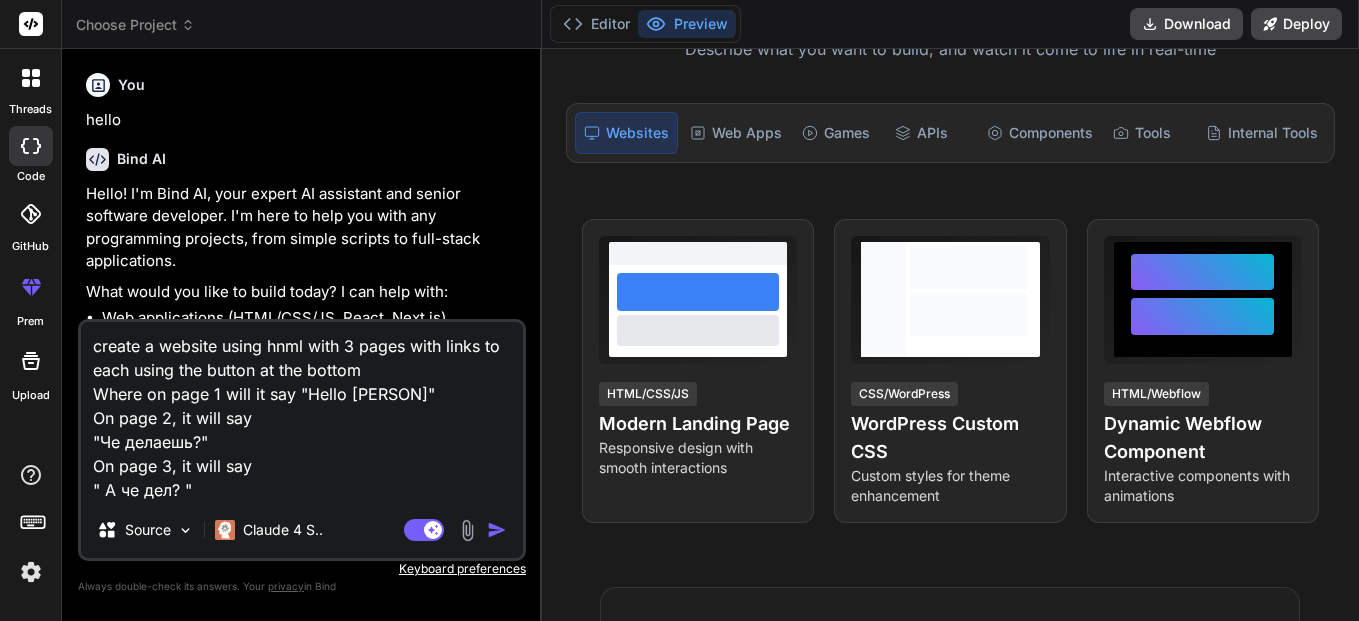 type on "create a website using hnml with 3 pages with links to each using the button at the bottom
Where on page 1 will it say "Hello Emilia"
On page 2, it will say
"Че делаешь?"
On page 3, it will say
" А че дела? "" 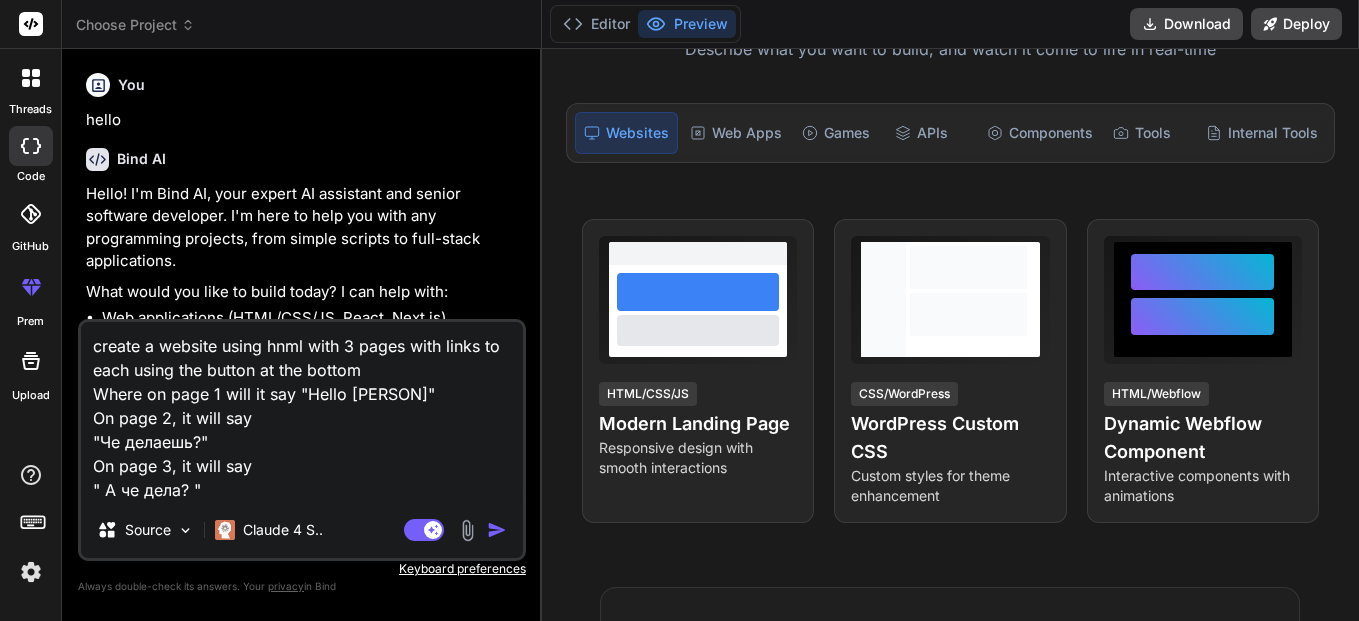 type on "create a website using hnml with 3 pages with links to each using the button at the bottom
Where on page 1 will it say "Hello Emilia"
On page 2, it will say
"Че делаешь?"
On page 3, it will say
" А че делат? "" 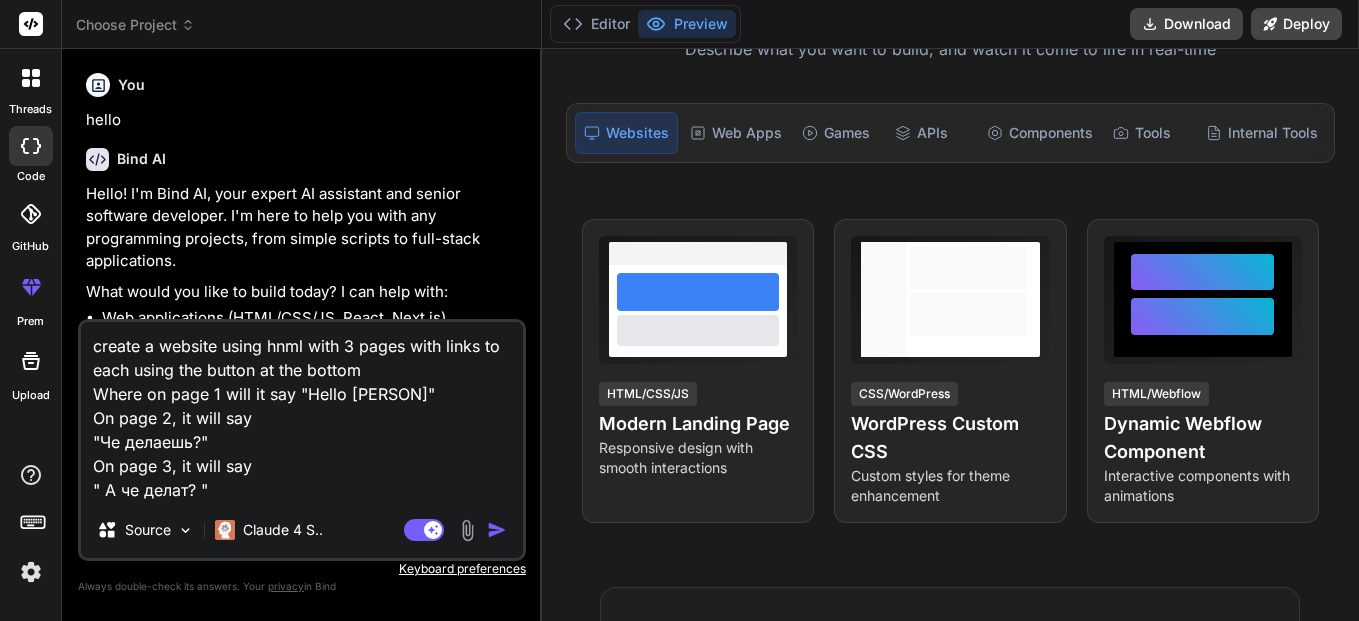 type on "create a website using hnml with 3 pages with links to each using the button at the bottom
Where on page 1 will it say "Hello Emilia"
On page 2, it will say
"Че делаешь?"
On page 3, it will say
" А че делать? "" 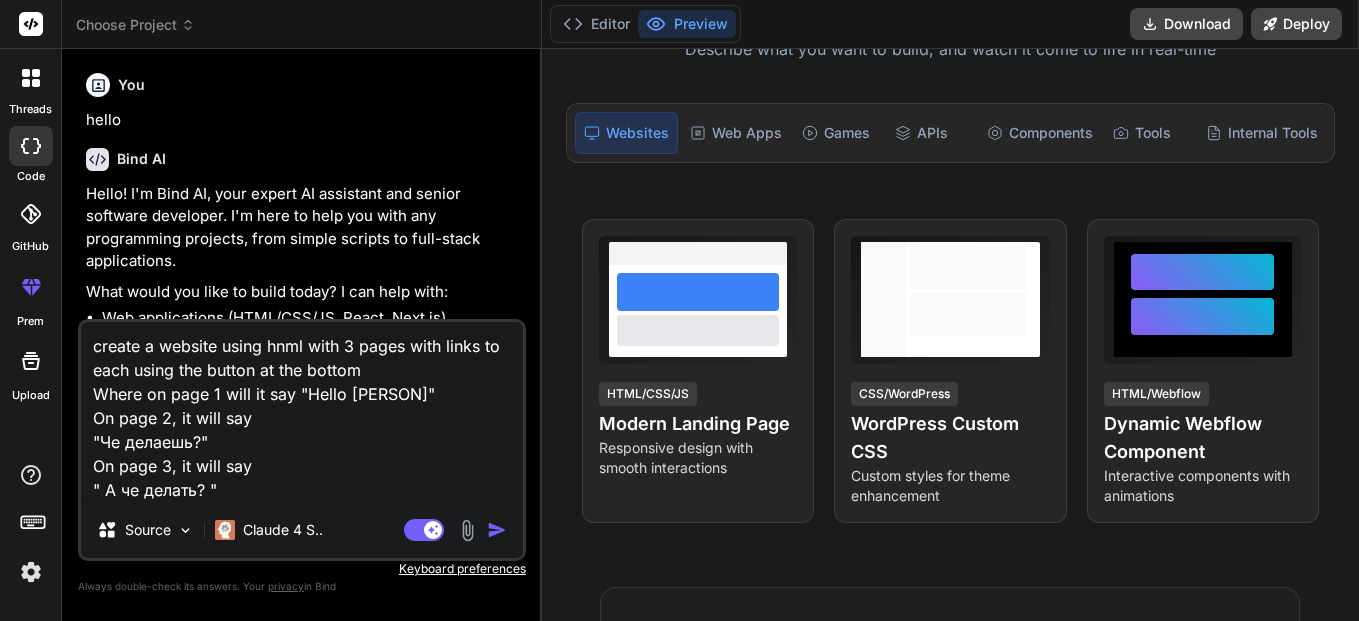 type on "create a website using hnml with 3 pages with links to each using the button at the bottom
Where on page 1 will it say "Hello Emilia"
On page 2, it will say
"Че делаешь?"
On page 3, it will say
" А че делатьб? "" 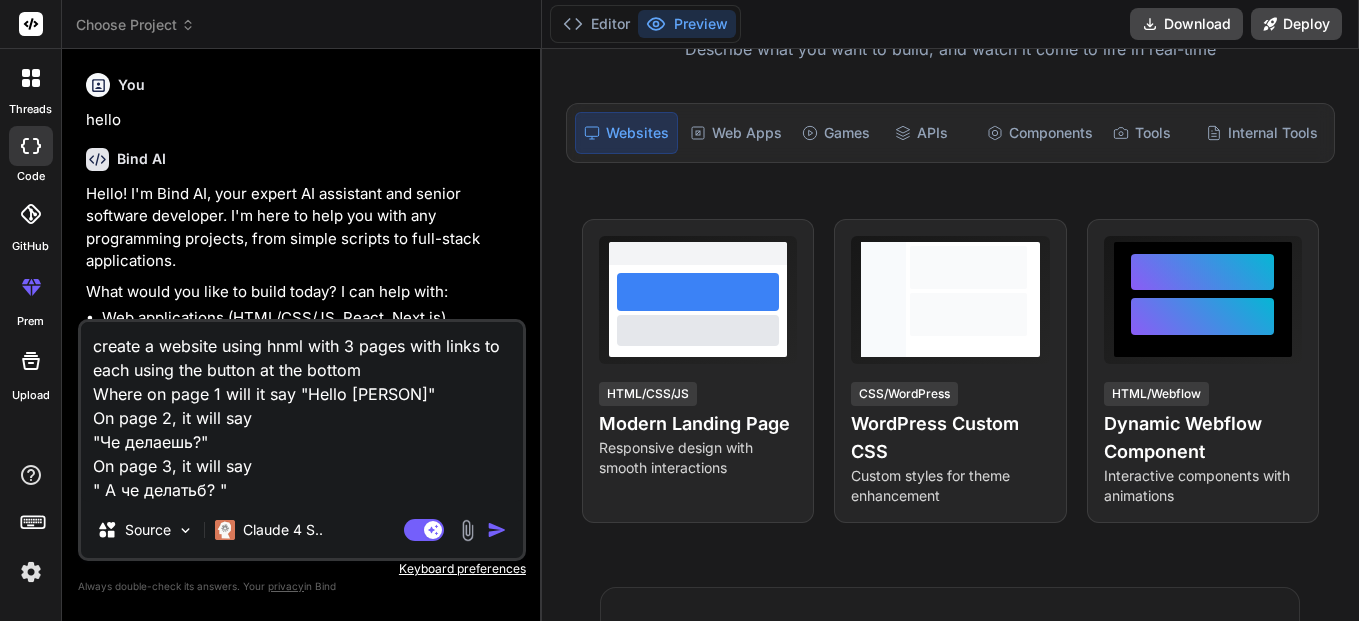 type on "create a website using hnml with 3 pages with links to each using the button at the bottom
Where on page 1 will it say "Hello Emilia"
On page 2, it will say
"Че делаешь?"
On page 3, it will say
" А че делатьб ? "" 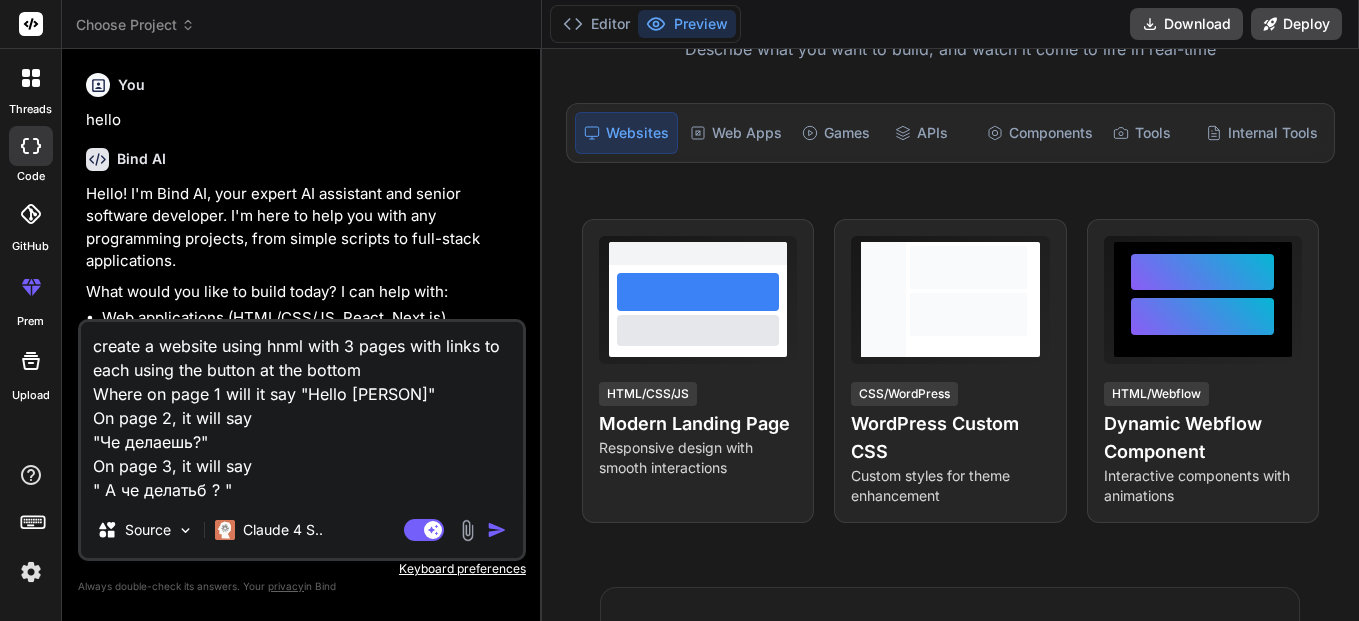 type on "create a website using hnml with 3 pages with links to each using the button at the bottom
Where on page 1 will it say "Hello Emilia"
On page 2, it will say
"Че делаешь?"
On page 3, it will say
" А че делатьб? "" 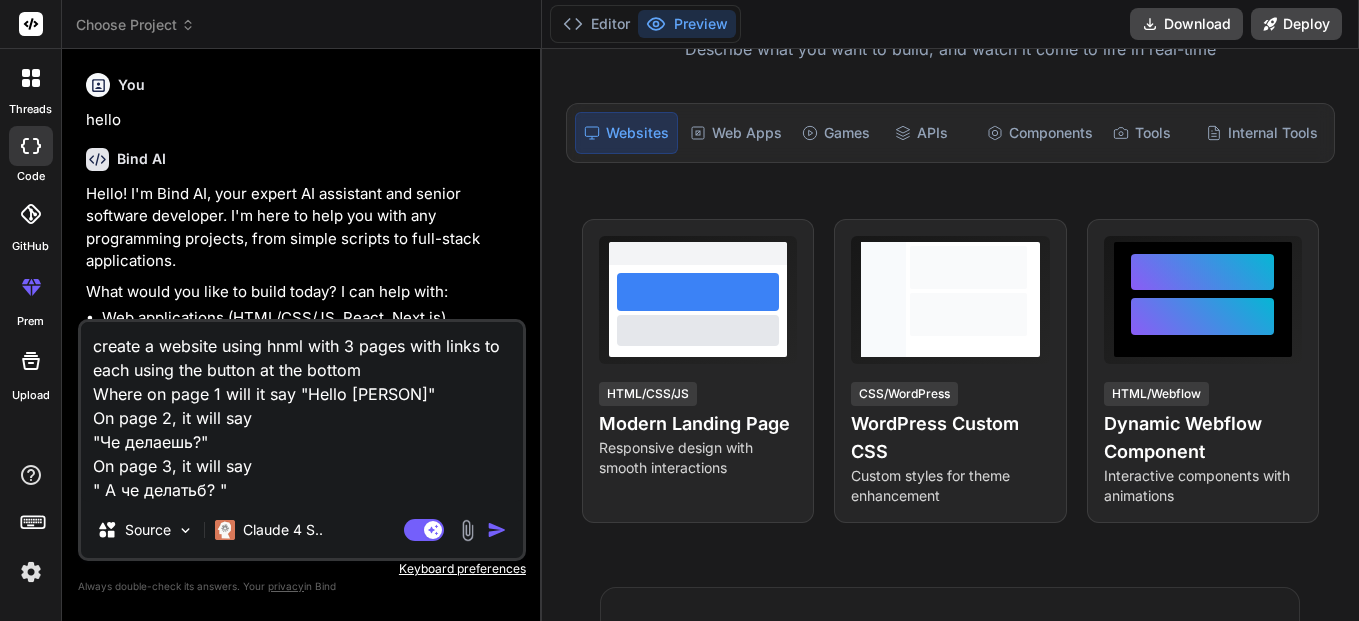 type on "create a website using hnml with 3 pages with links to each using the button at the bottom
Where on page 1 will it say "Hello Emilia"
On page 2, it will say
"Че делаешь?"
On page 3, it will say
" А че делать? "" 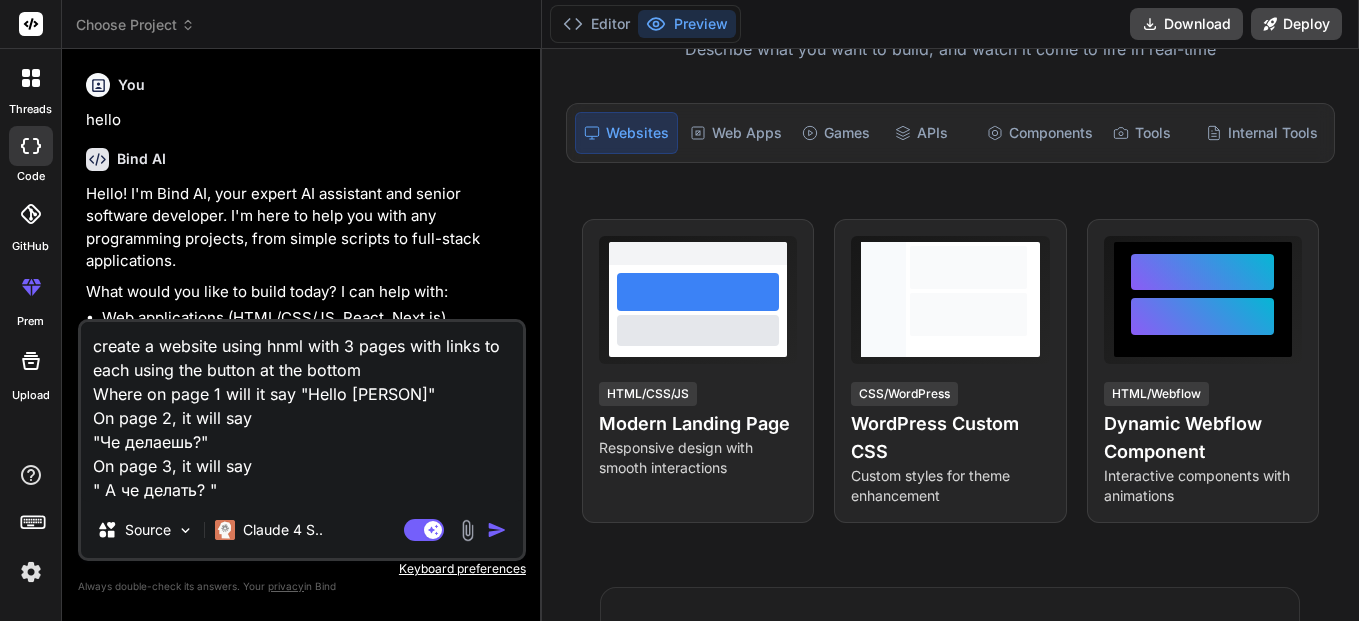 type on "create a website using hnml with 3 pages with links to each using the button at the bottom
Where on page 1 will it say "Hello Emilia"
On page 2, it will say
"Че делаешь?"
On page 3, it will say
" А че делать ? "" 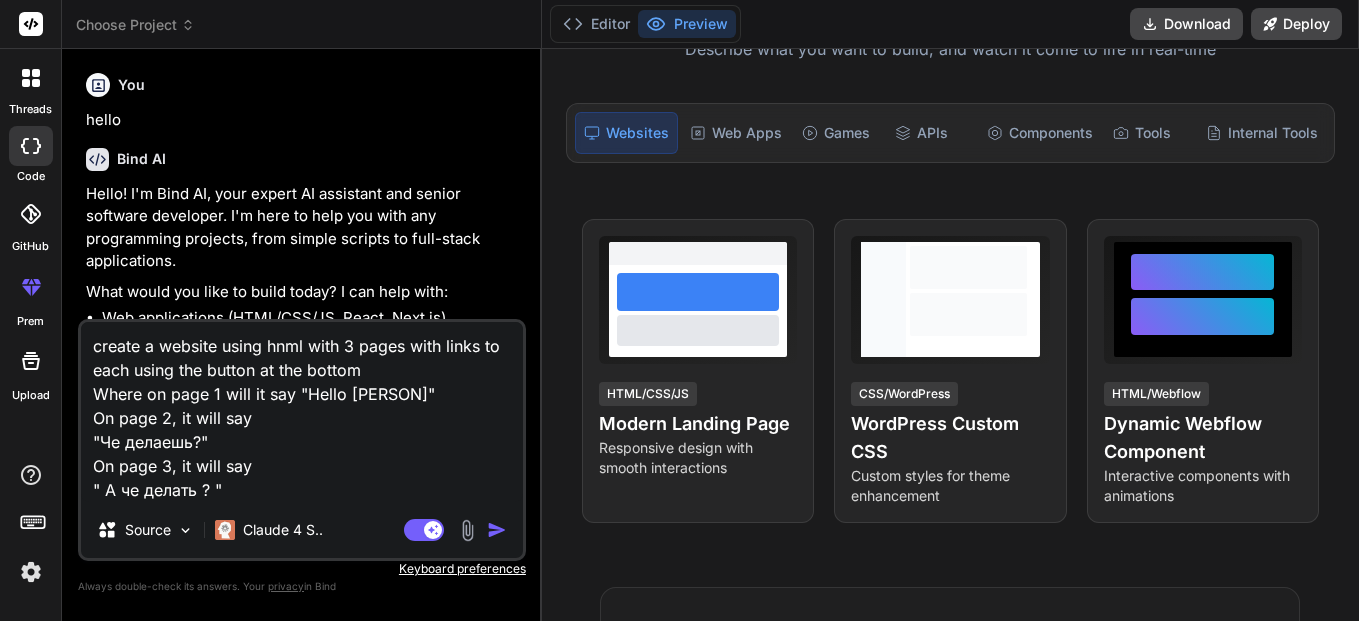 type on "create a website using hnml with 3 pages with links to each using the button at the bottom
Where on page 1 will it say "Hello Emilia"
On page 2, it will say
"Че делаешь?"
On page 3, it will say
" А че делать б? "" 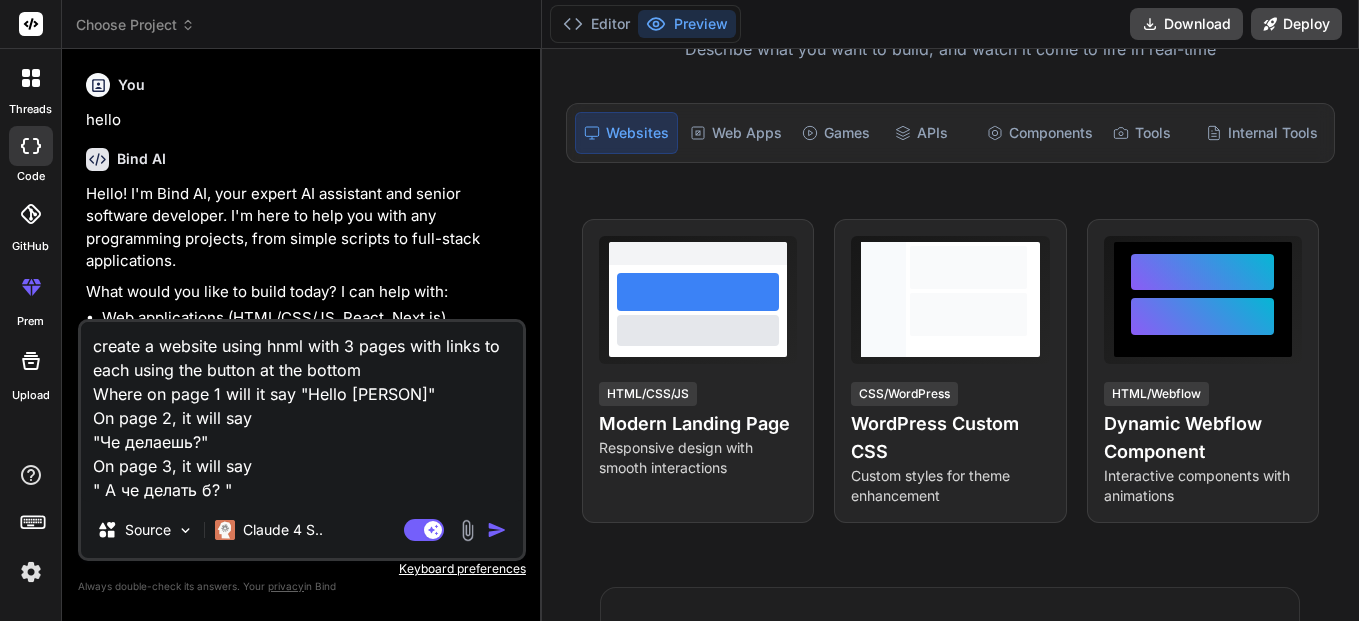 type on "create a website using hnml with 3 pages with links to each using the button at the bottom
Where on page 1 will it say "Hello Emilia"
On page 2, it will say
"Че делаешь?"
On page 3, it will say
" А че делать бу? "" 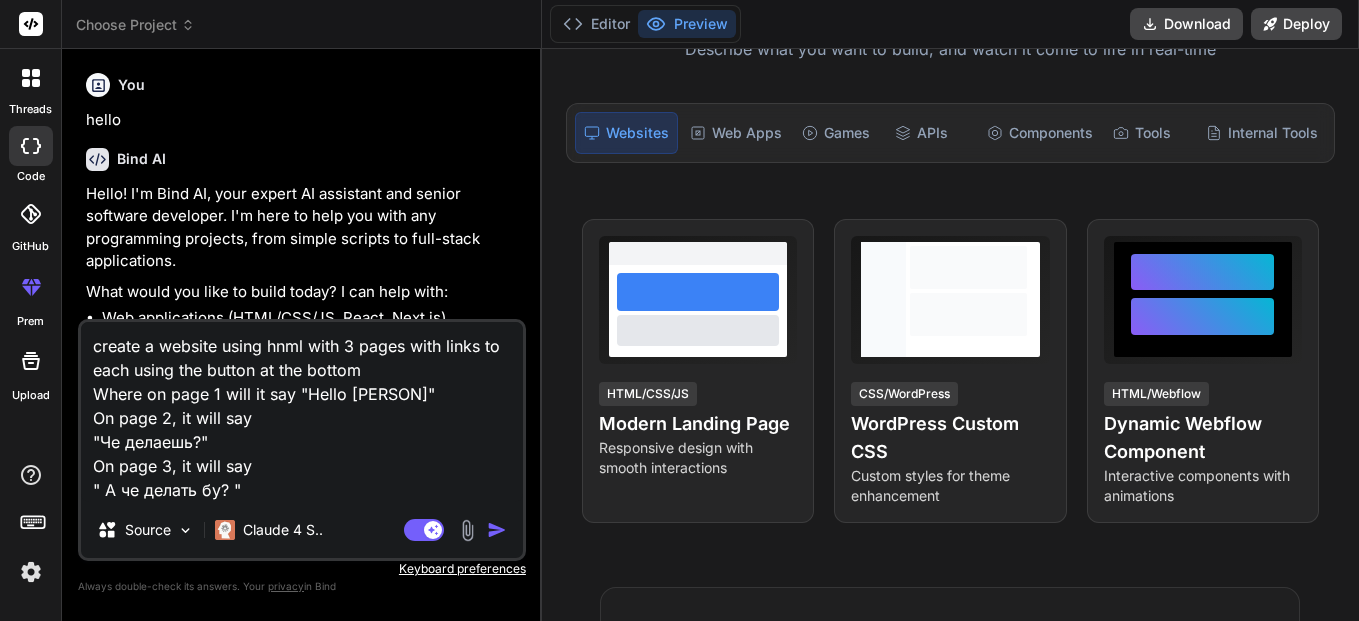 type on "create a website using hnml with 3 pages with links to each using the button at the bottom
Where on page 1 will it say "Hello Emilia"
On page 2, it will say
"Че делаешь?"
On page 3, it will say
" А че делать буд? "" 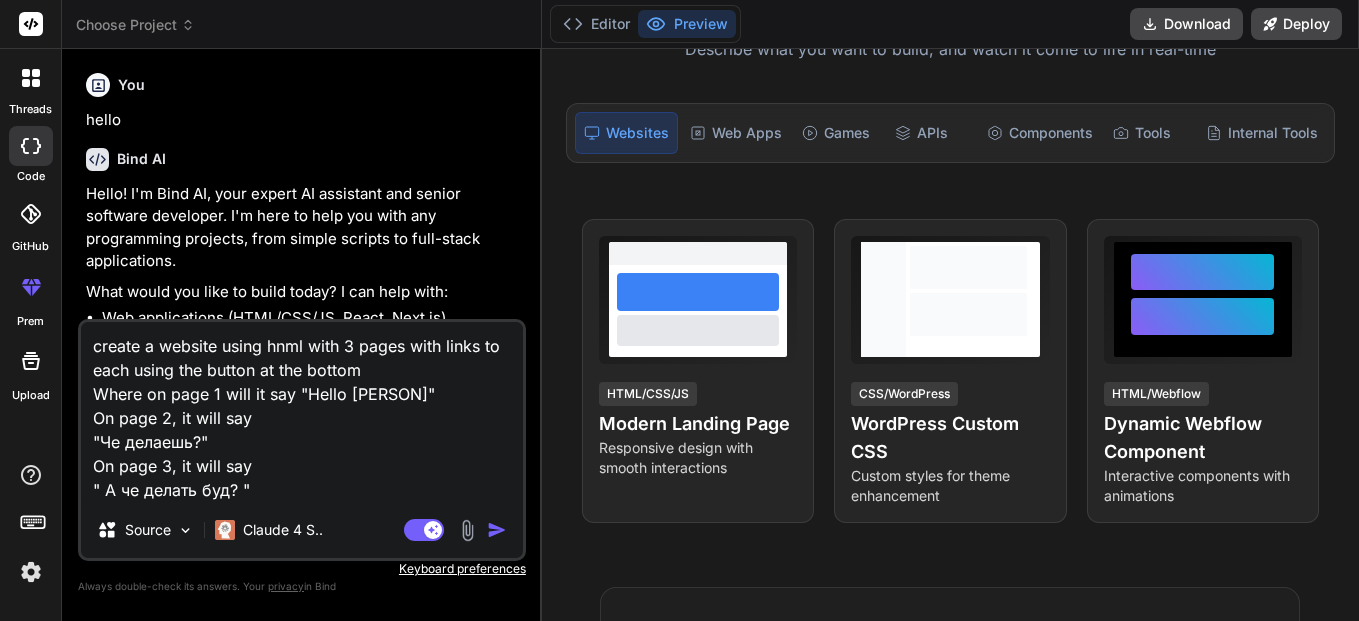type on "create a website using hnml with 3 pages with links to each using the button at the bottom
Where on page 1 will it say "Hello Emilia"
On page 2, it will say
"Че делаешь?"
On page 3, it will say
" А че делать буде? "" 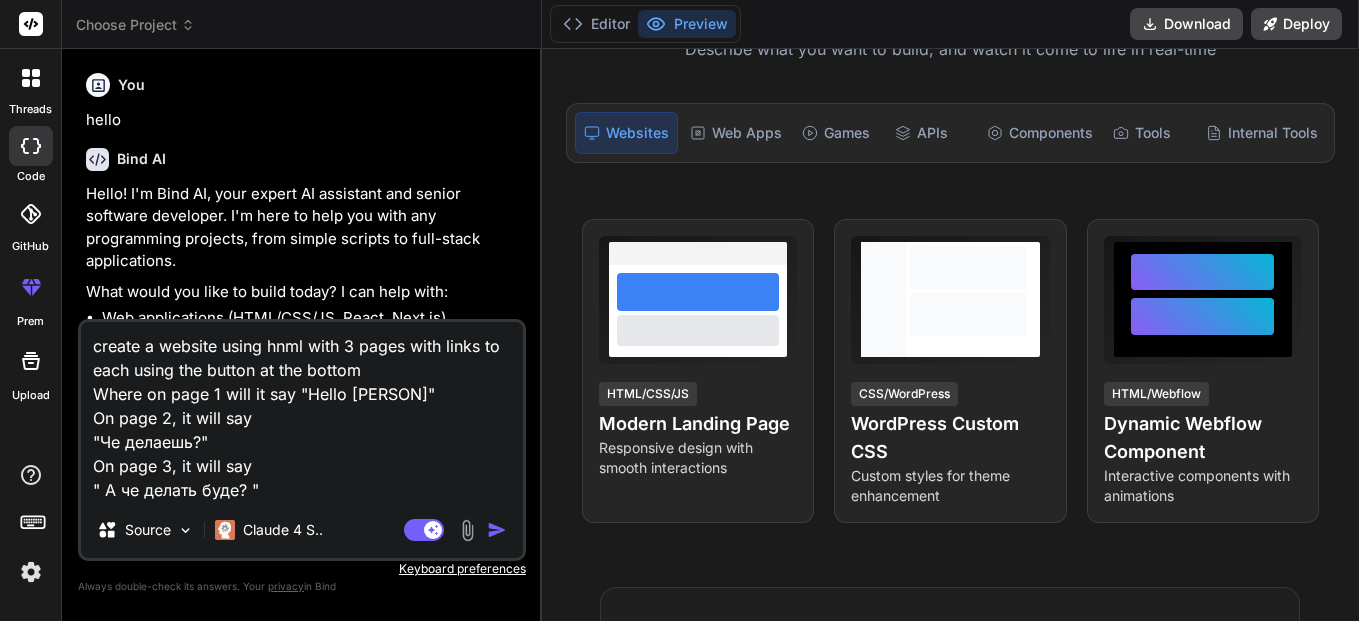 type on "create a website using hnml with 3 pages with links to each using the button at the bottom
Where on page 1 will it say "Hello Emilia"
On page 2, it will say
"Че делаешь?"
On page 3, it will say
" А че делать будет? "" 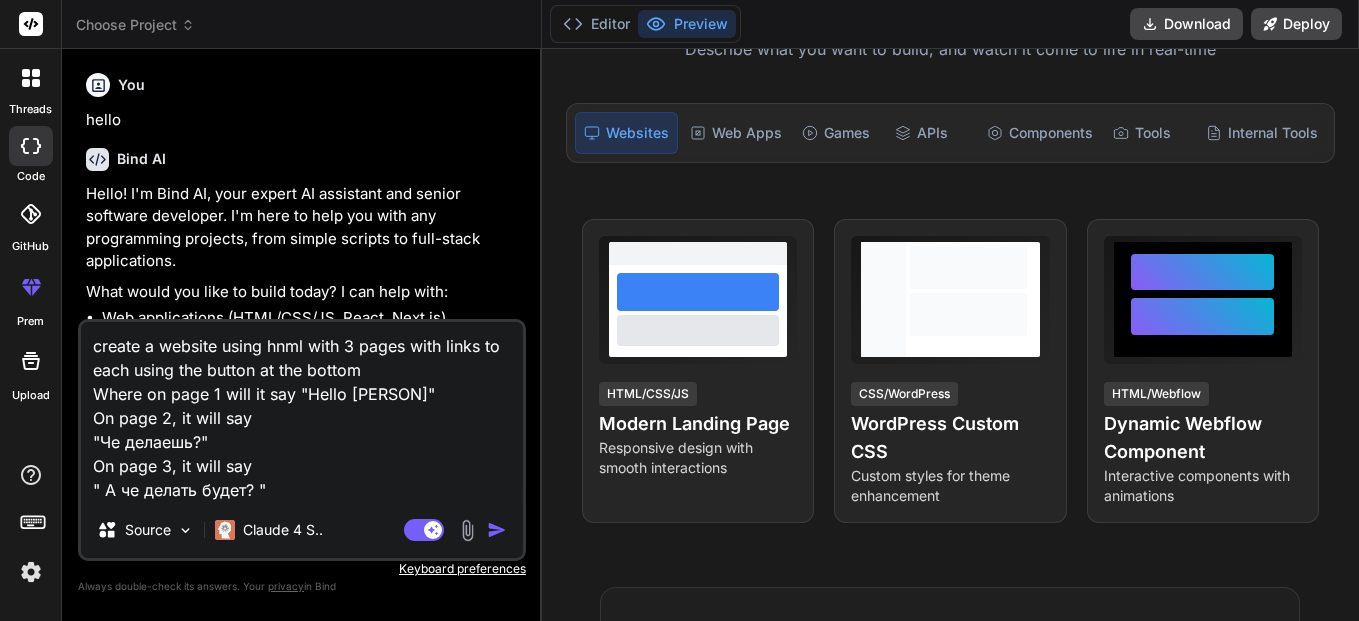 type on "create a website using hnml with 3 pages with links to each using the button at the bottom
Where on page 1 will it say "Hello Emilia"
On page 2, it will say
"Че делаешь?"
On page 3, it will say
" А че делать будетм? "" 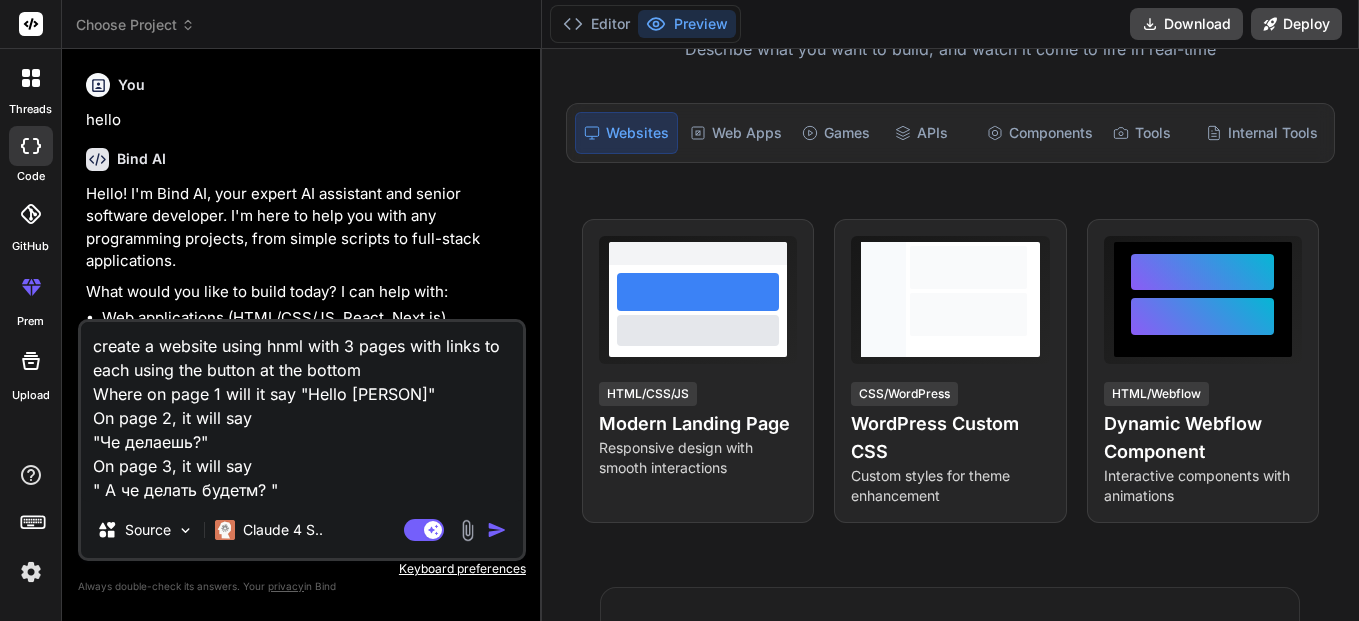 type on "create a website using hnml with 3 pages with links to each using the button at the bottom
Where on page 1 will it say "Hello Emilia"
On page 2, it will say
"Че делаешь?"
On page 3, it will say
" А че делать будетм ? "" 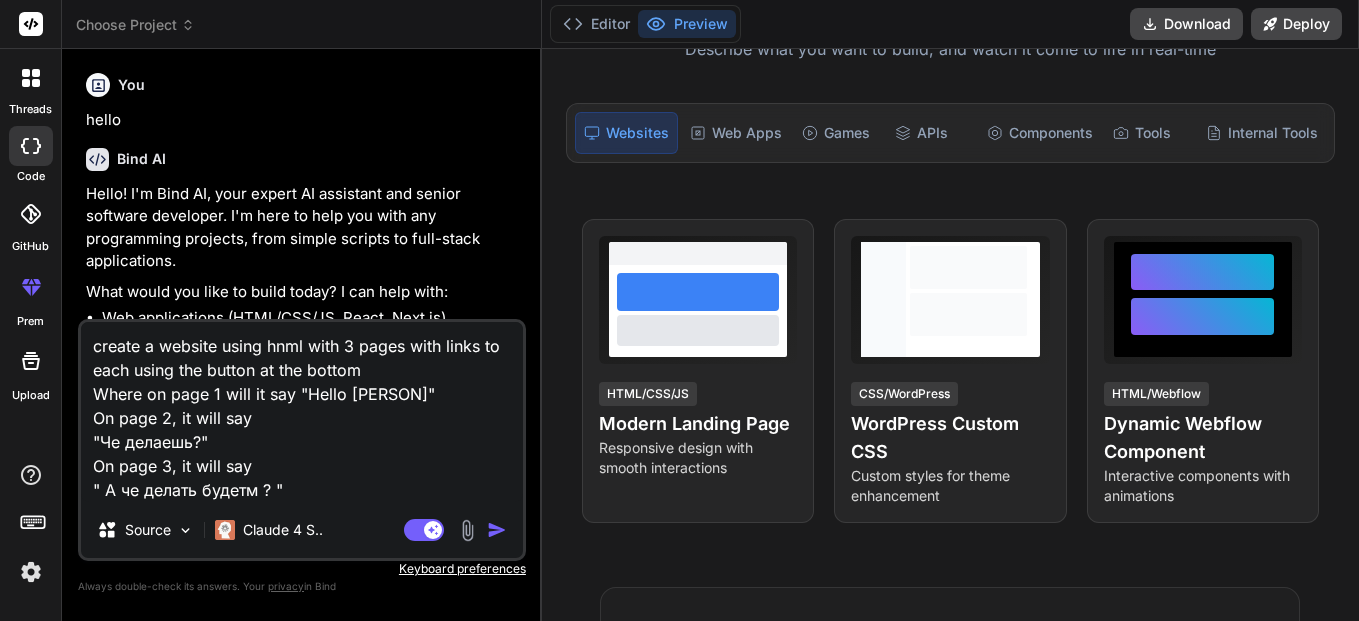 type on "create a website using hnml with 3 pages with links to each using the button at the bottom
Where on page 1 will it say "Hello Emilia"
On page 2, it will say
"Че делаешь?"
On page 3, it will say
" А че делать будетм? "" 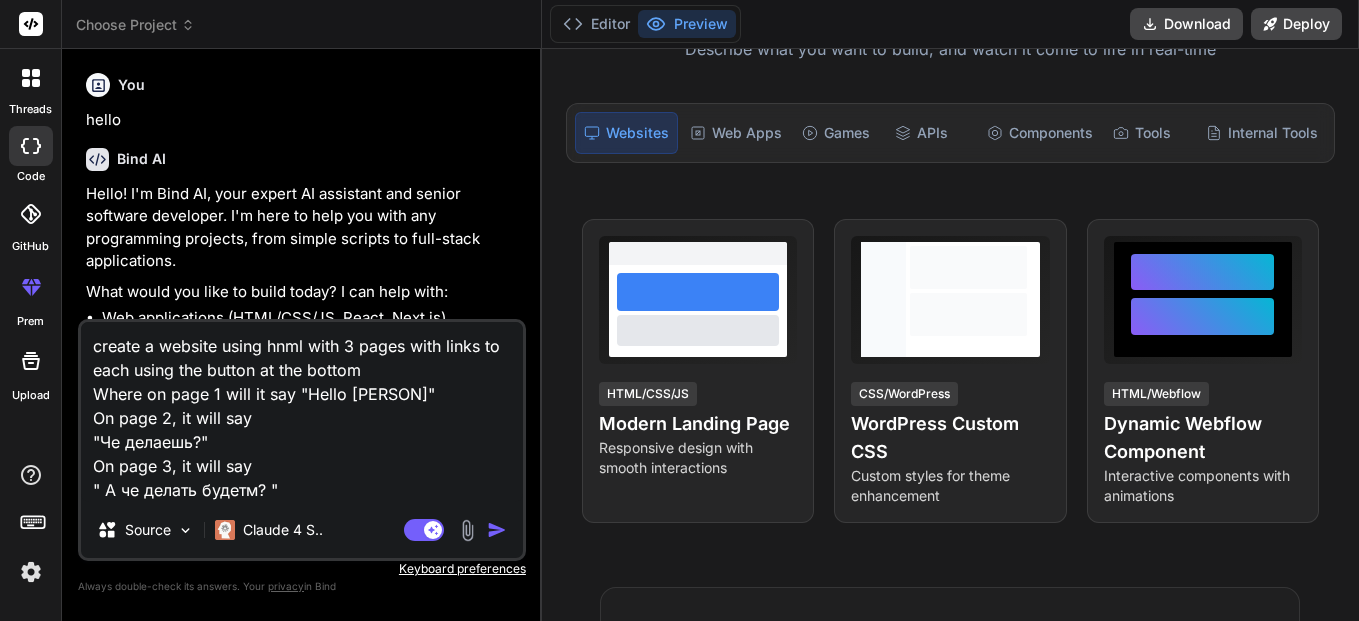 type on "create a website using hnml with 3 pages with links to each using the button at the bottom
Where on page 1 will it say "Hello Emilia"
On page 2, it will say
"Че делаешь?"
On page 3, it will say
" А че делать будет? "" 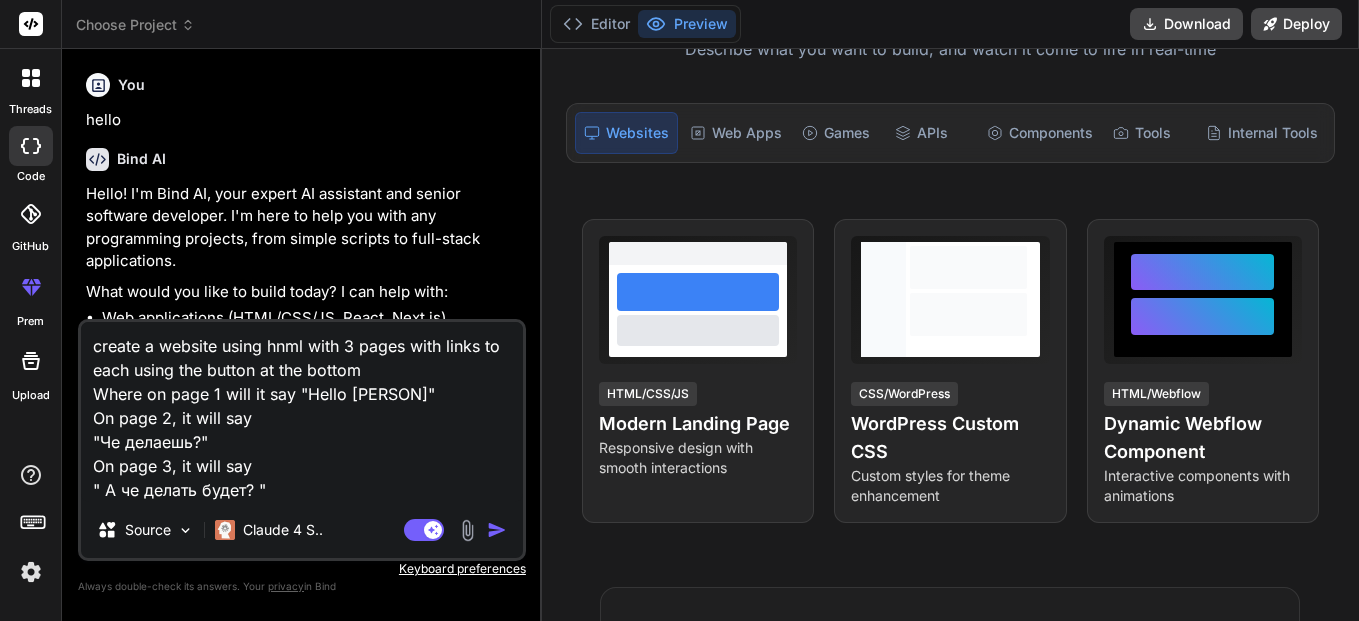 type on "create a website using hnml with 3 pages with links to each using the button at the bottom
Where on page 1 will it say "Hello Emilia"
On page 2, it will say
"Че делаешь?"
On page 3, it will say
" А че делать буде? "" 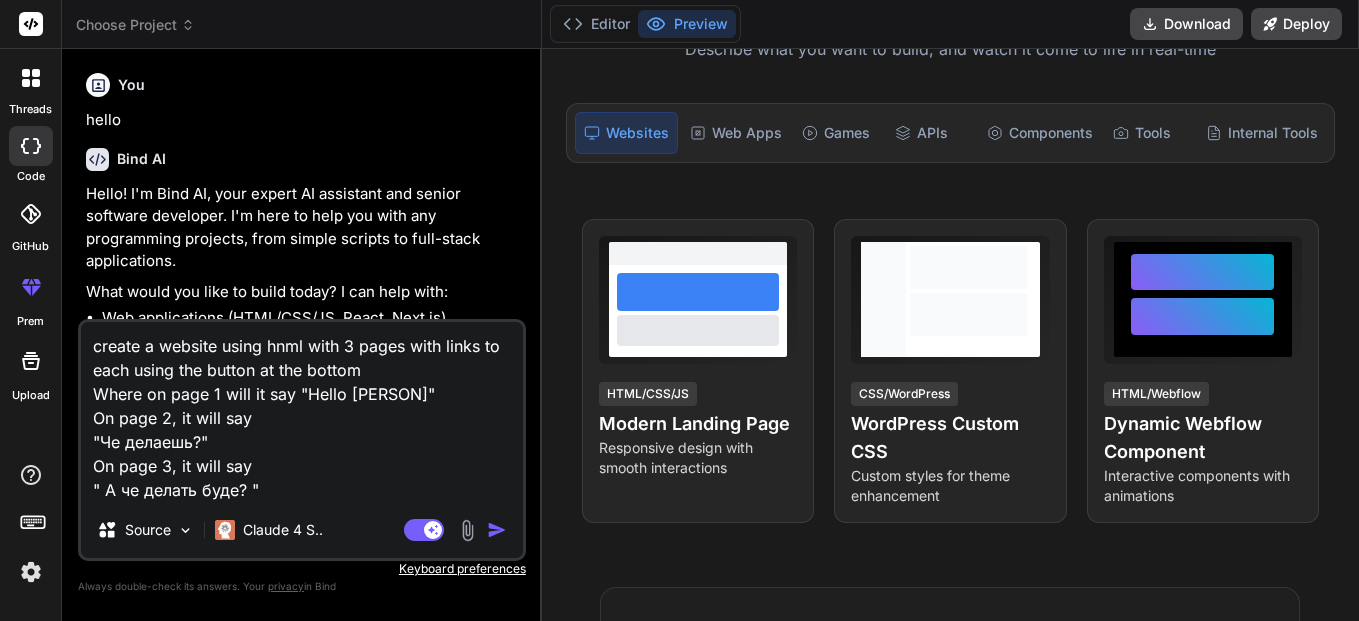 type on "create a website using hnml with 3 pages with links to each using the button at the bottom
Where on page 1 will it say "Hello Emilia"
On page 2, it will say
"Че делаешь?"
On page 3, it will say
" А че делать будем? "" 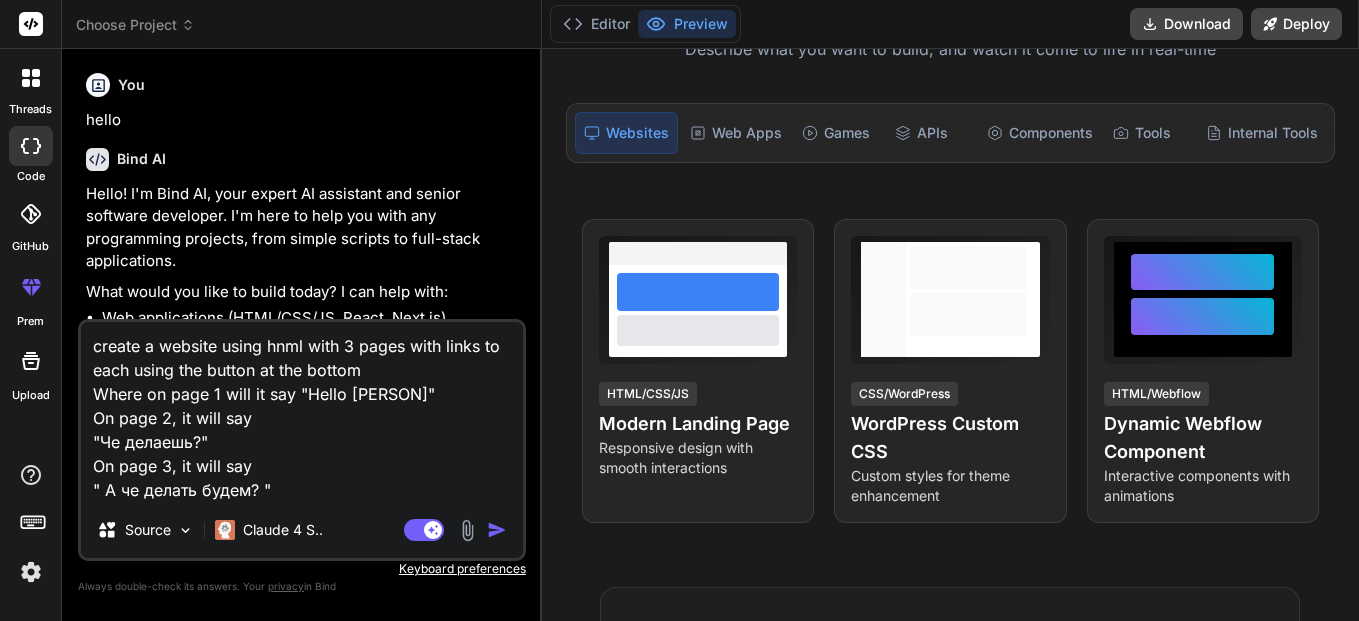 type on "create a website using hnml with 3 pages with links to each using the button at the bottom
Where on page 1 will it say "Hello Emilia"
On page 2, it will say
"Че делаешь?"
On page 3, it will say
" А че делать будем ? "" 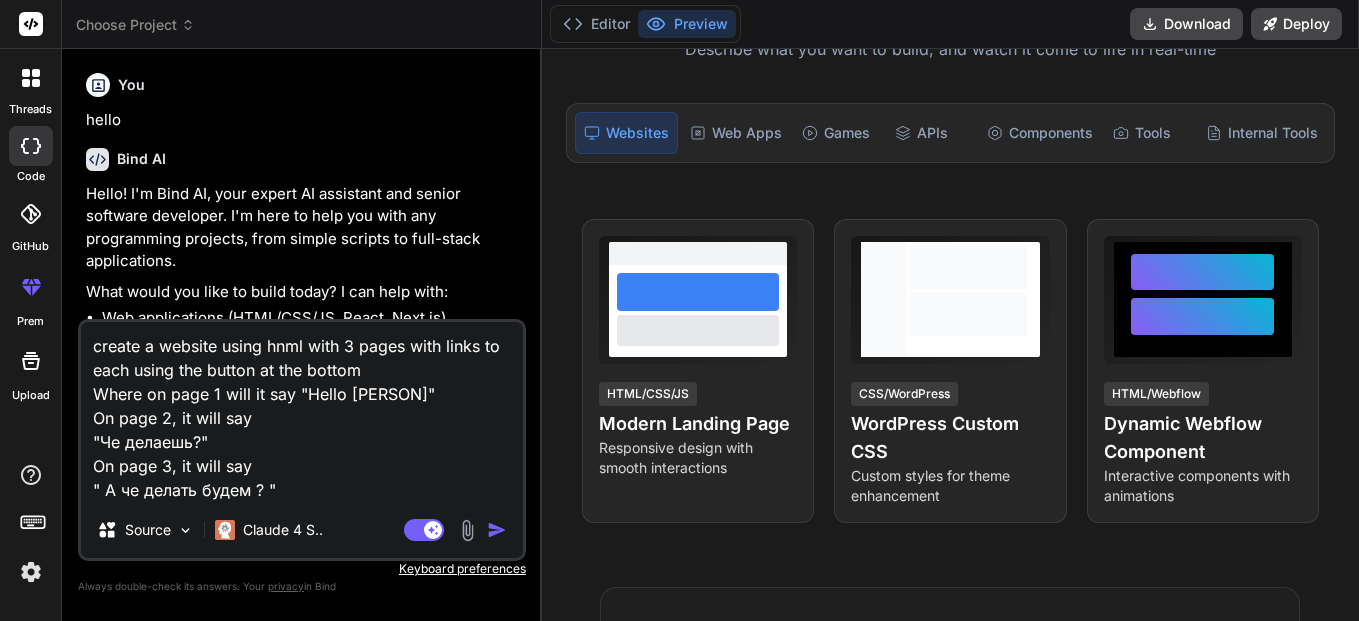 type on "create a website using hnml with 3 pages with links to each using the button at the bottom
Where on page 1 will it say "Hello Emilia"
On page 2, it will say
"Че делаешь?"
On page 3, it will say
" А че делать будем? "" 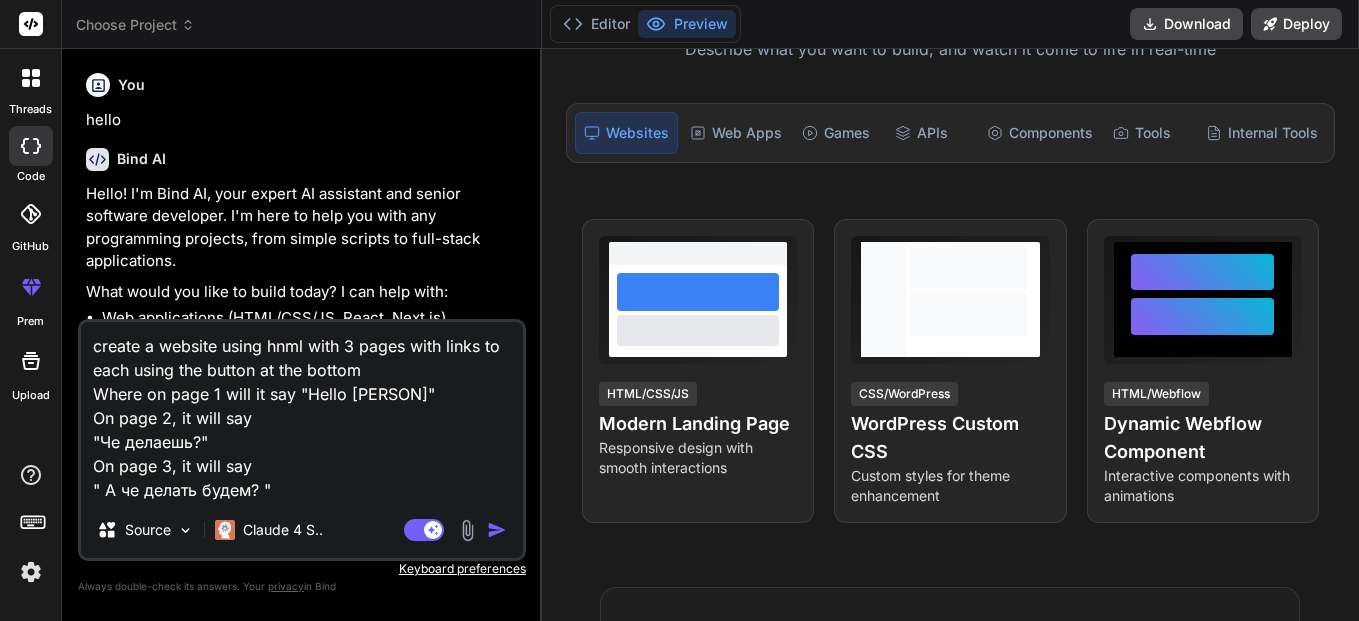 type on "create a website using hnml with 3 pages with links to each using the button at the bottom
Where on page 1 will it say "Hello Emilia"
On page 2, it will say
"Че делаешь?"
On page 3, it will say
" А че делать будем ? "" 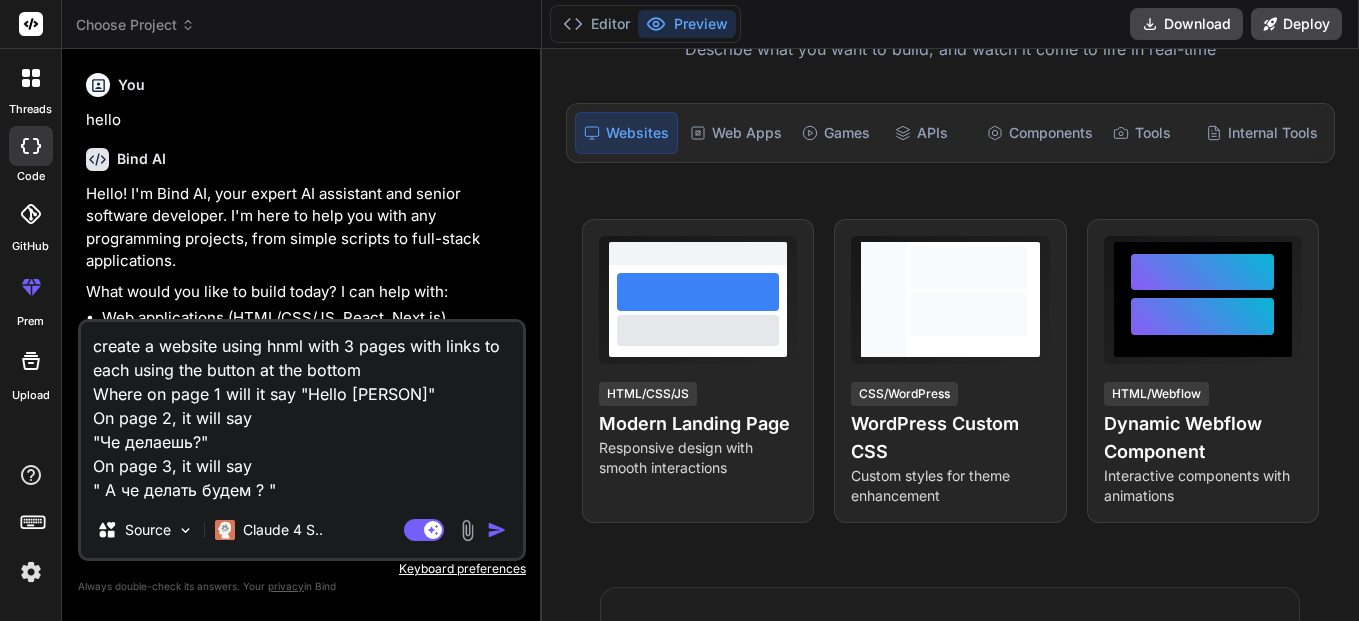 type on "x" 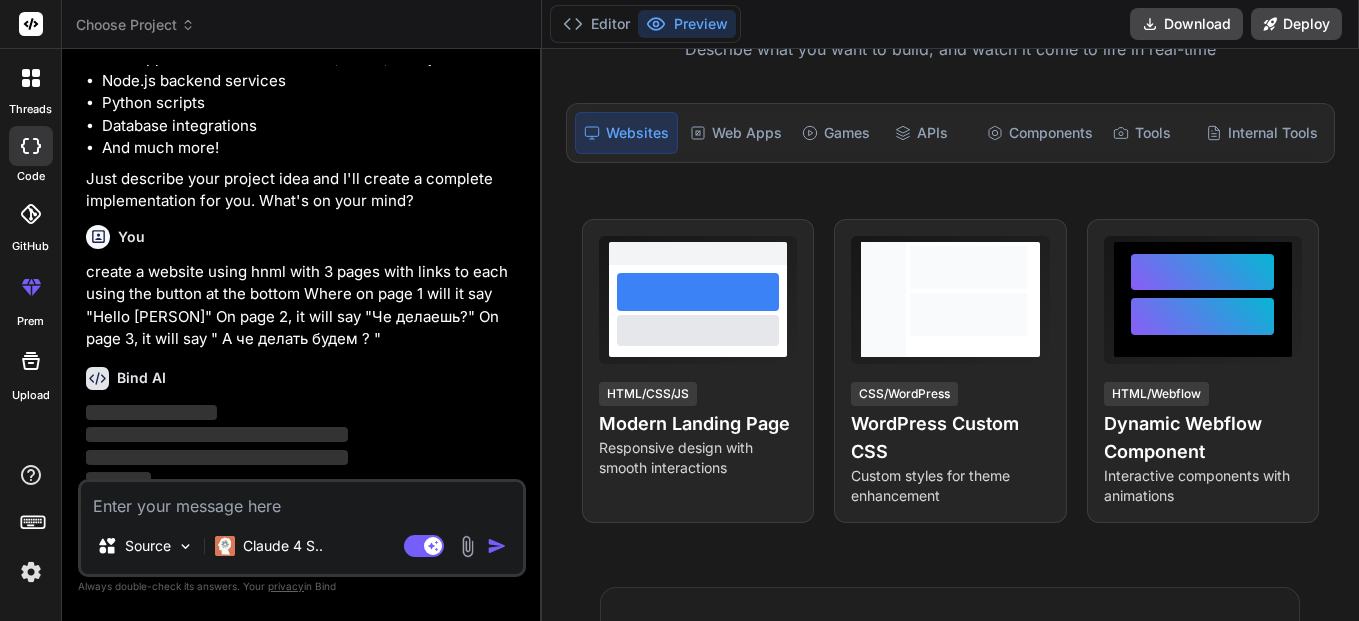 scroll, scrollTop: 273, scrollLeft: 0, axis: vertical 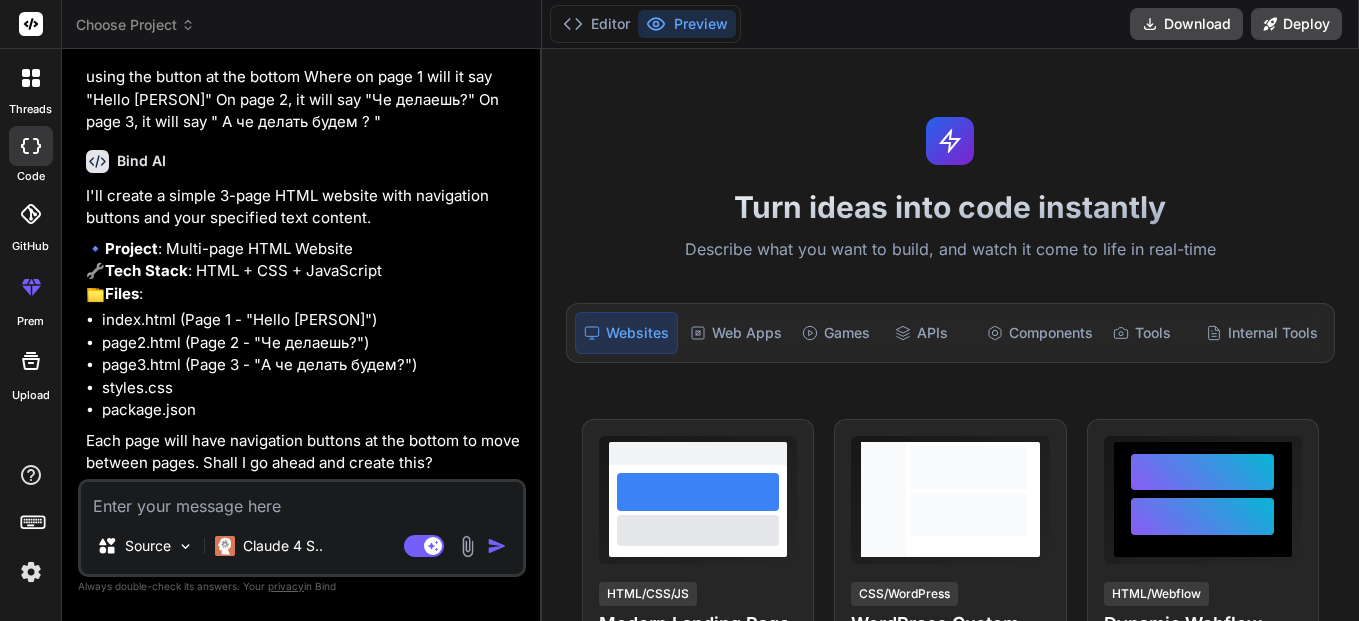 type on "x" 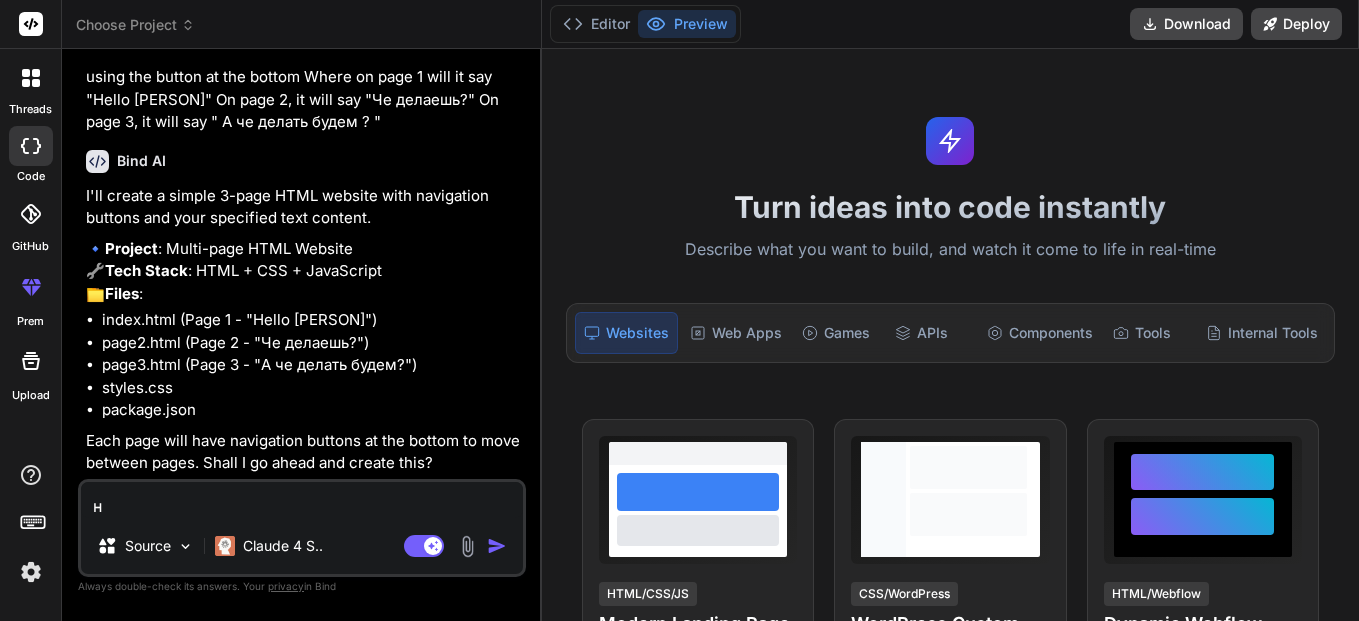 type on "ну" 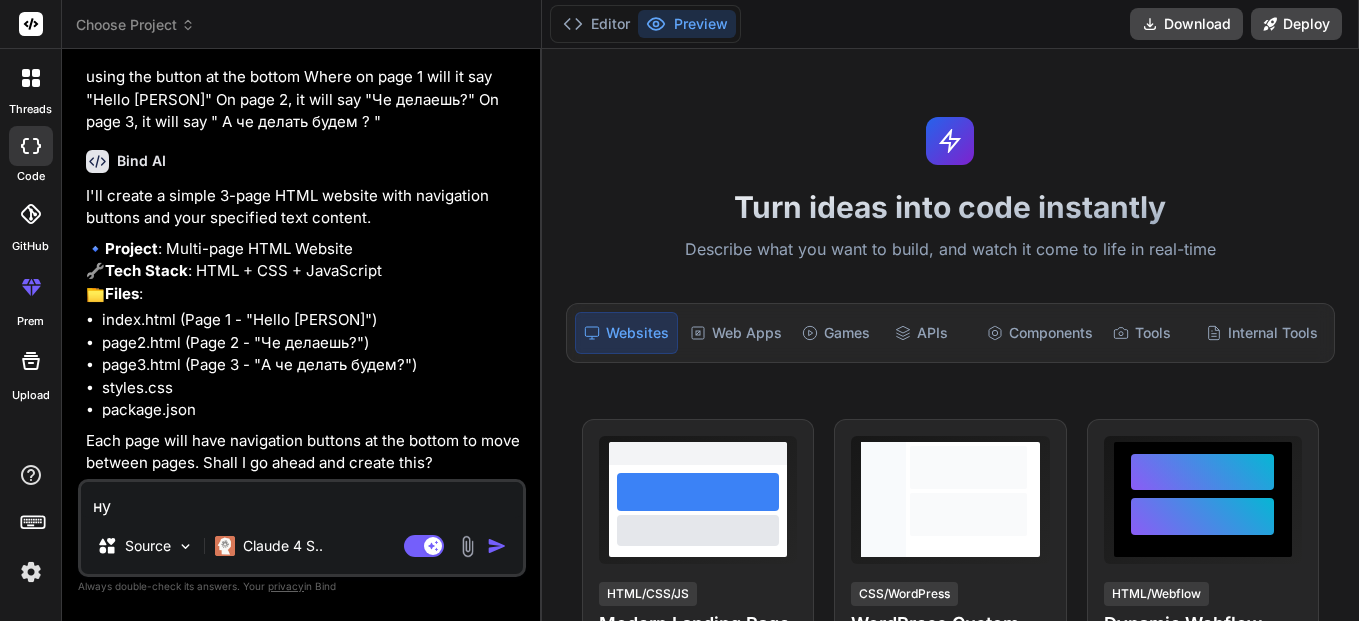 type on "нуы" 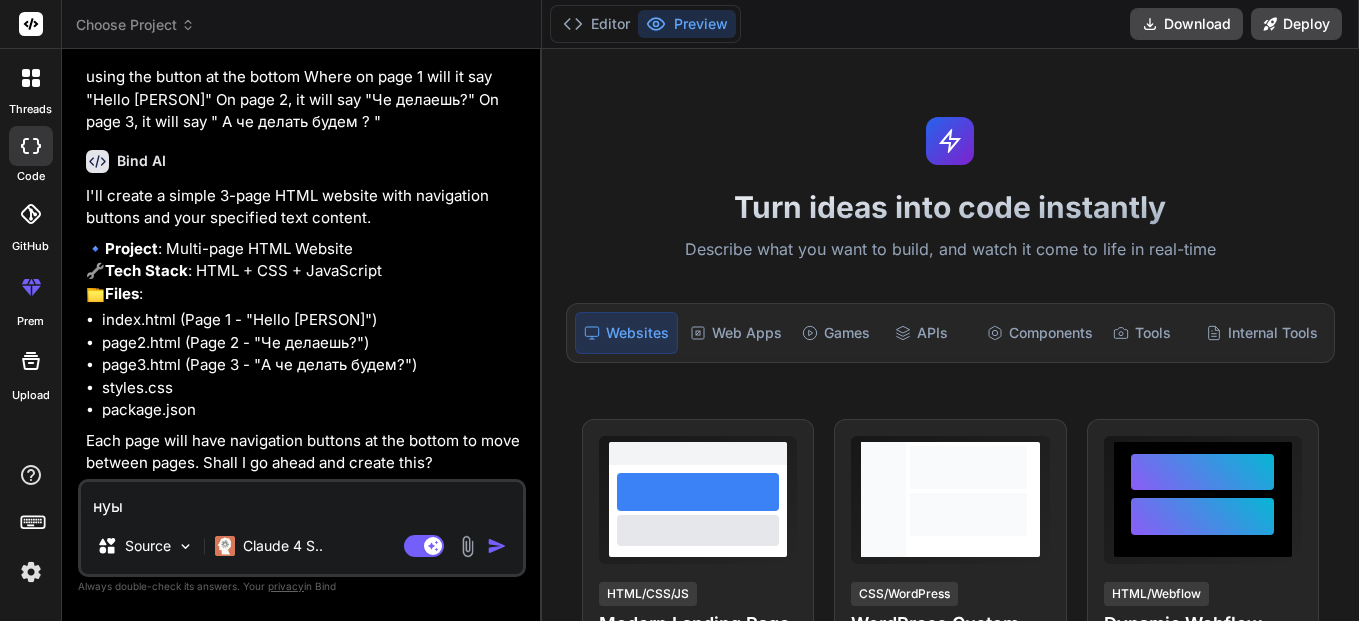 type on "ну" 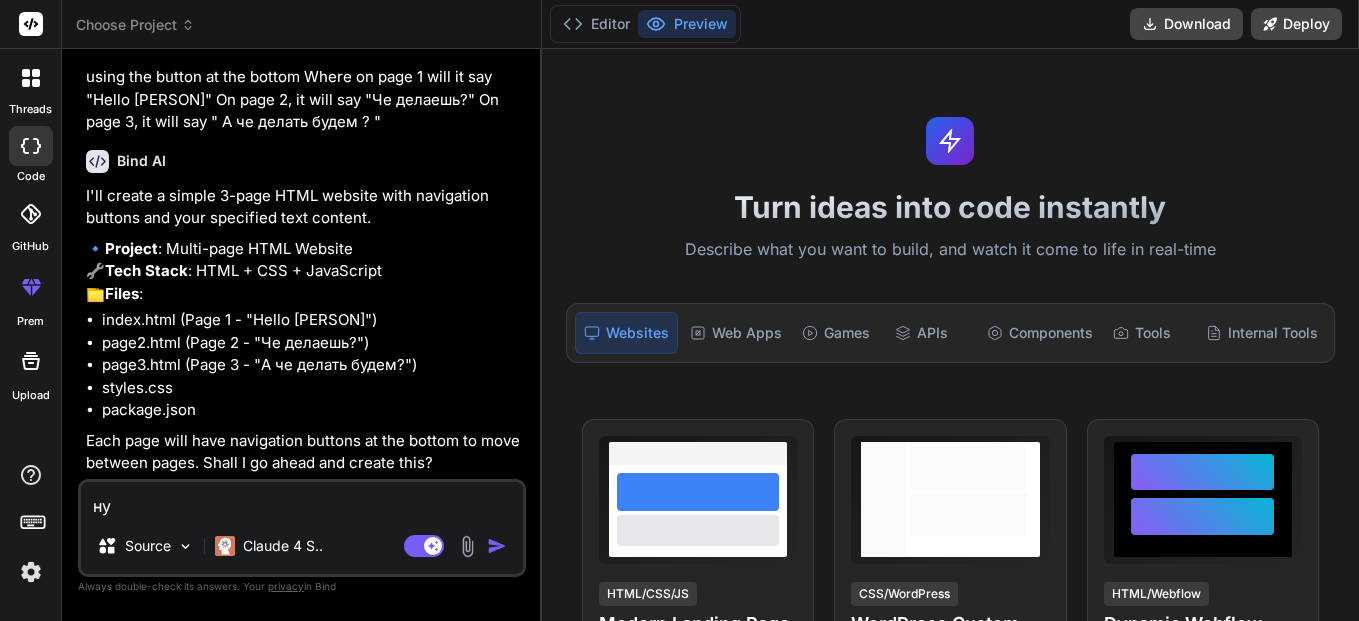 type on "н" 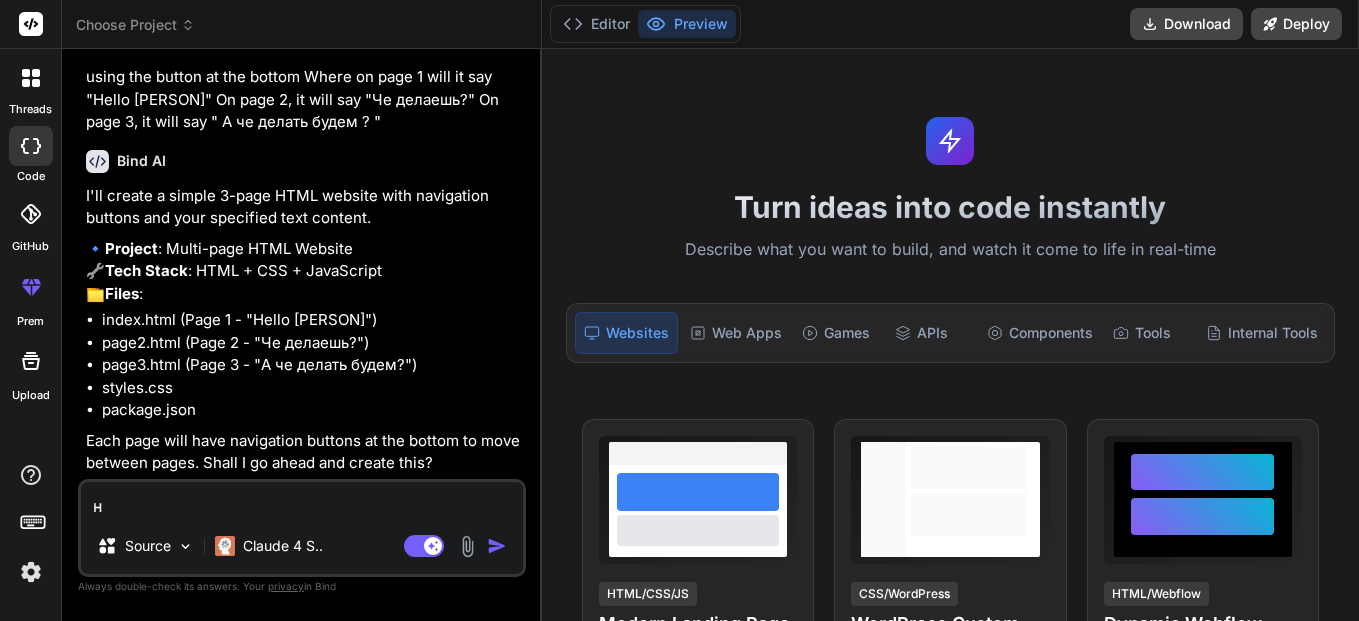 type 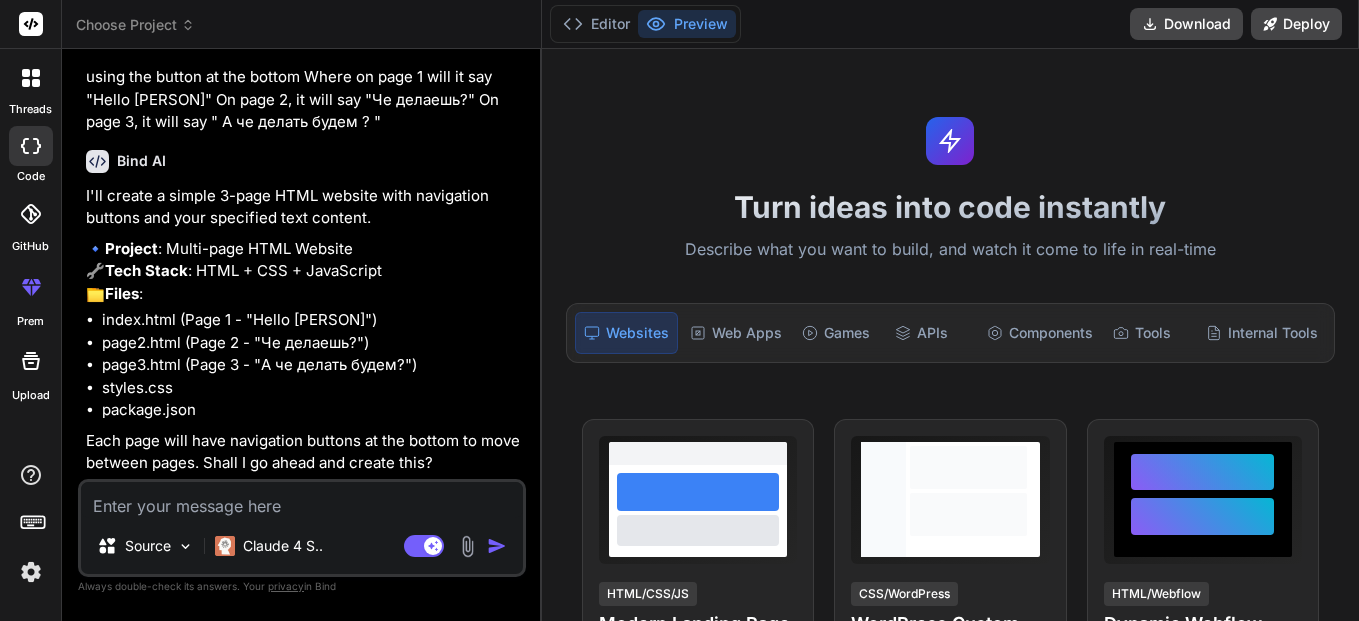type on "y" 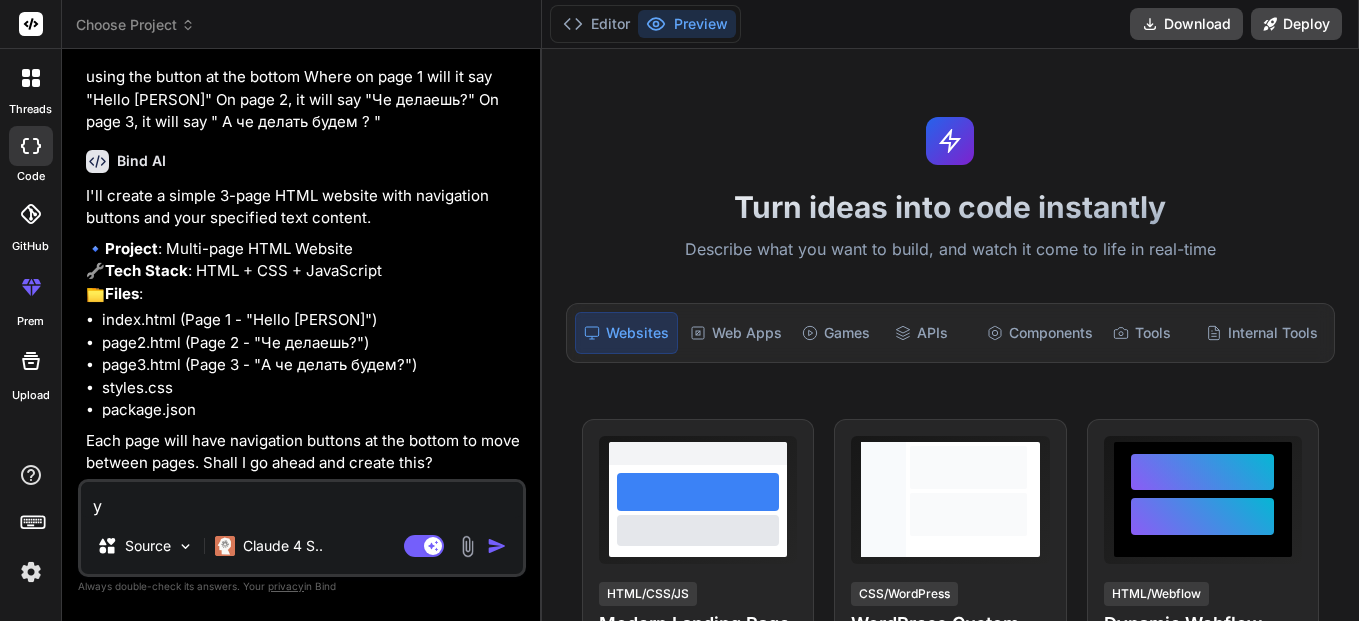 type on "ye" 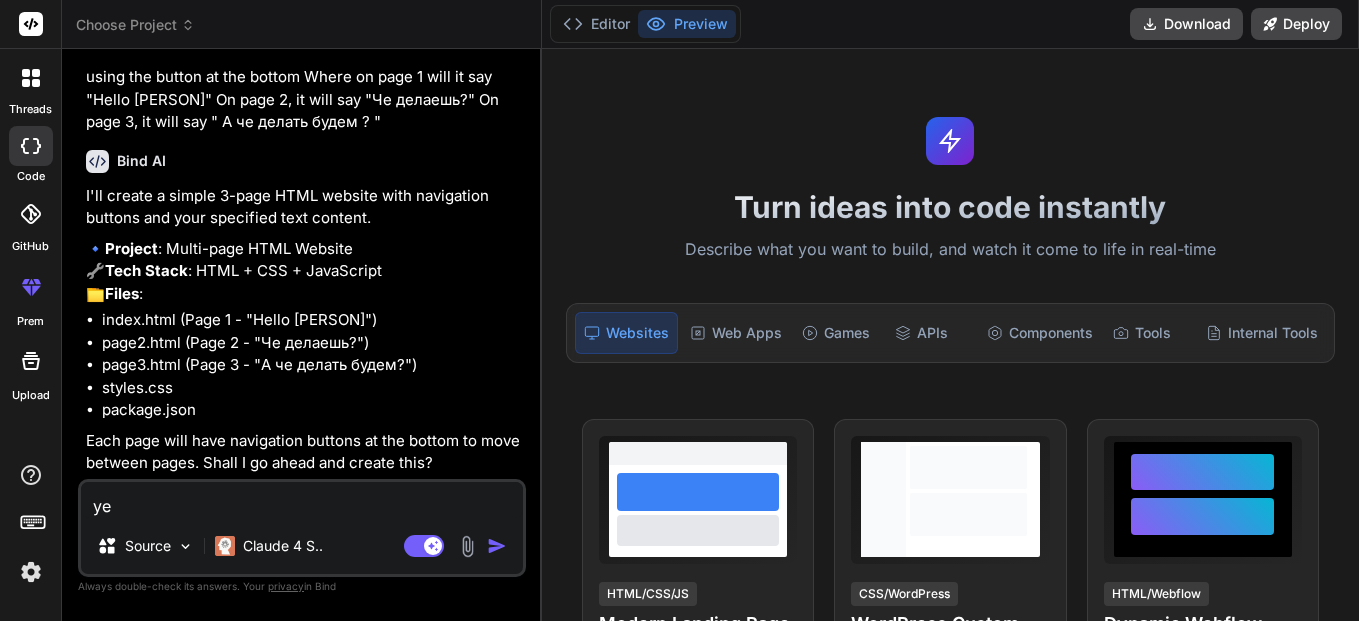 type on "yes" 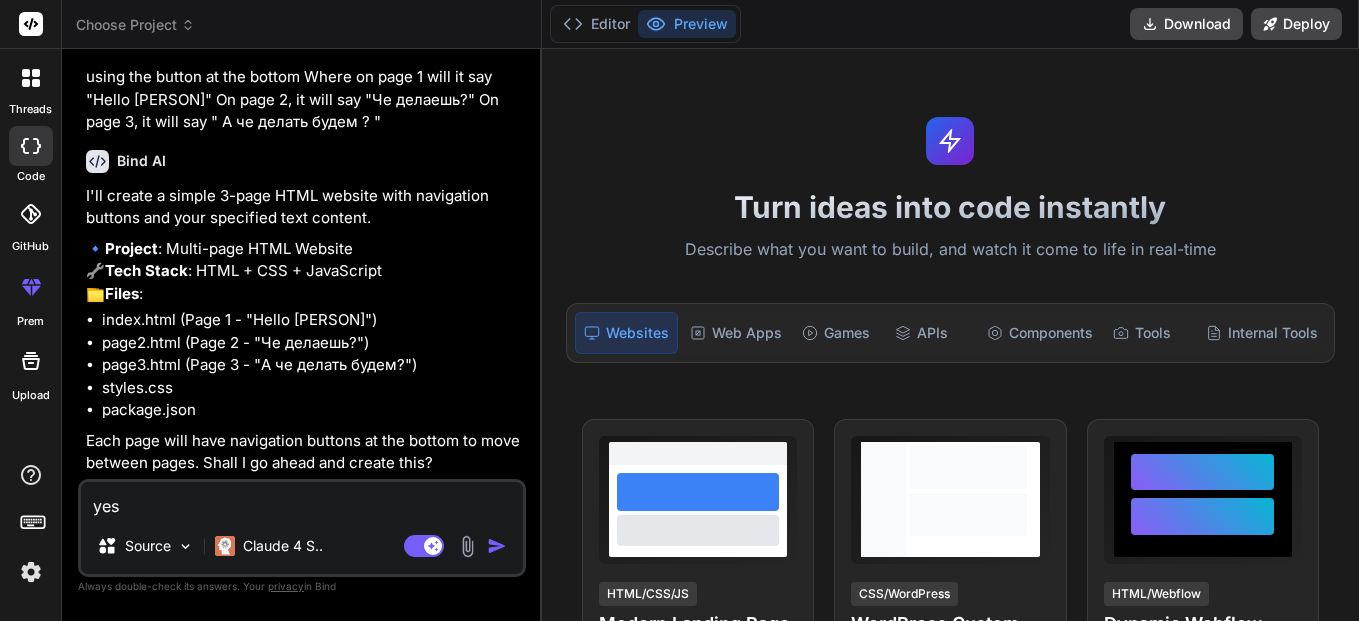 type on "x" 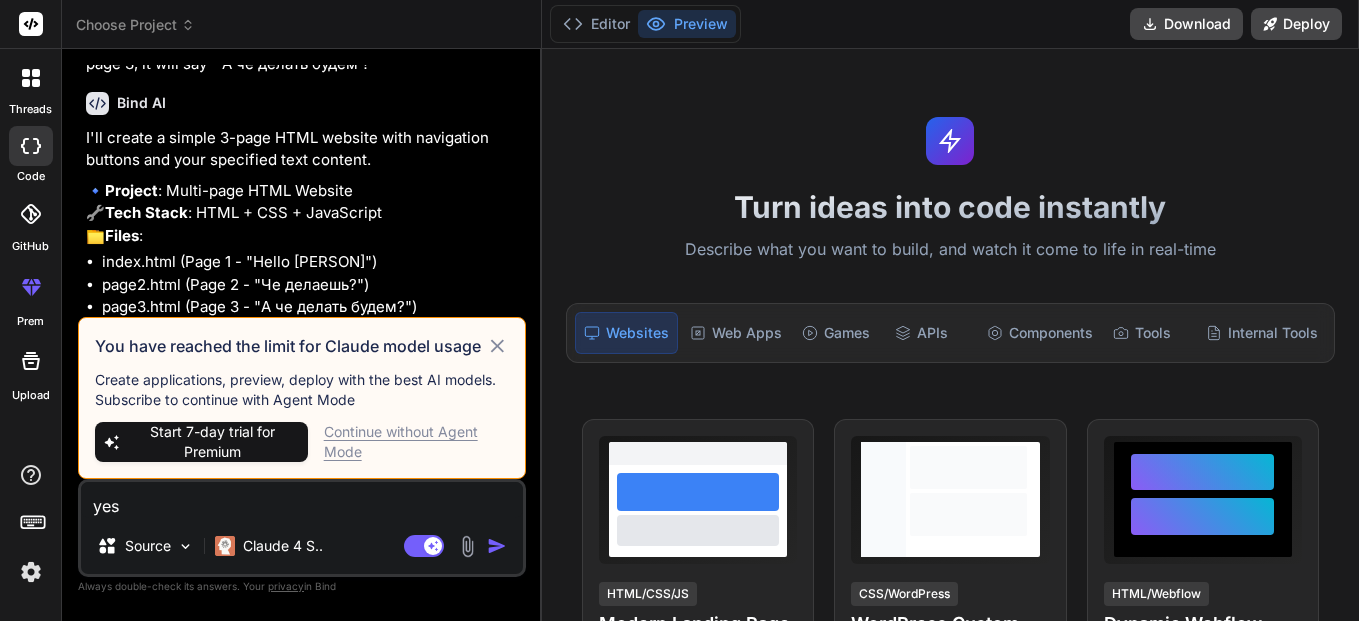 type on "yes" 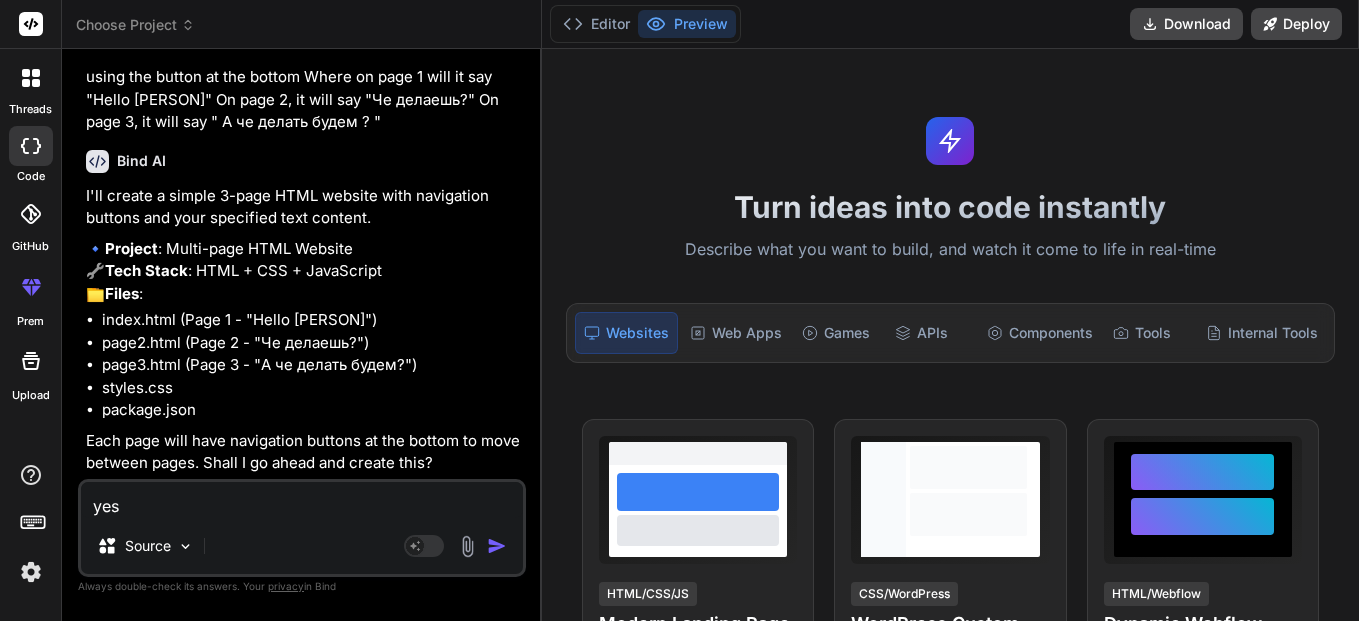 click at bounding box center (497, 546) 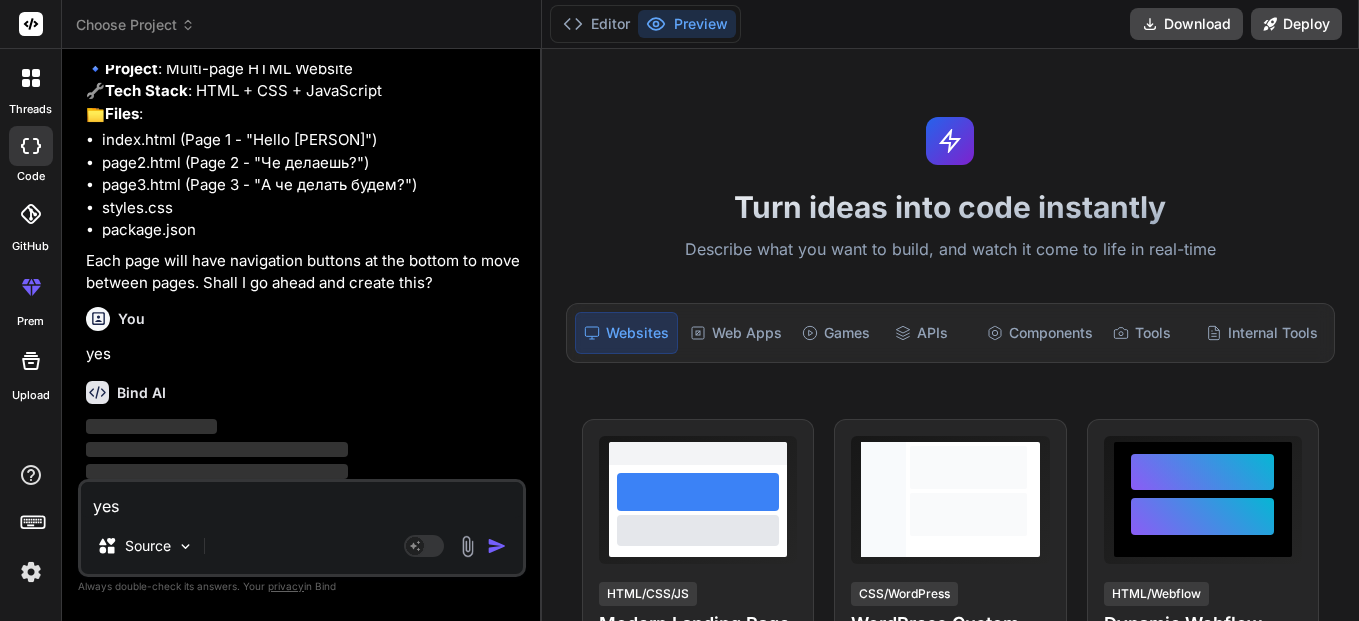 scroll, scrollTop: 729, scrollLeft: 0, axis: vertical 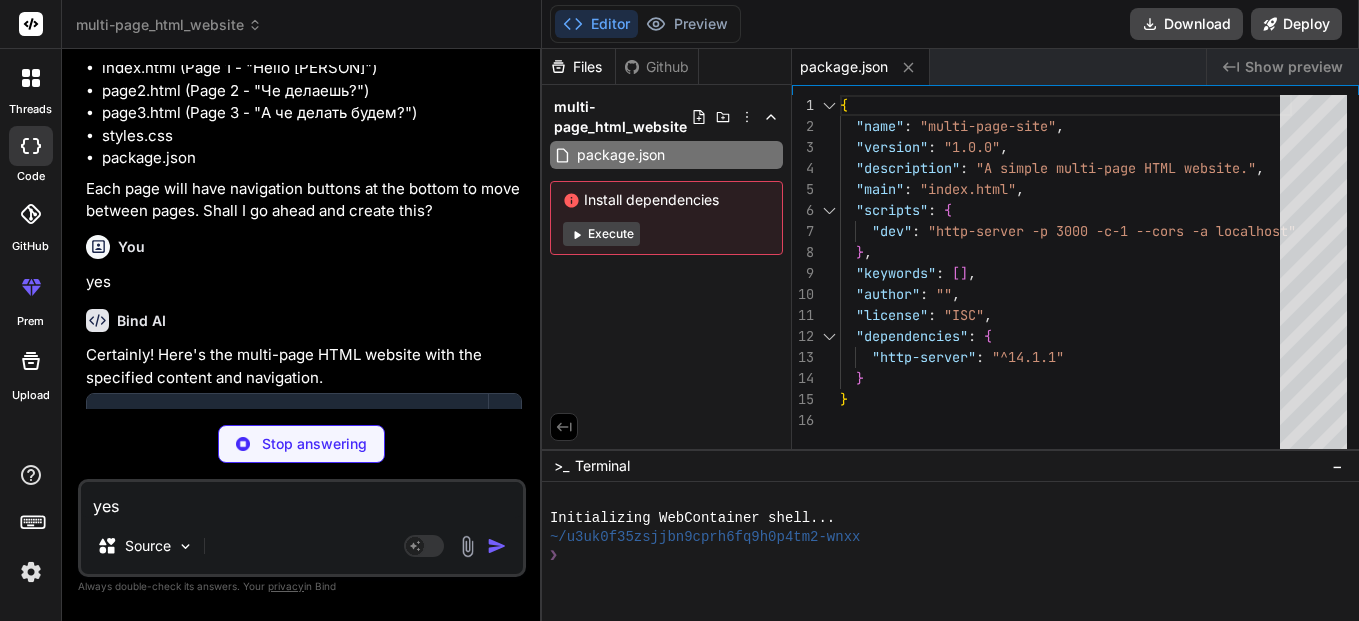 type on "x" 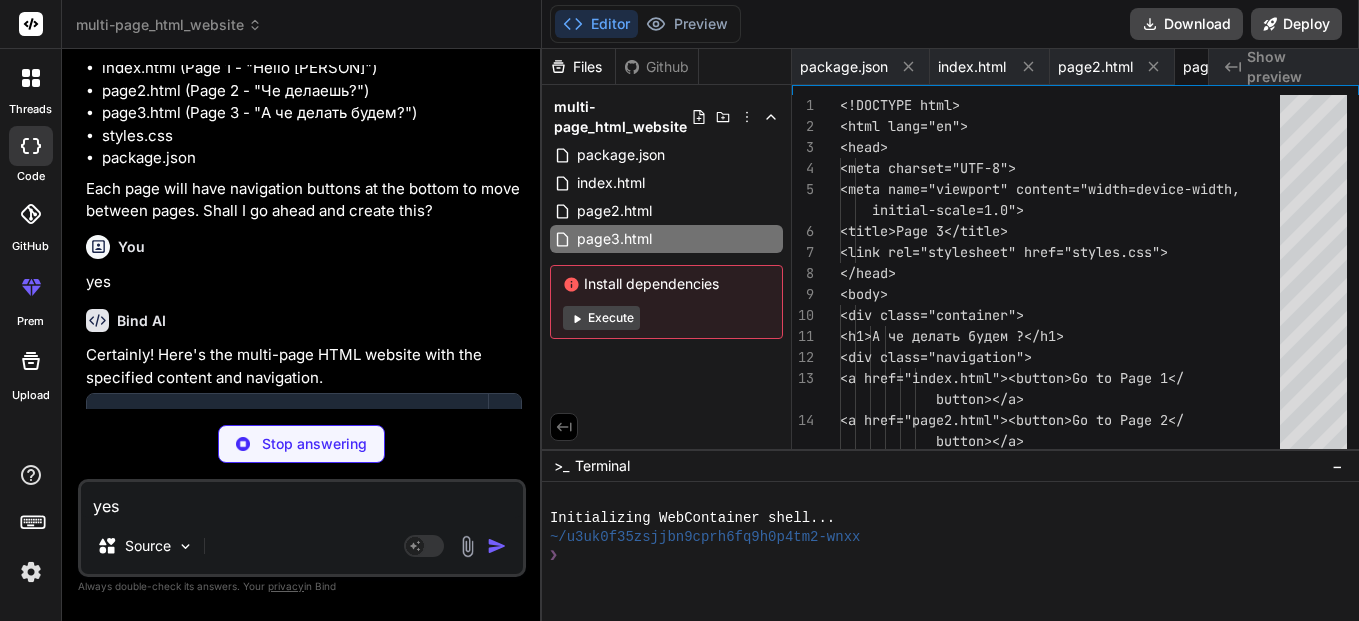 scroll, scrollTop: 0, scrollLeft: 91, axis: horizontal 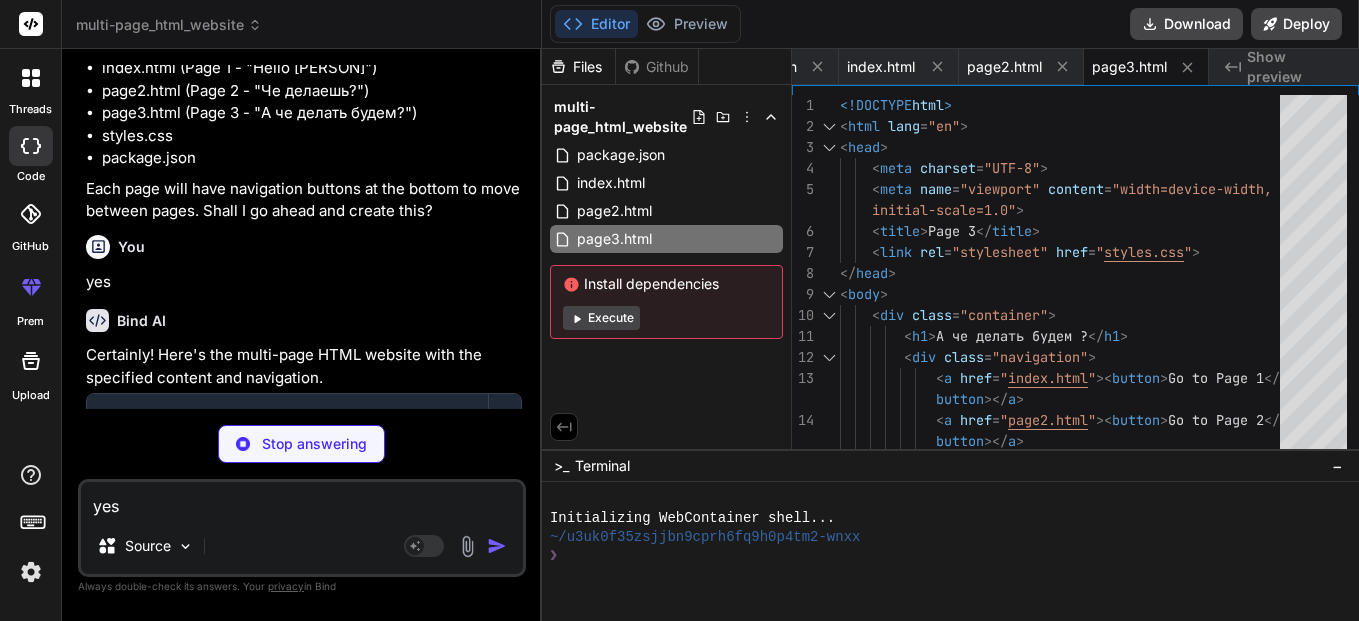 type on "x" 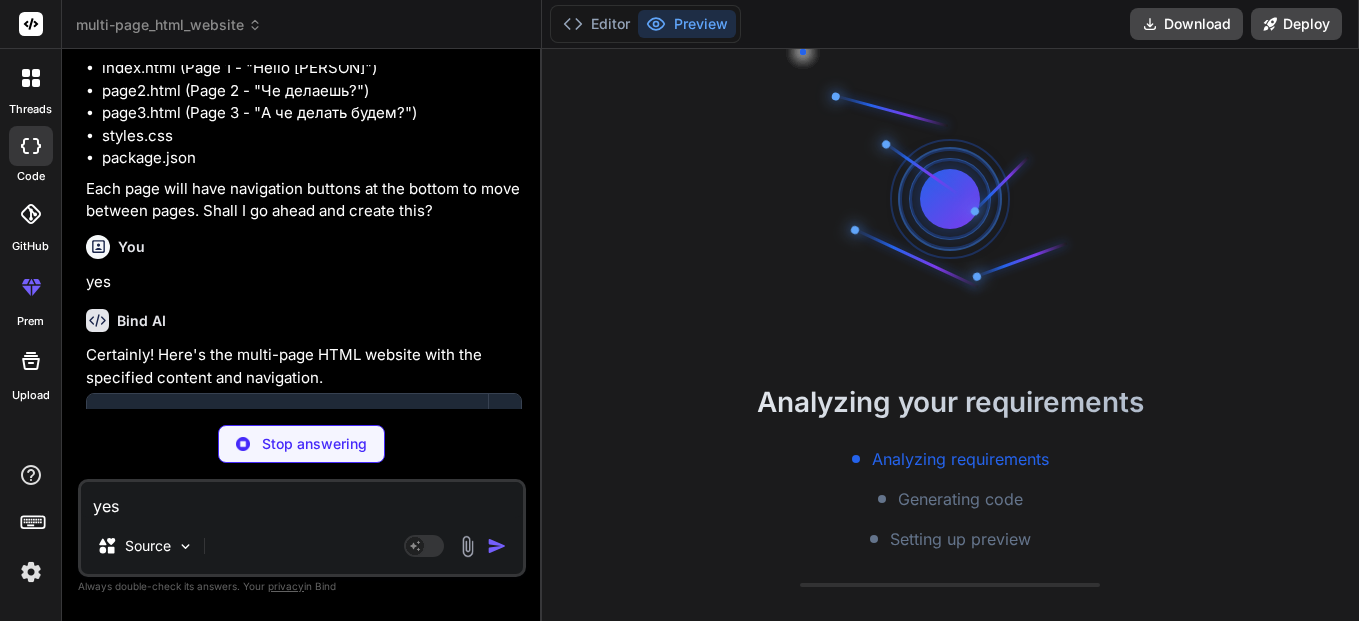 scroll, scrollTop: 0, scrollLeft: 211, axis: horizontal 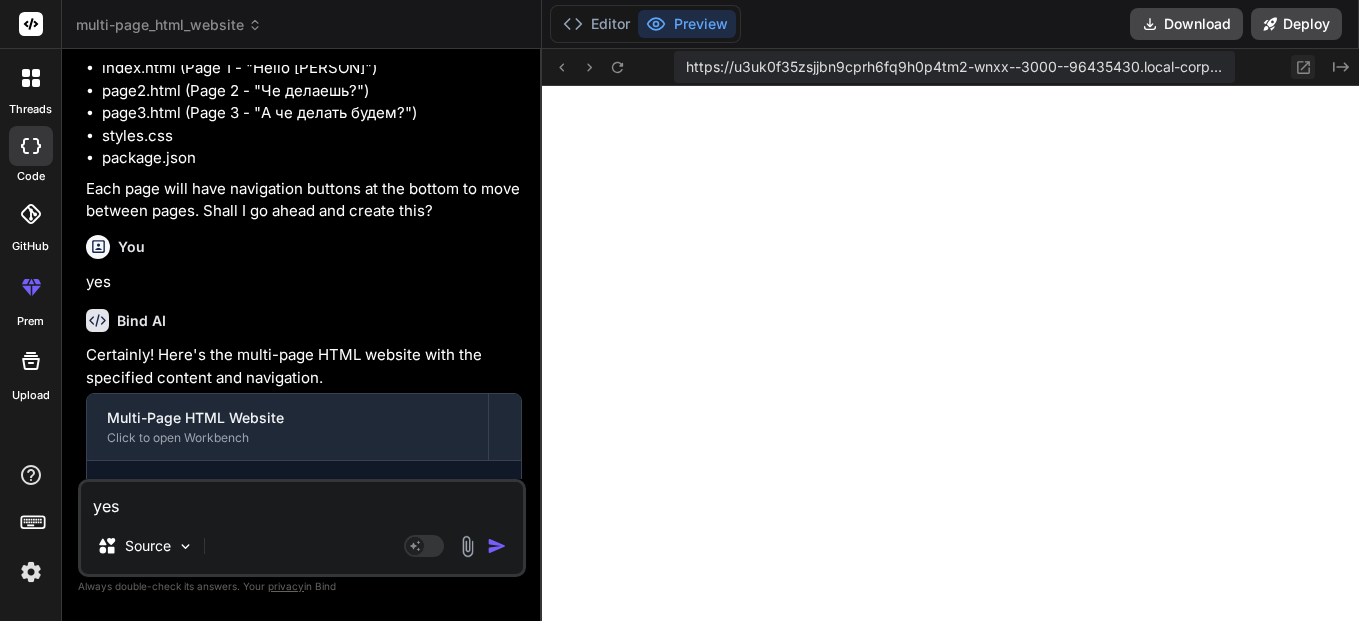 click 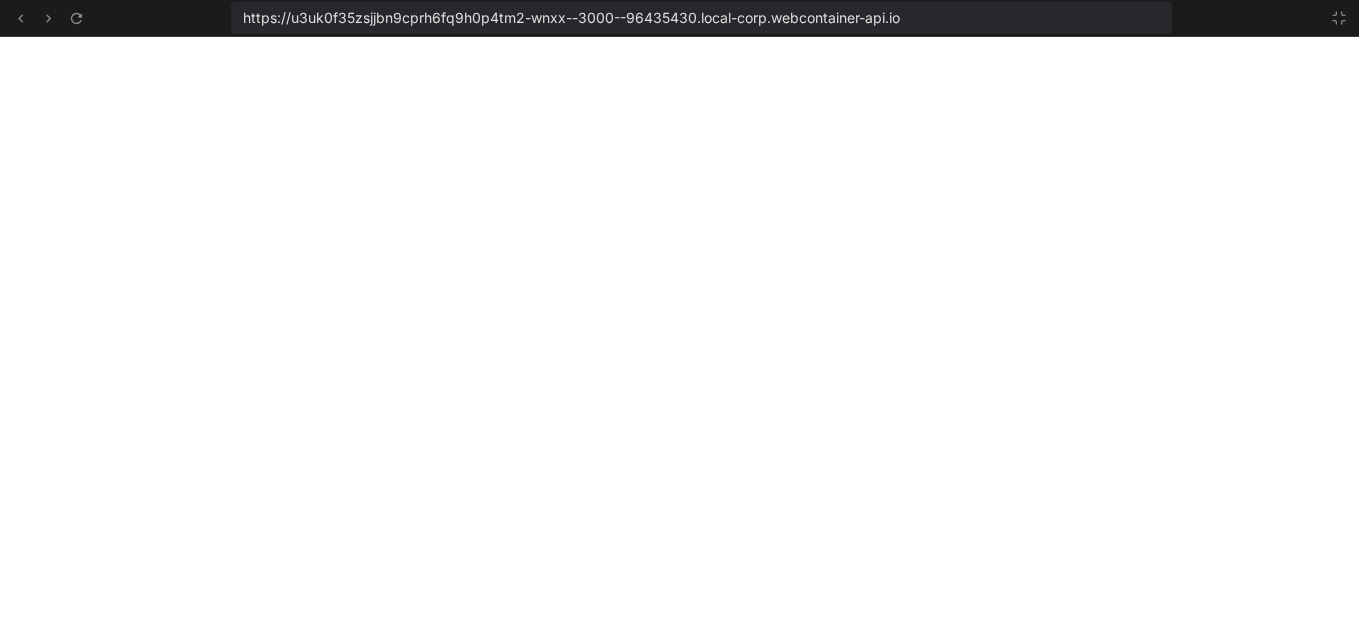 click on "https://u3uk0f35zsjjbn9cprh6fq9h0p4tm2-wnxx--3000--96435430.local-corp.webcontainer-api.io" at bounding box center (571, 18) 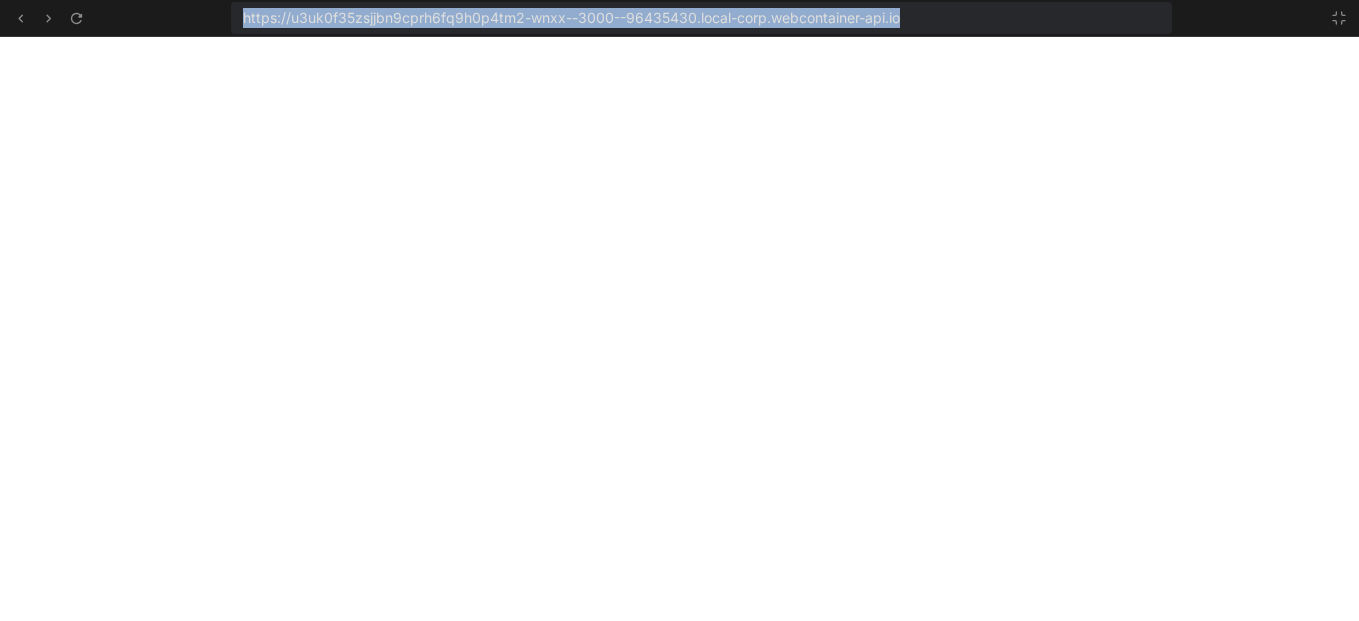 drag, startPoint x: 819, startPoint y: 15, endPoint x: 242, endPoint y: 29, distance: 577.1698 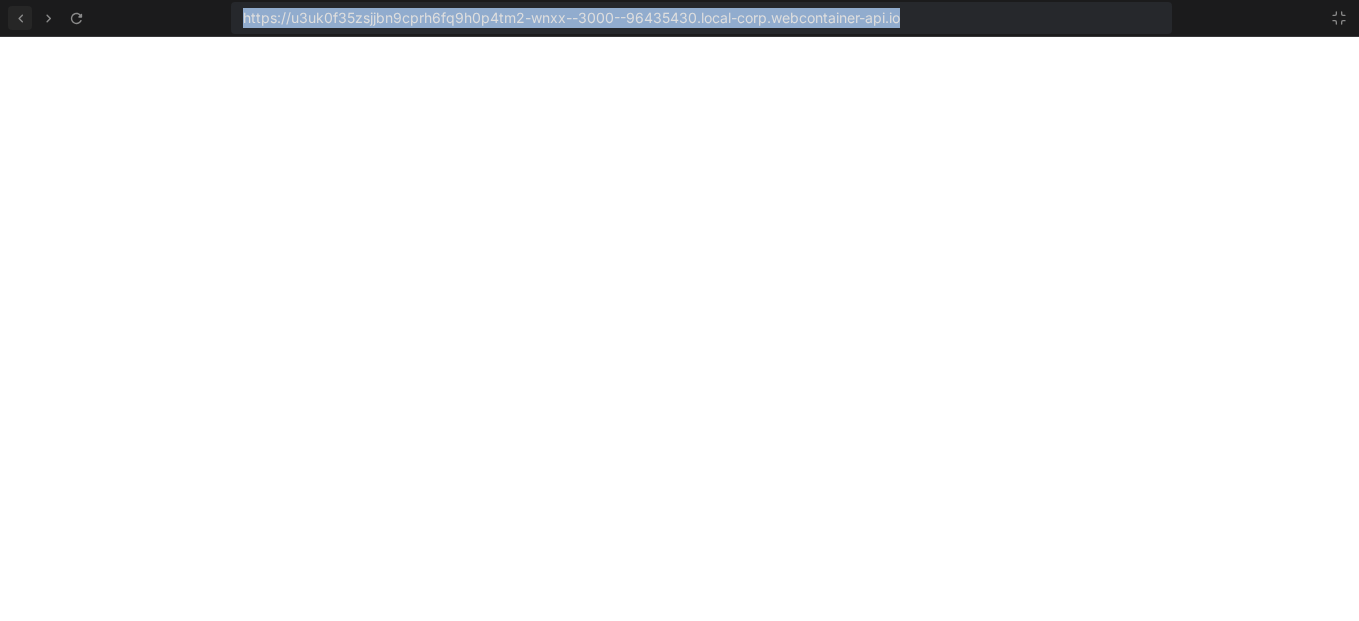 click 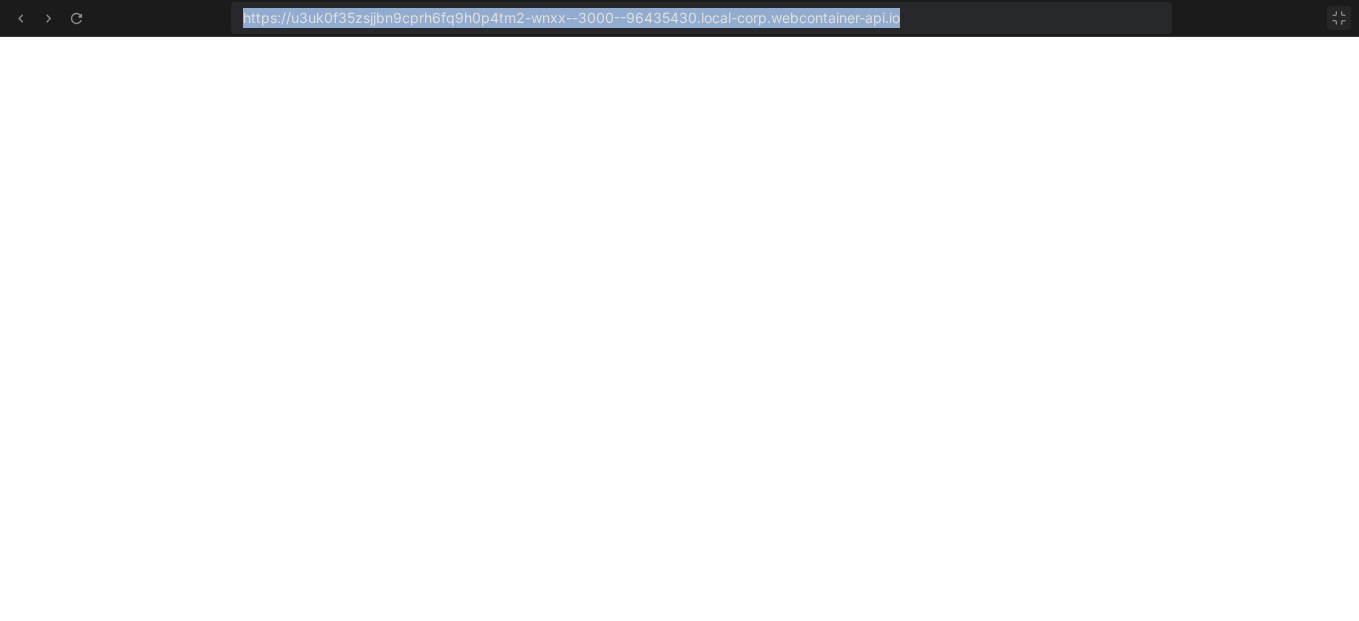 click 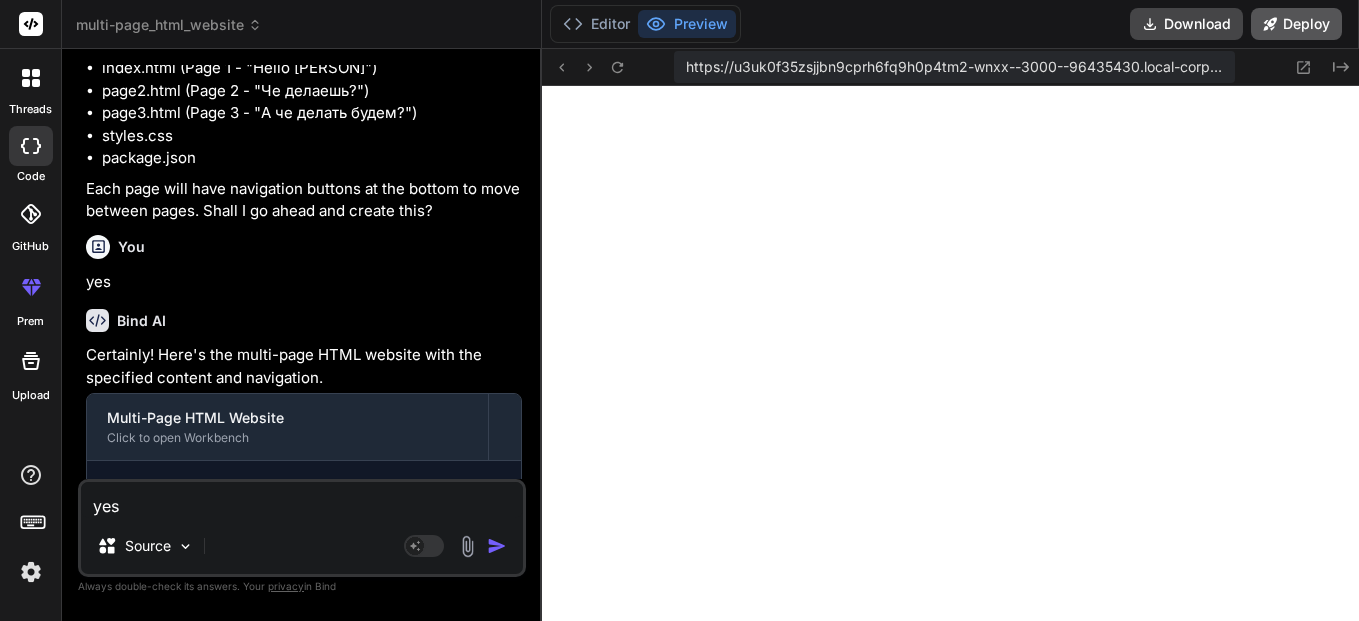 scroll, scrollTop: 1539, scrollLeft: 0, axis: vertical 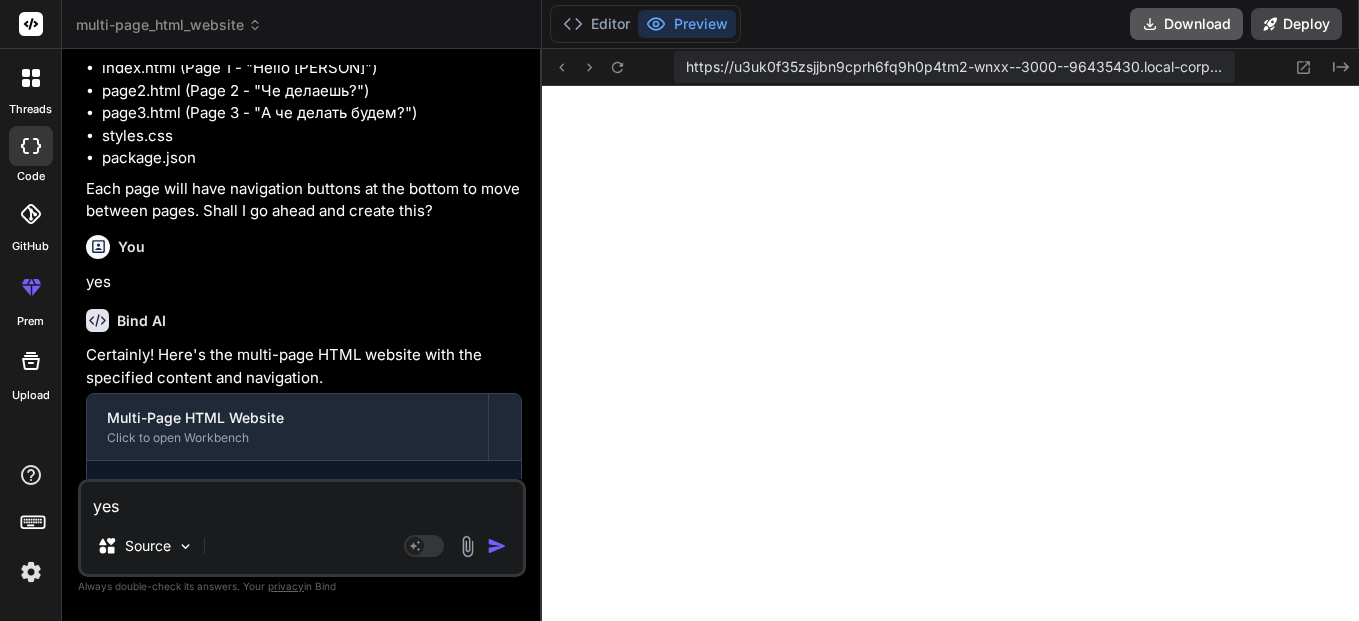 click on "Download" at bounding box center [1186, 24] 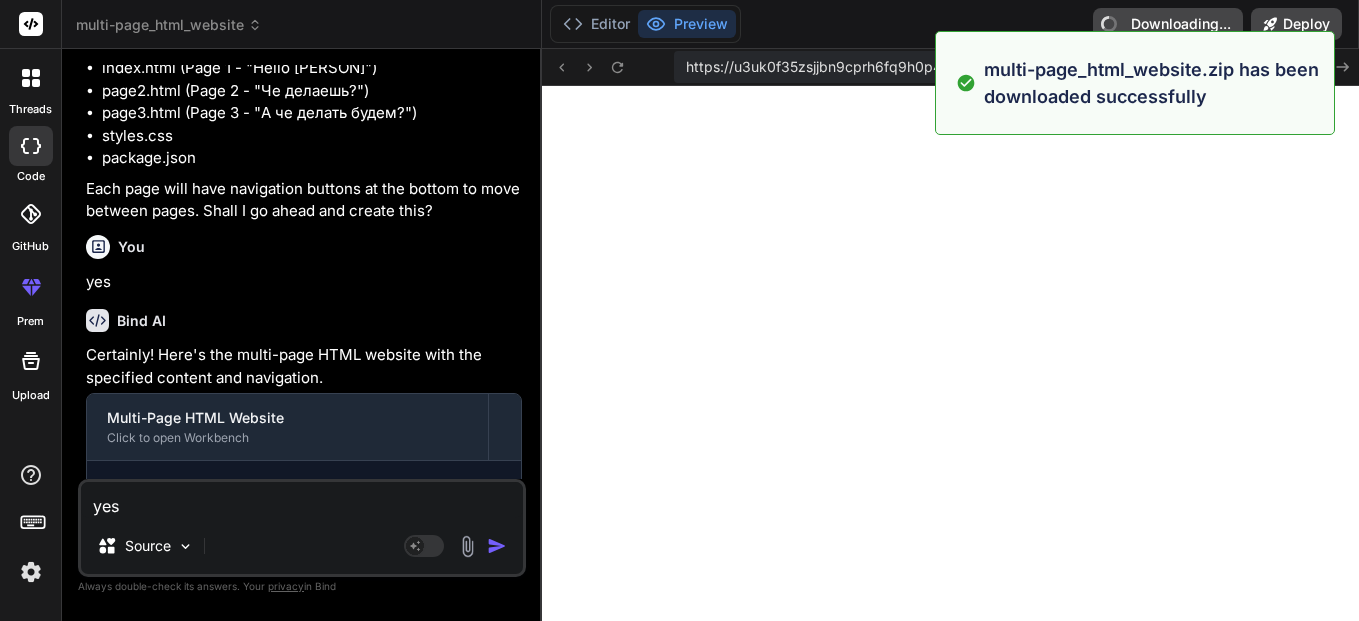 type on "x" 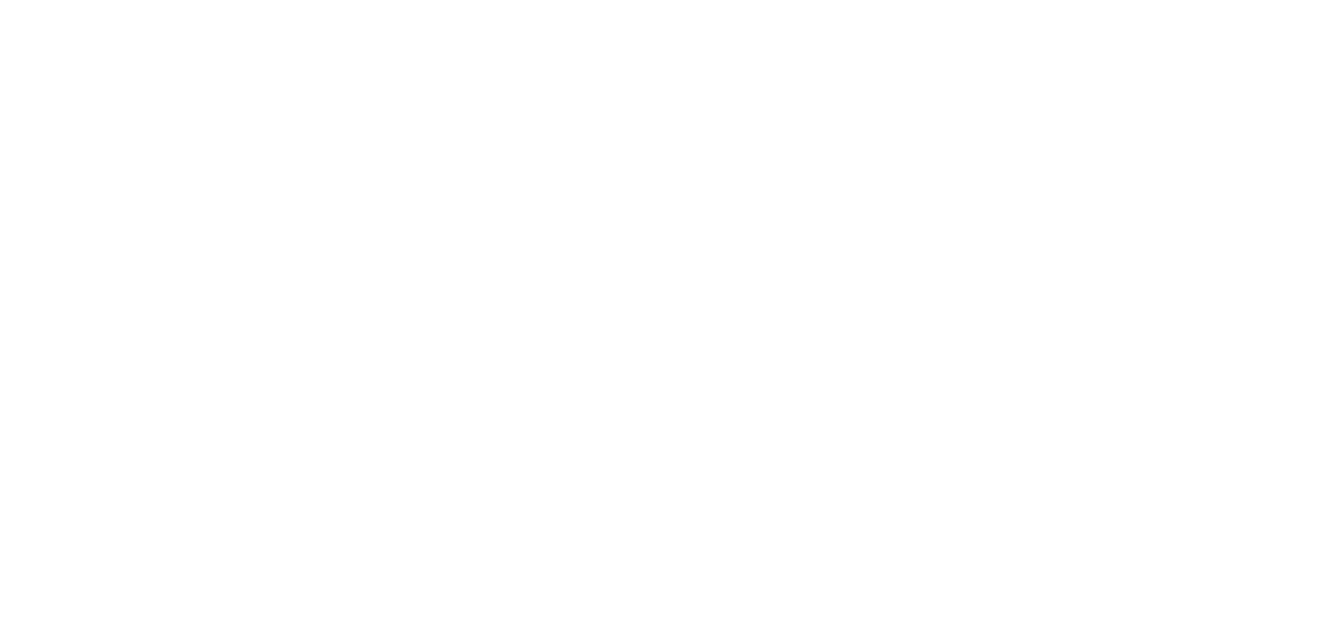 scroll, scrollTop: 0, scrollLeft: 0, axis: both 